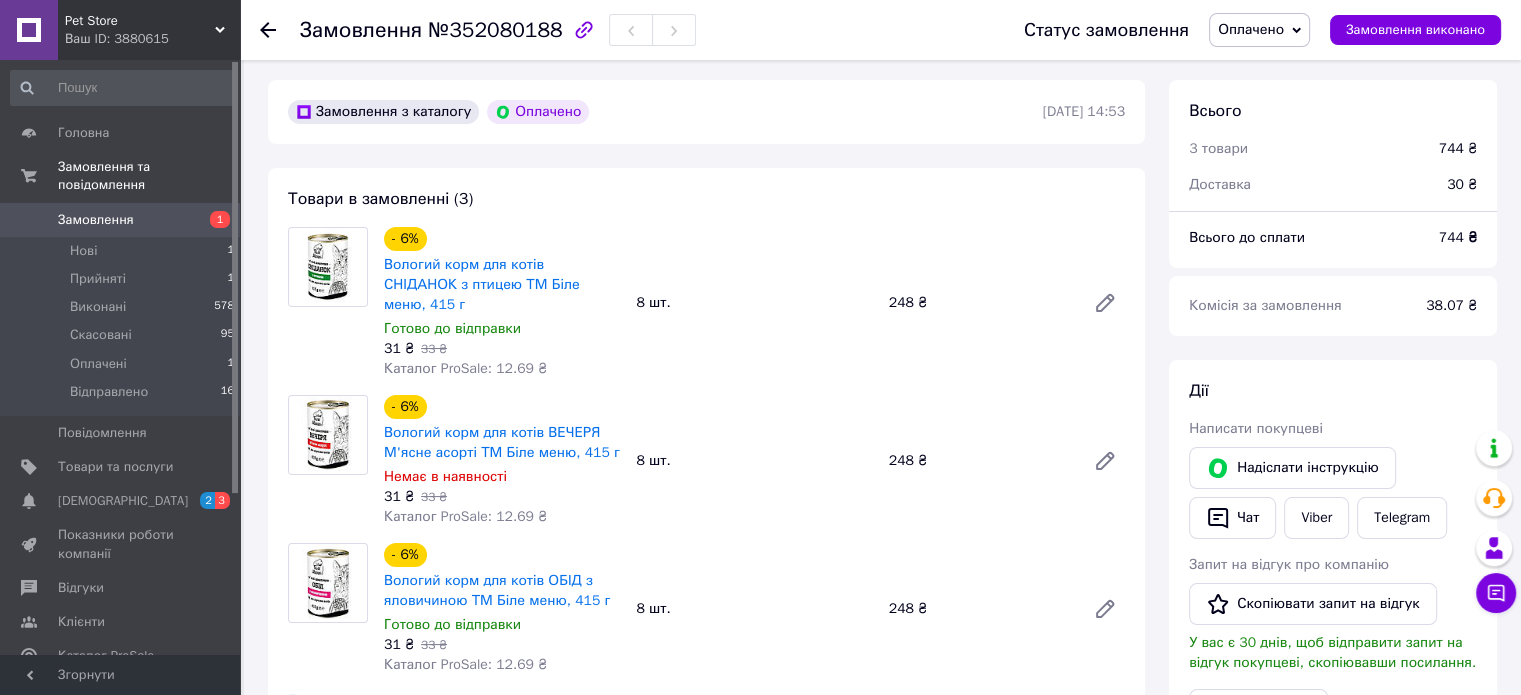scroll, scrollTop: 200, scrollLeft: 0, axis: vertical 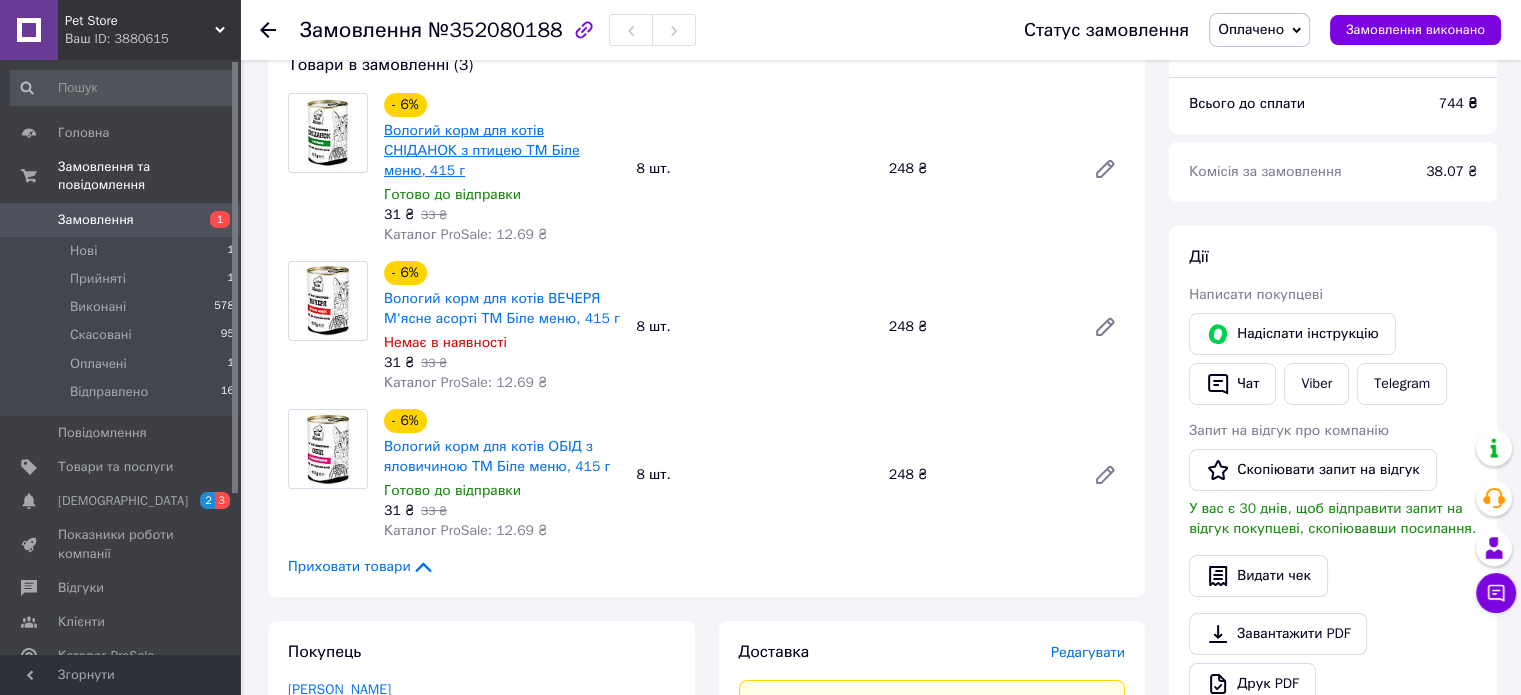 click on "Вологий корм для котів СНІДАНОК з птицею ТМ Біле меню, 415 г" at bounding box center (482, 150) 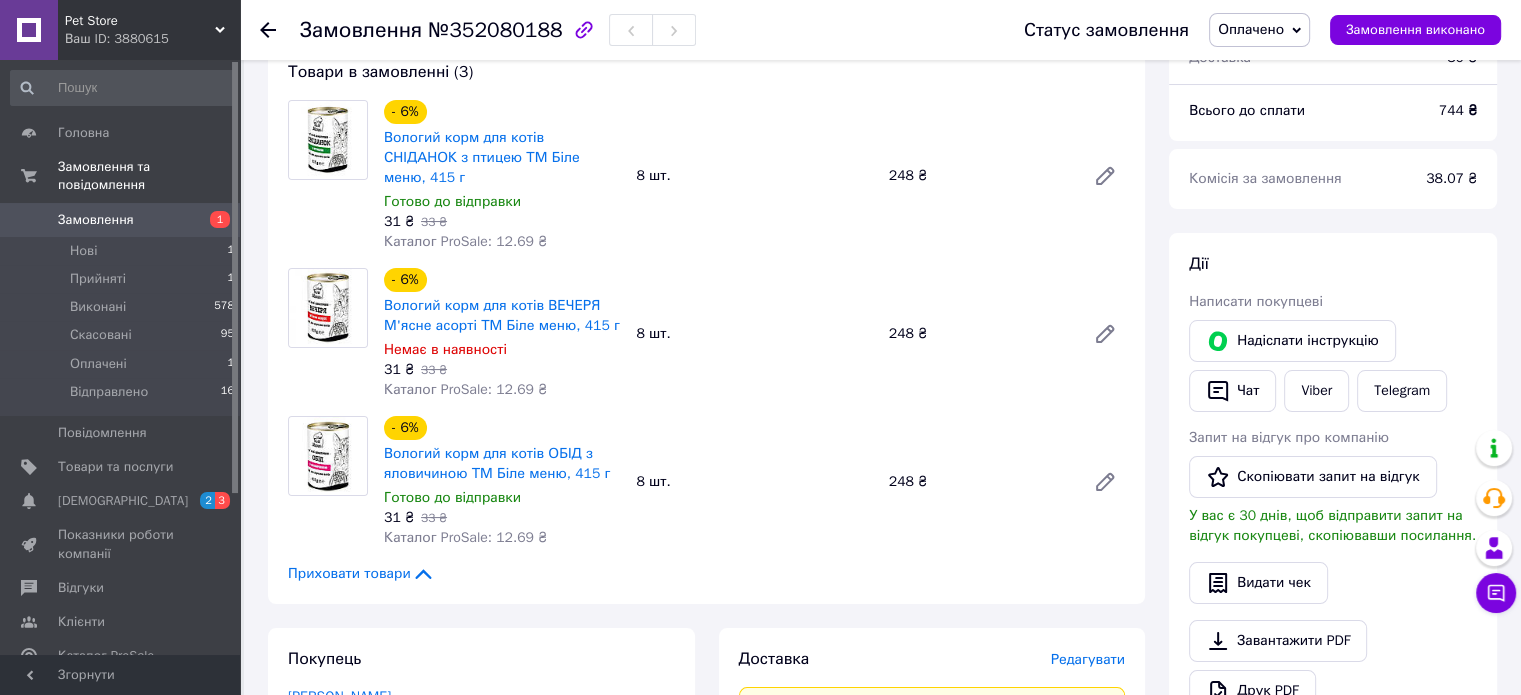 scroll, scrollTop: 100, scrollLeft: 0, axis: vertical 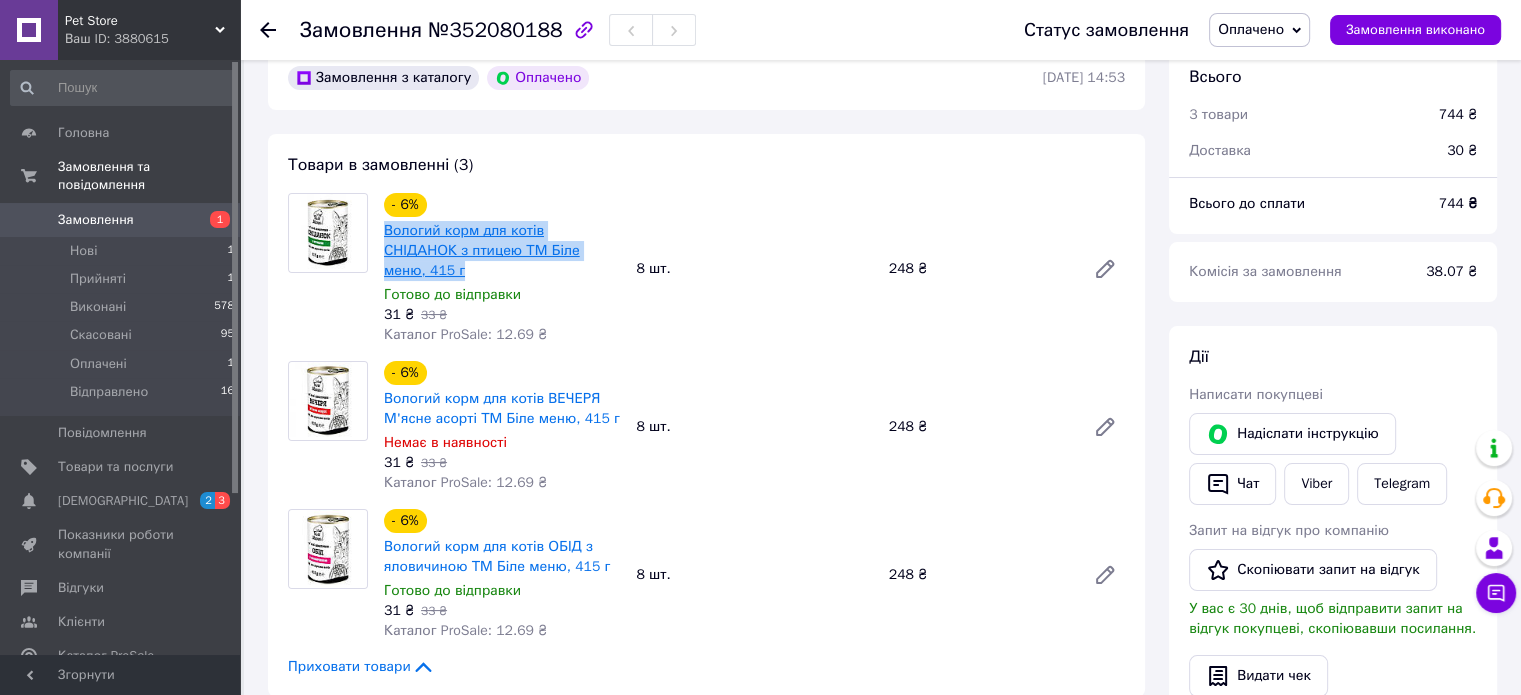 drag, startPoint x: 578, startPoint y: 244, endPoint x: 387, endPoint y: 236, distance: 191.16747 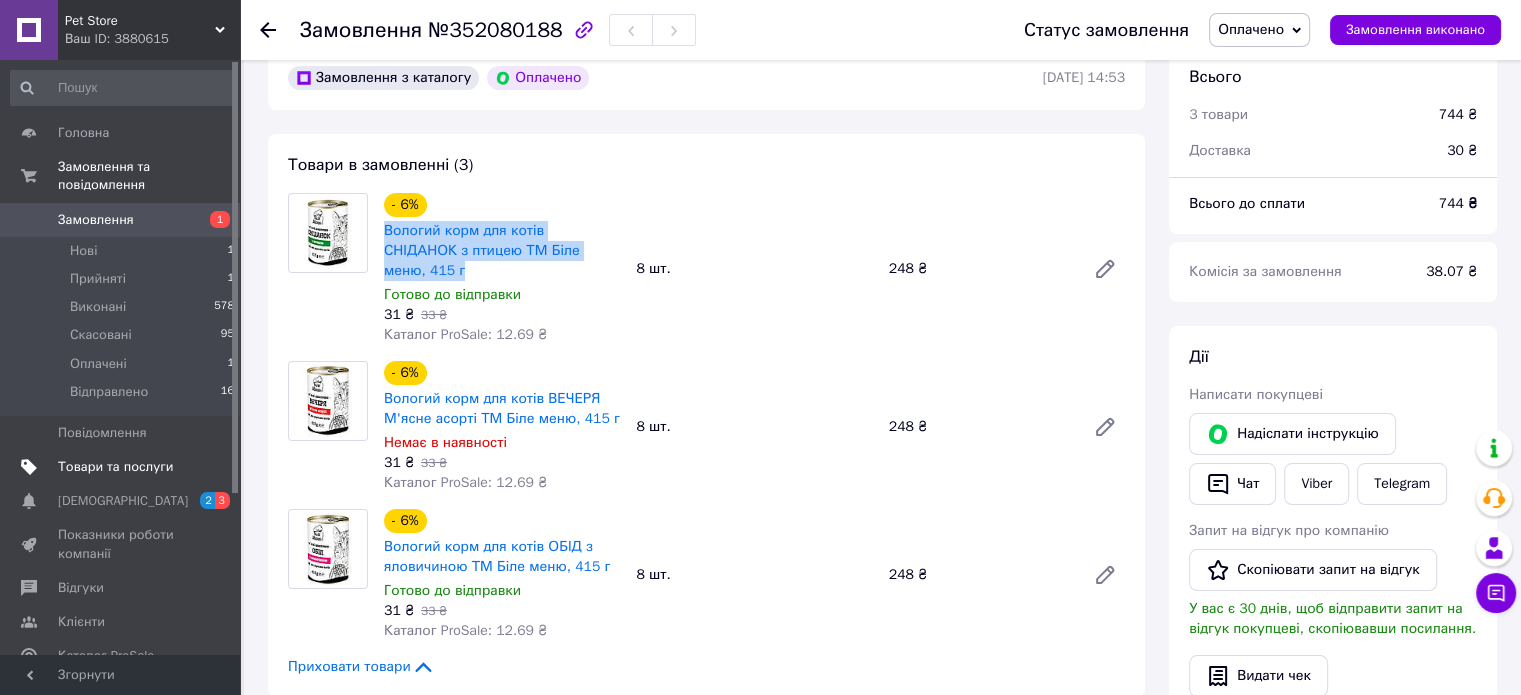 click on "Товари та послуги" at bounding box center [115, 467] 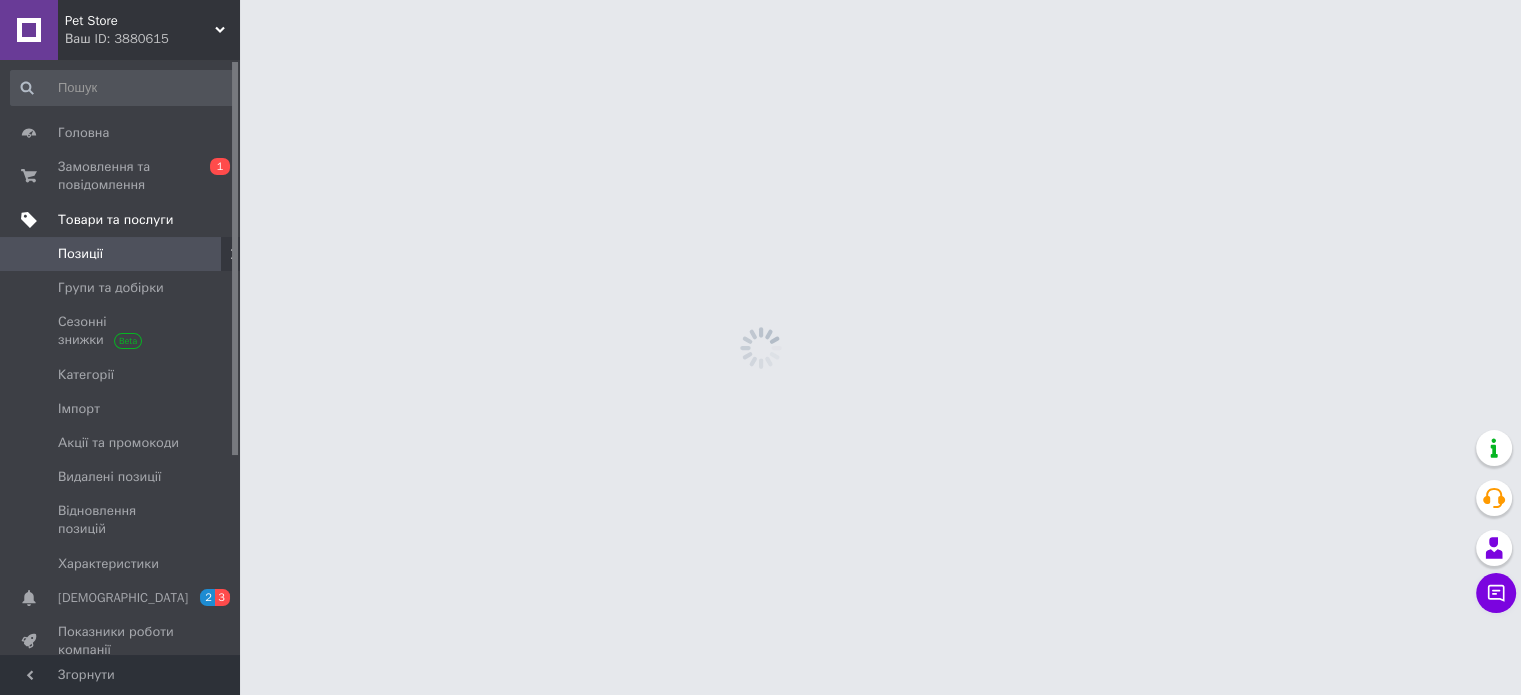 scroll, scrollTop: 0, scrollLeft: 0, axis: both 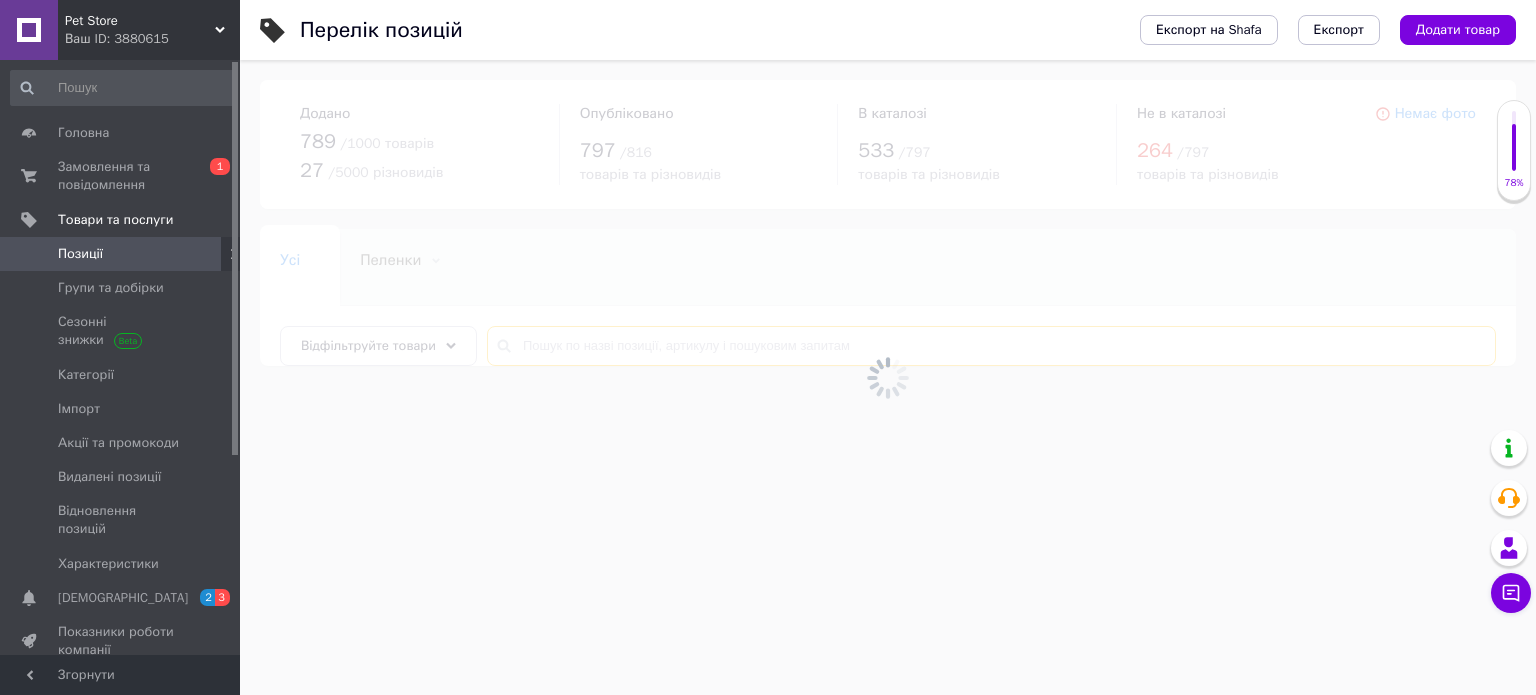click at bounding box center (991, 346) 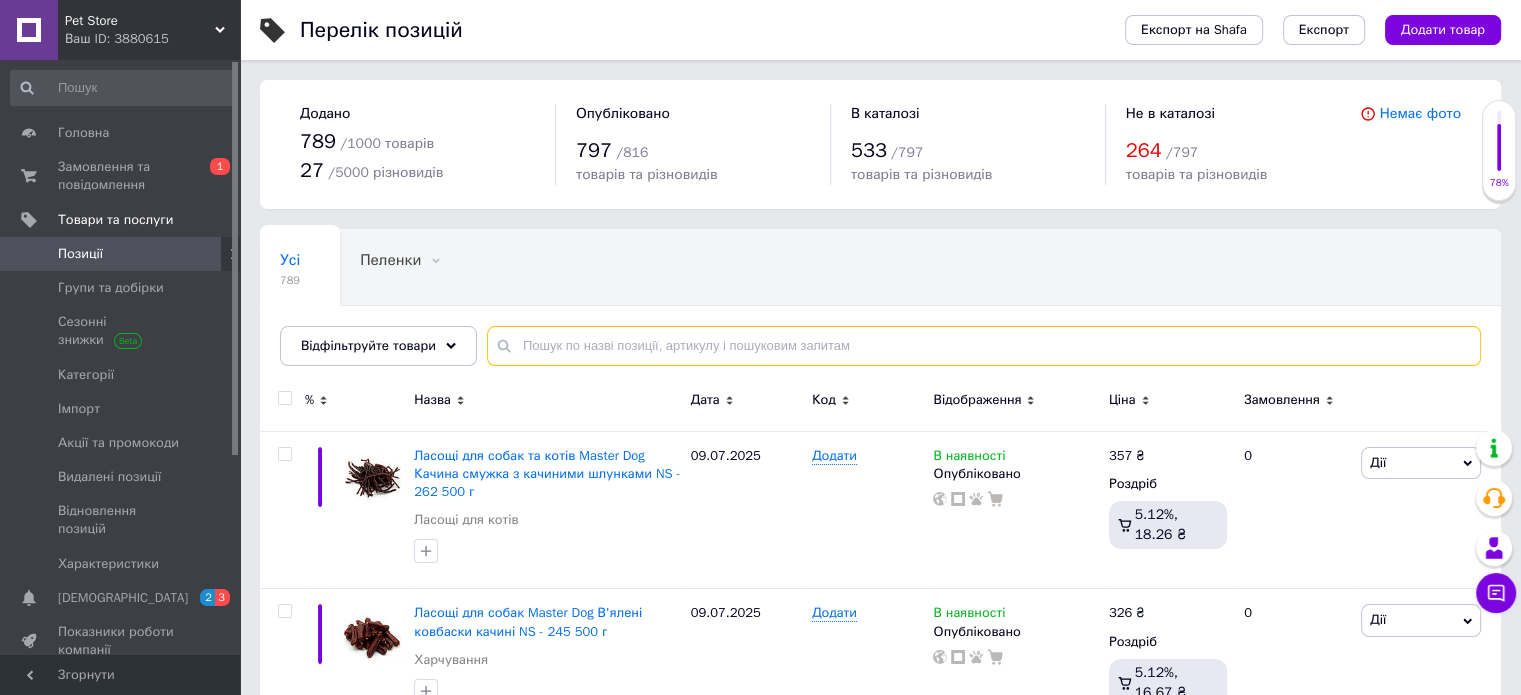 click at bounding box center (984, 346) 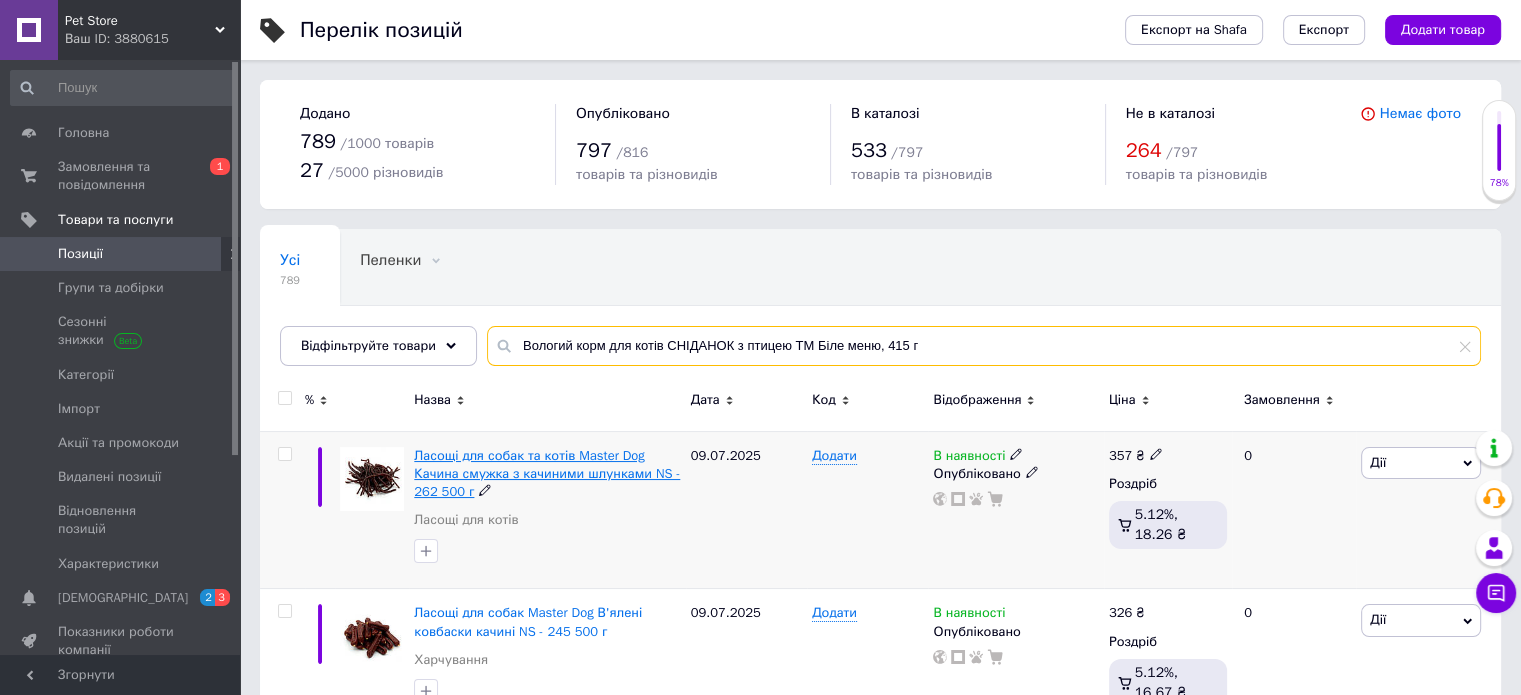 type on "Вологий корм для котів СНІДАНОК з птицею ТМ Біле меню, 415 г" 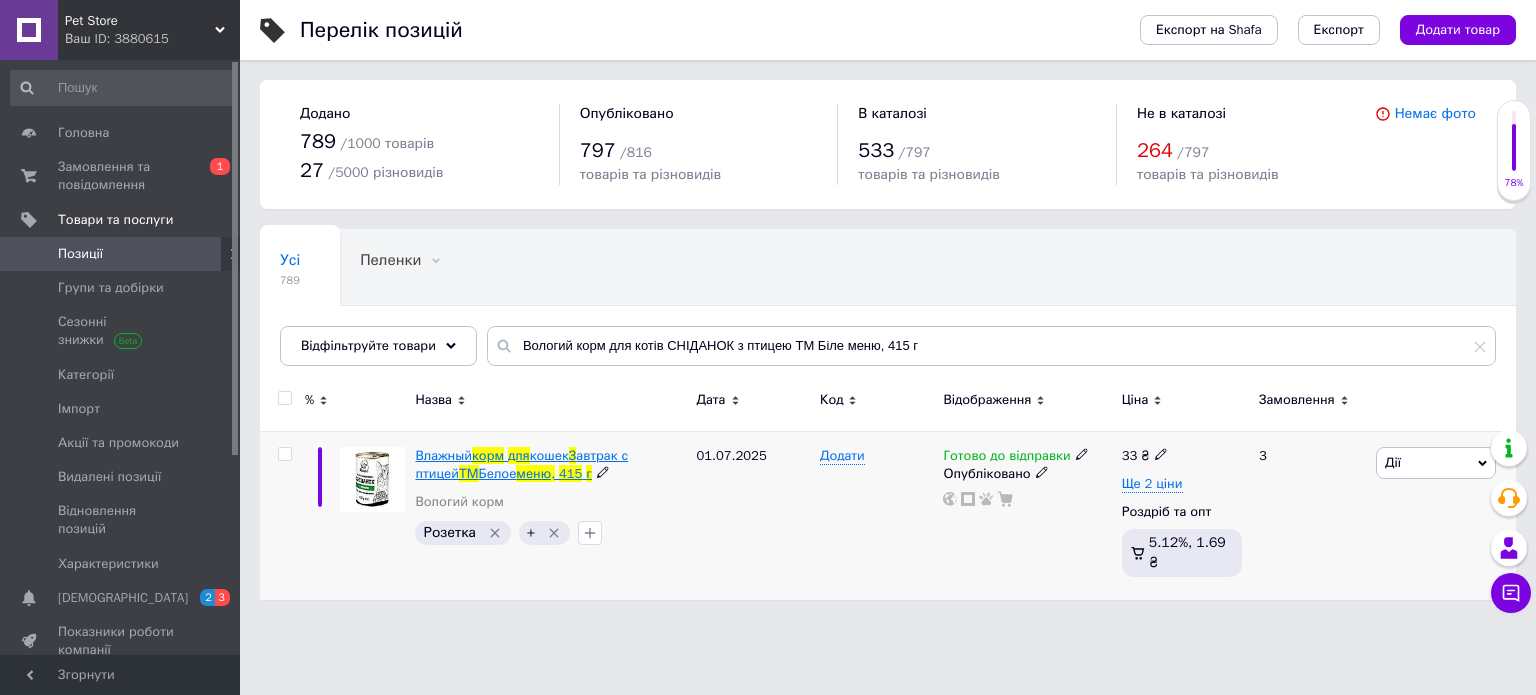 click on "автрак с птицей" at bounding box center (521, 464) 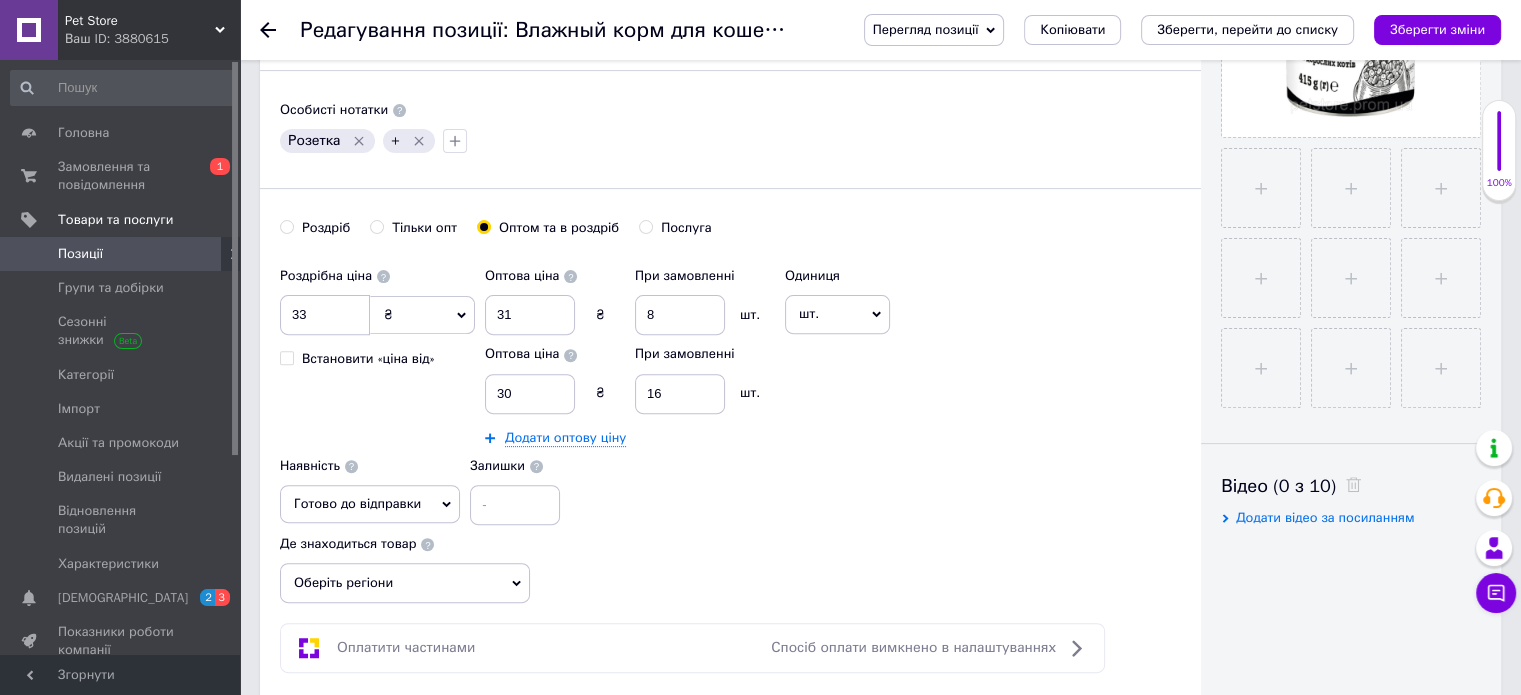 scroll, scrollTop: 519, scrollLeft: 0, axis: vertical 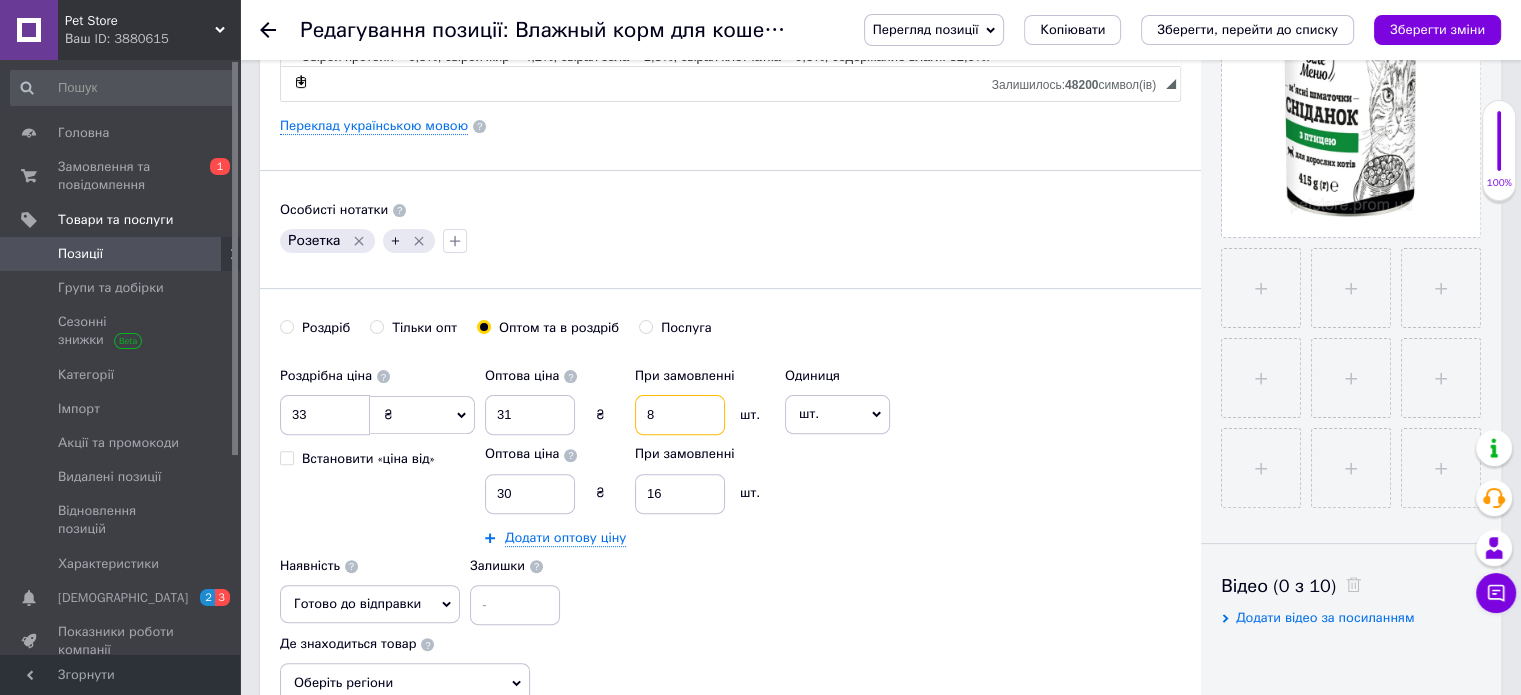 drag, startPoint x: 656, startPoint y: 409, endPoint x: 630, endPoint y: 410, distance: 26.019224 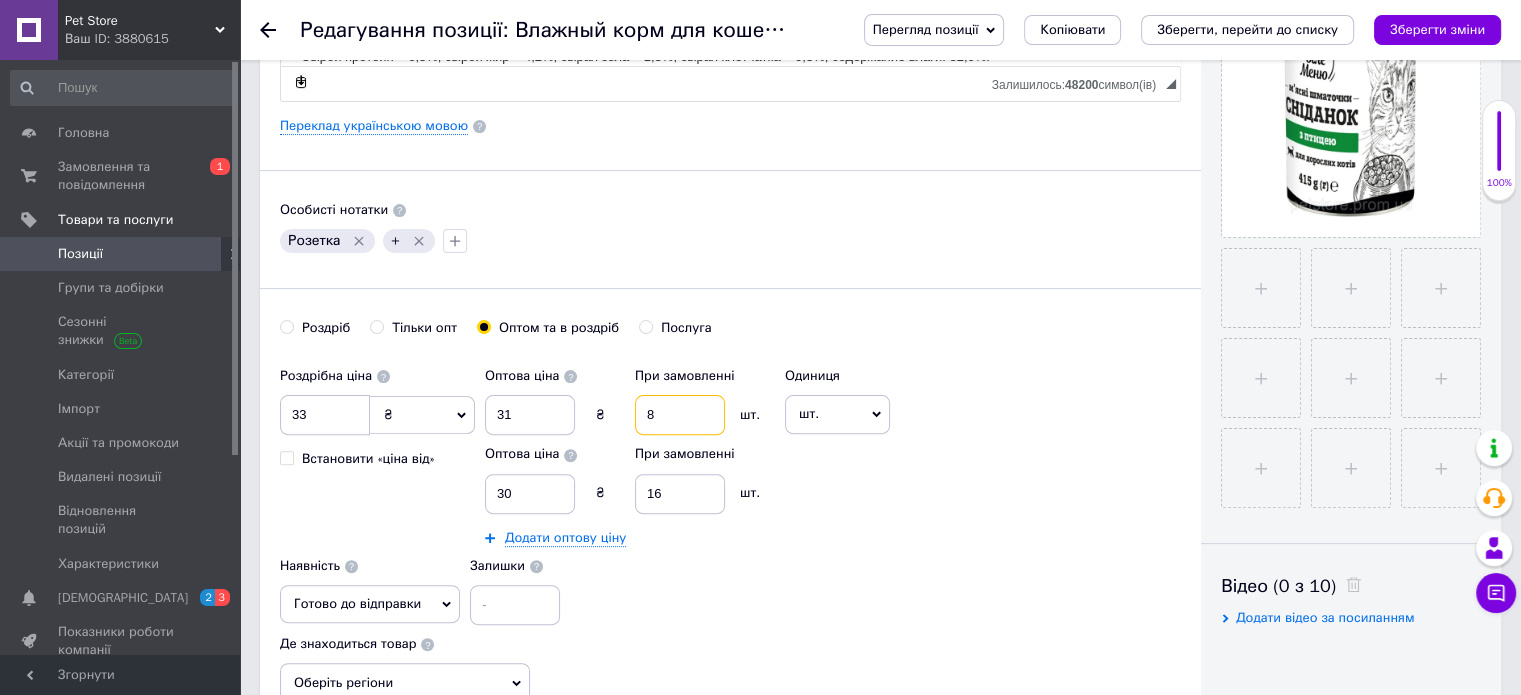 click on "Оптова ціна 31 ₴ При замовленні 8 шт." at bounding box center (630, 396) 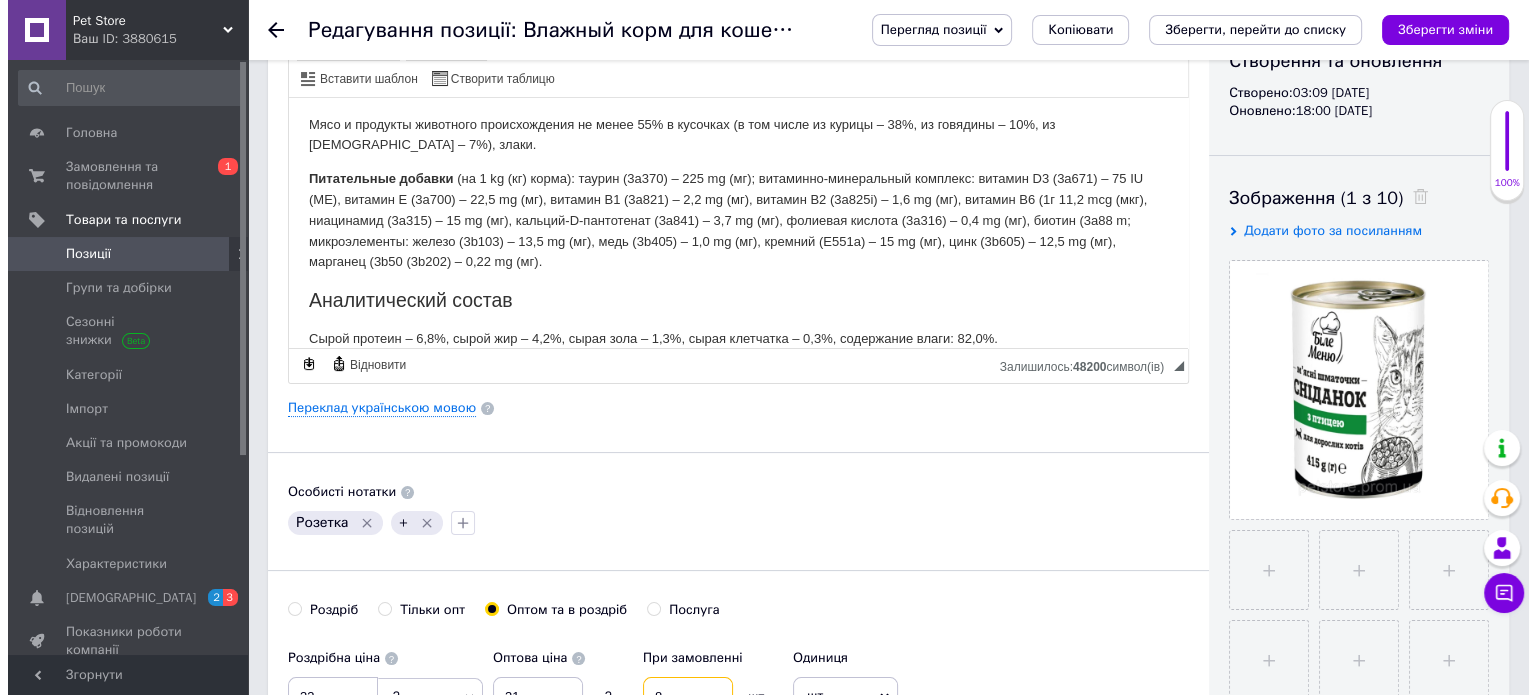 scroll, scrollTop: 0, scrollLeft: 0, axis: both 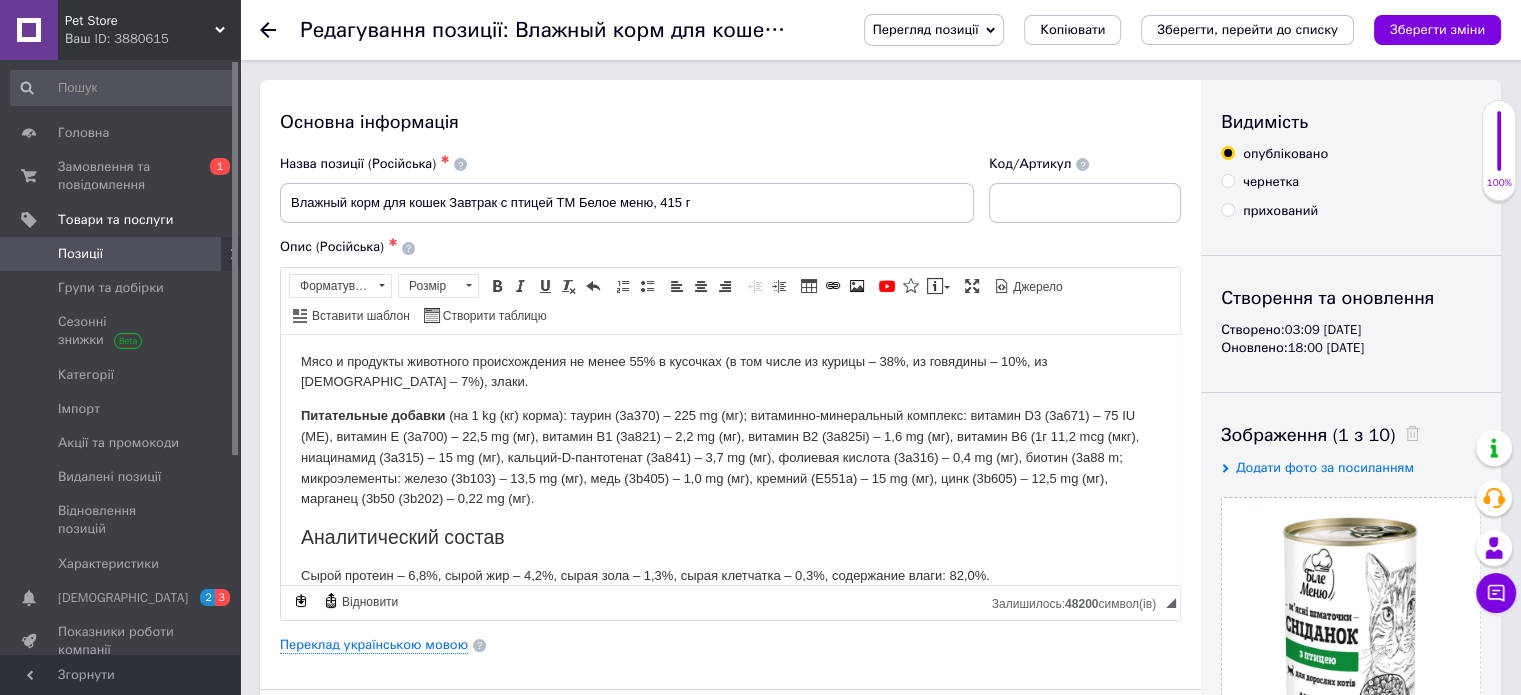 click on "Редагування позиції: Влажный корм для кошек Завтрак с птицей ТМ Белое меню, 415 г Перегляд позиції Зберегти та переглянути на сайті Зберегти та переглянути на маркетплейсі Bigl.ua Копіювати Зберегти, перейти до списку Зберегти зміни" at bounding box center (880, 30) 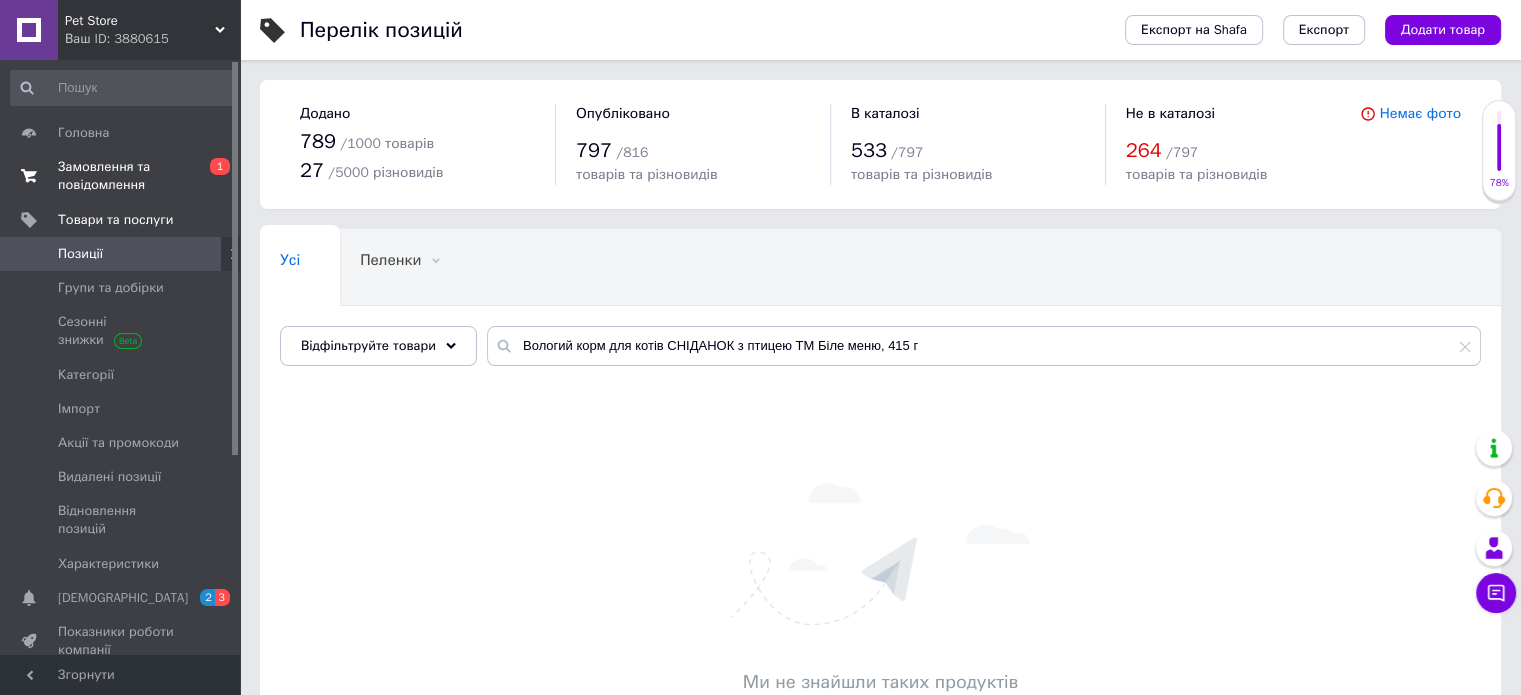 click on "Замовлення та повідомлення" at bounding box center [121, 176] 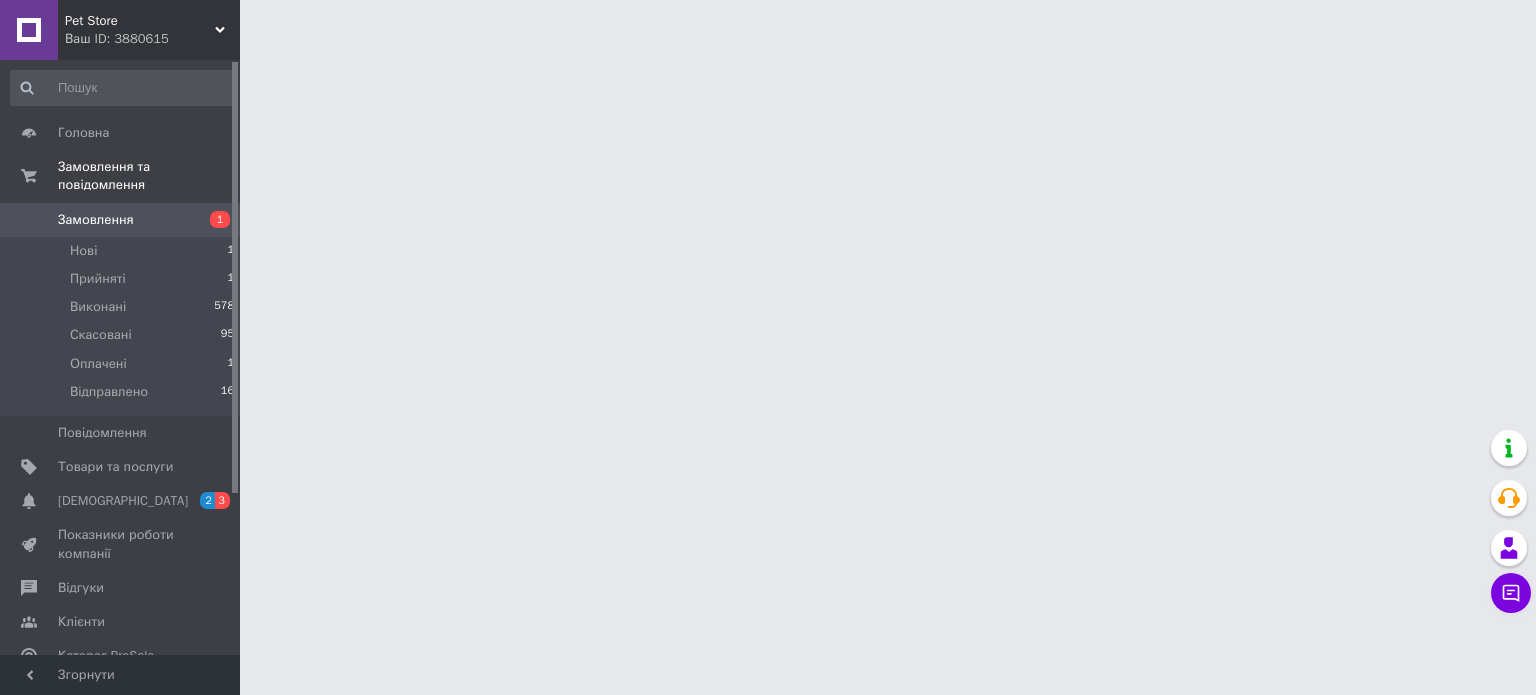 click on "1" at bounding box center [220, 219] 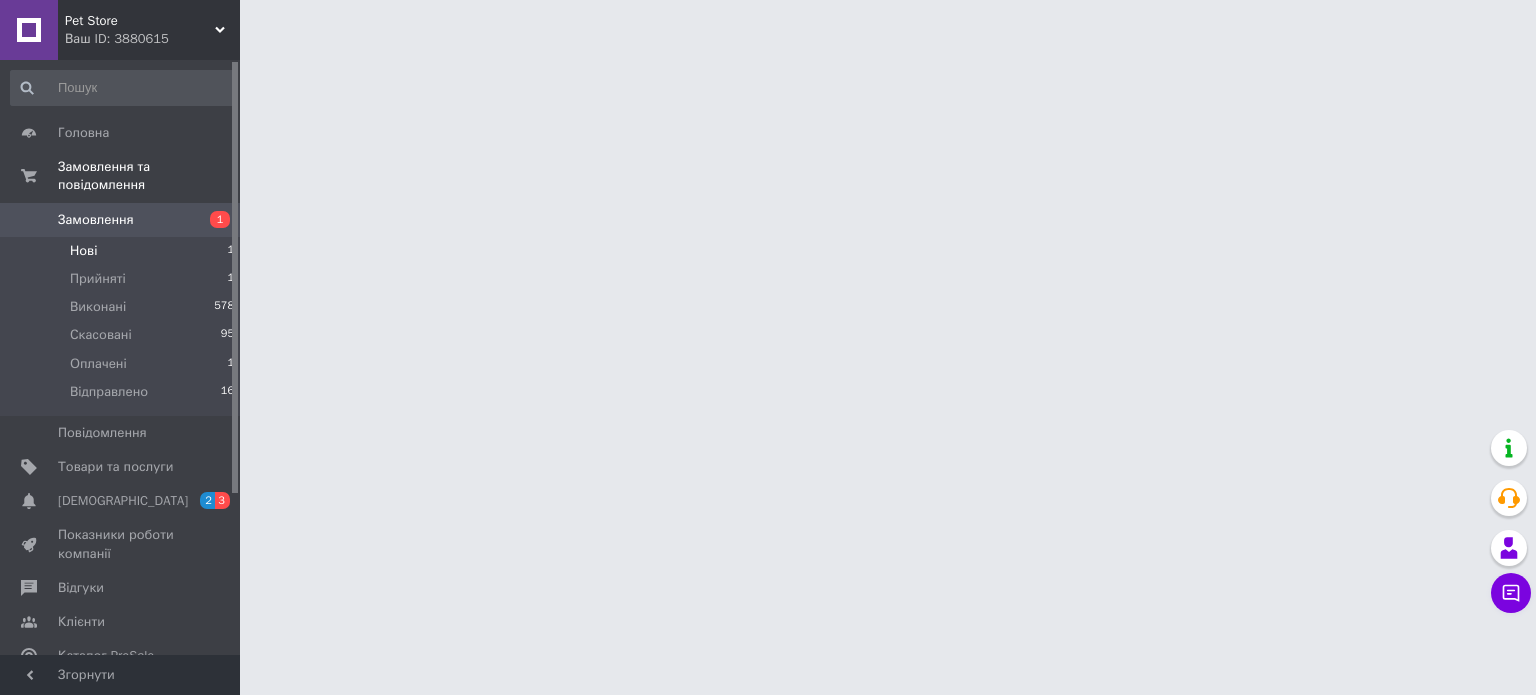 click on "Нові 1" at bounding box center (123, 251) 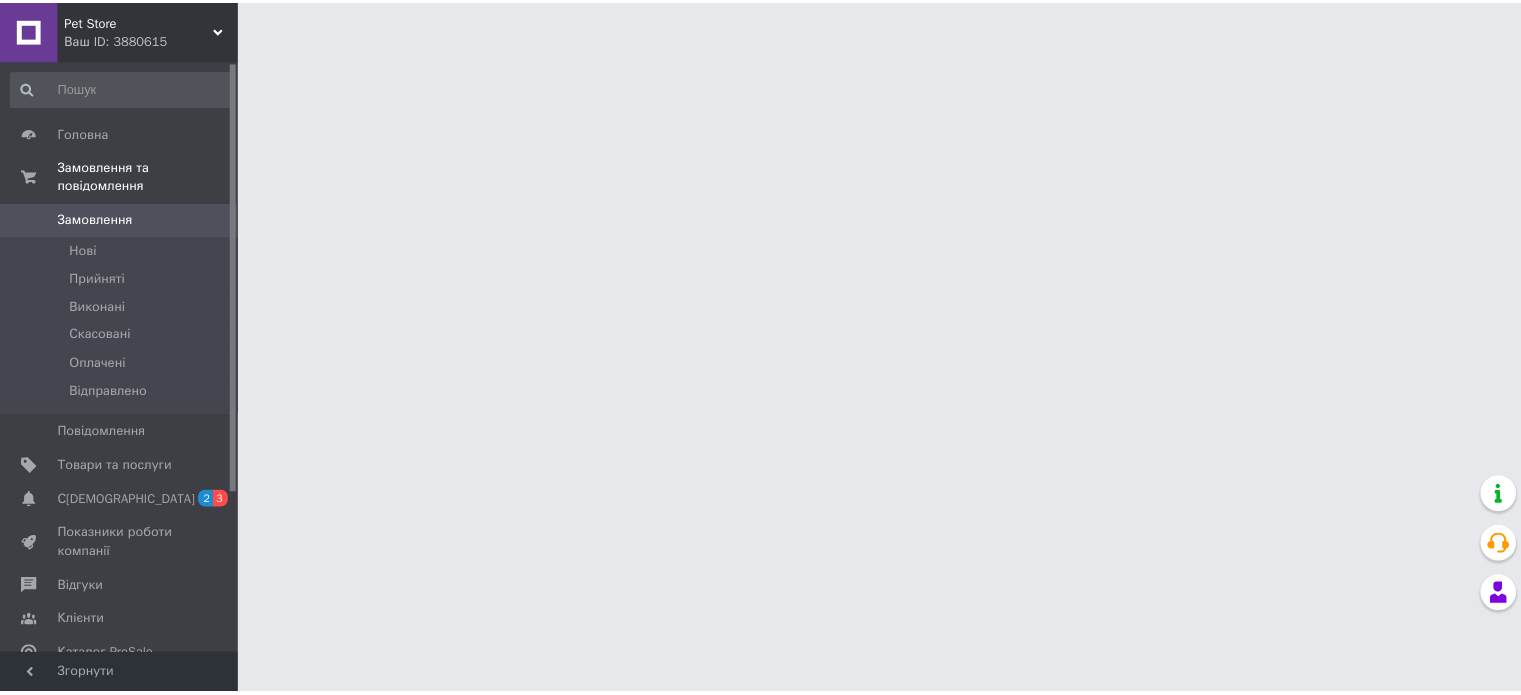 scroll, scrollTop: 0, scrollLeft: 0, axis: both 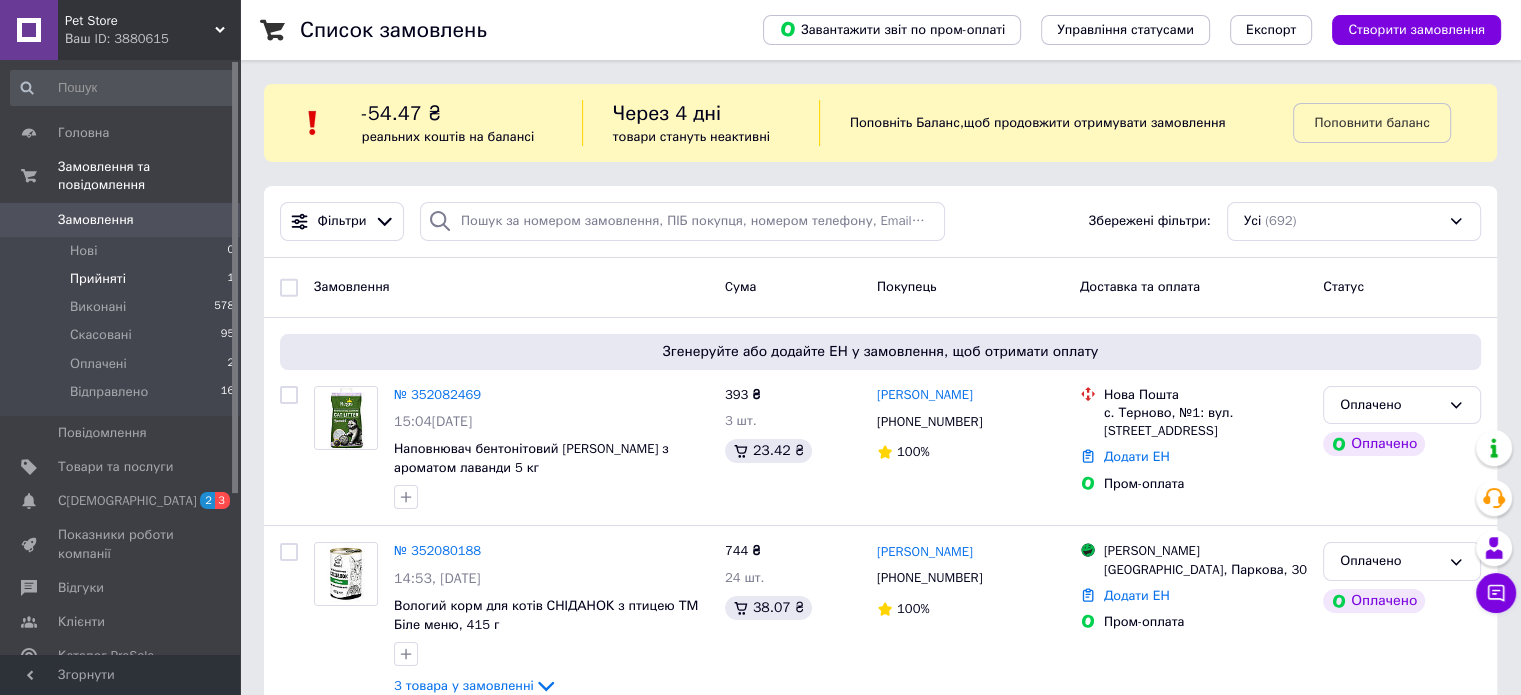 click on "Прийняті" at bounding box center (98, 279) 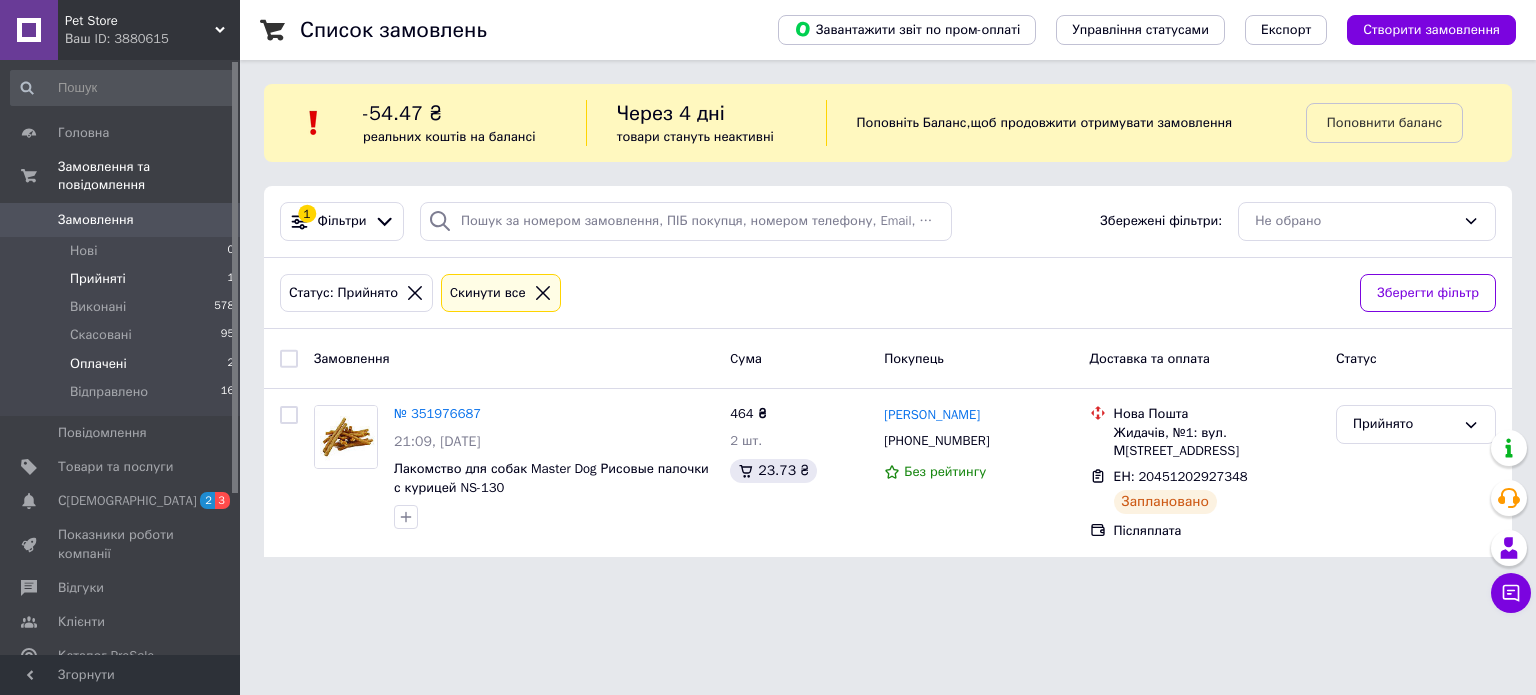 click on "Оплачені" at bounding box center [98, 364] 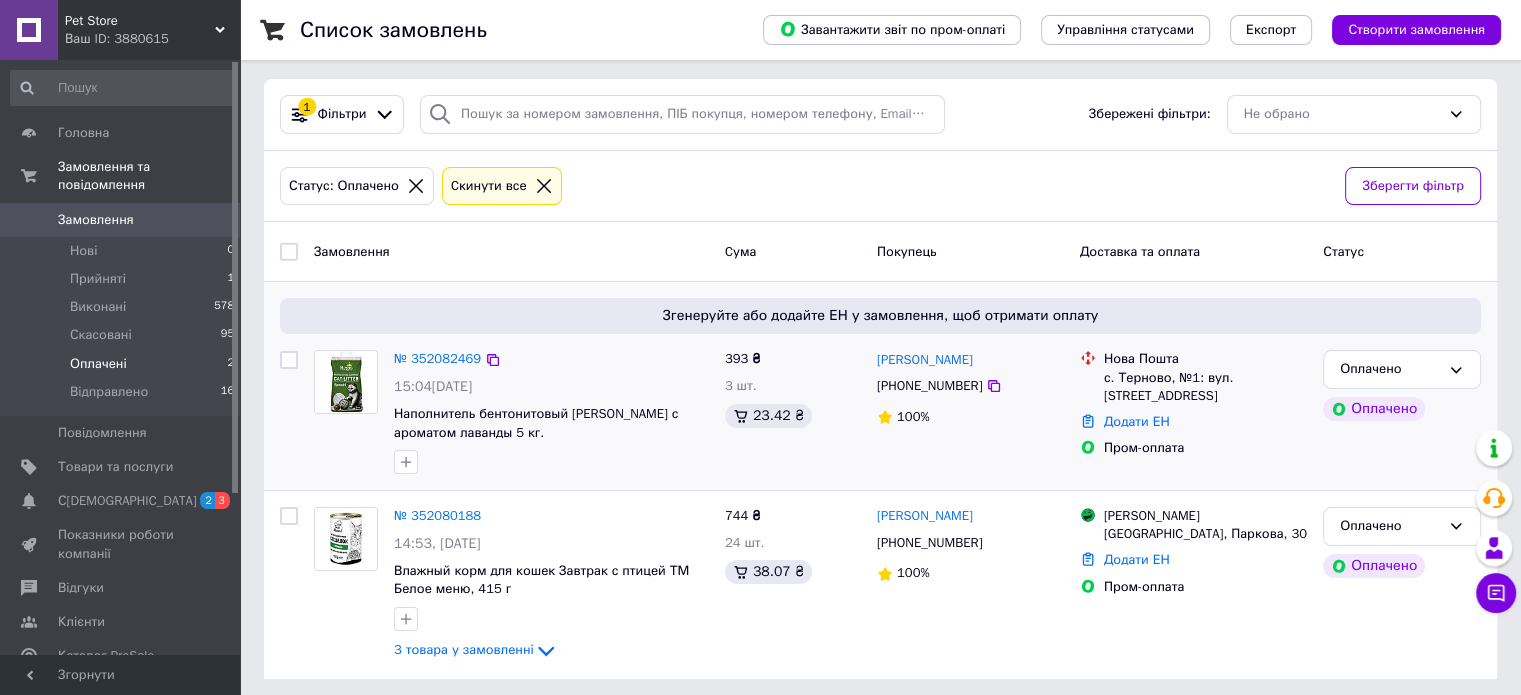 scroll, scrollTop: 113, scrollLeft: 0, axis: vertical 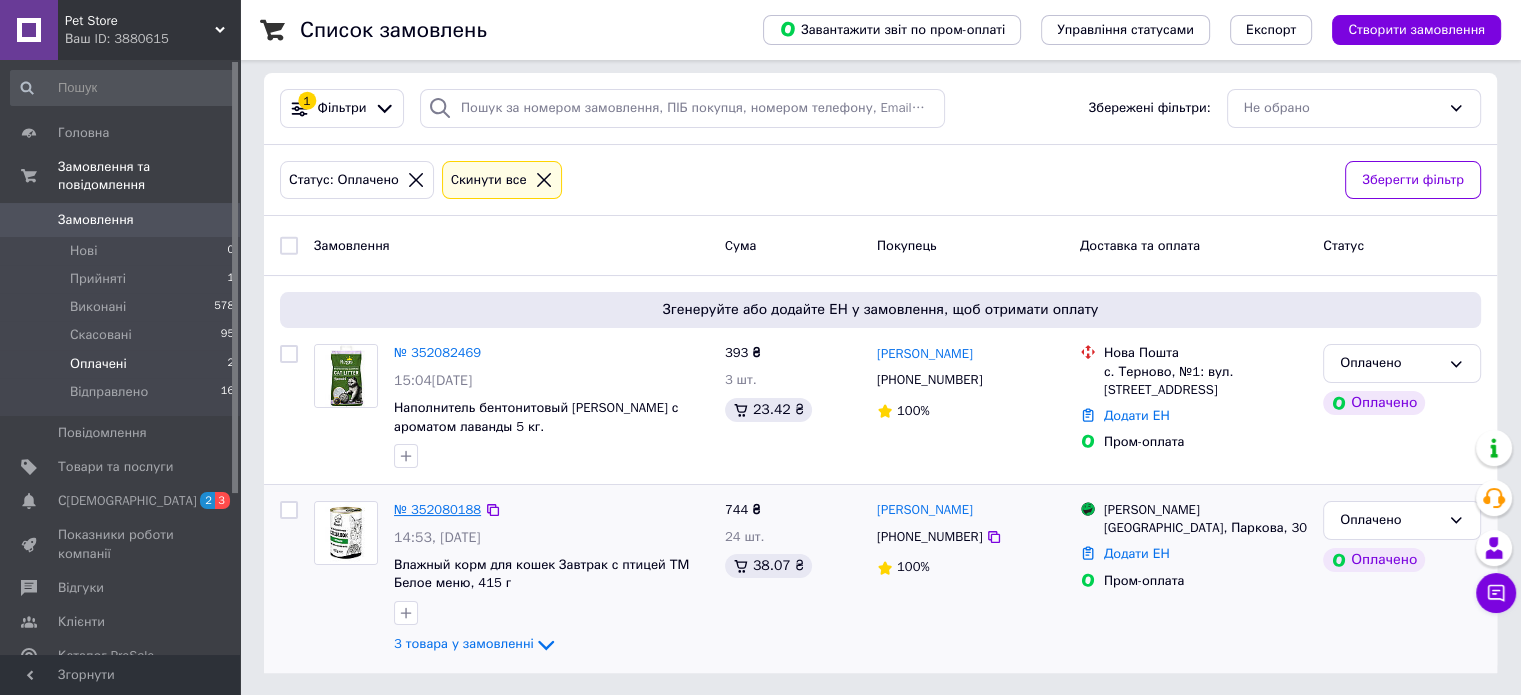 click on "№ 352080188" at bounding box center [437, 509] 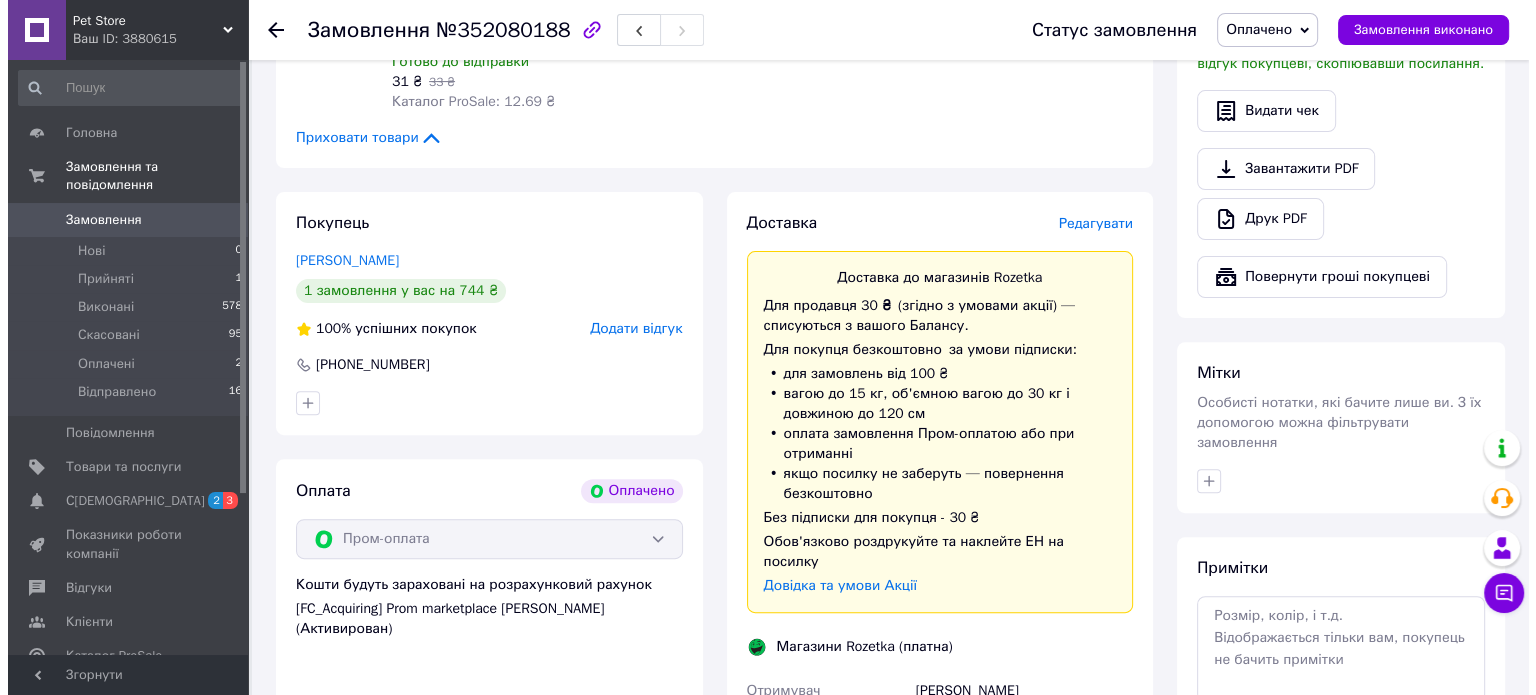 scroll, scrollTop: 600, scrollLeft: 0, axis: vertical 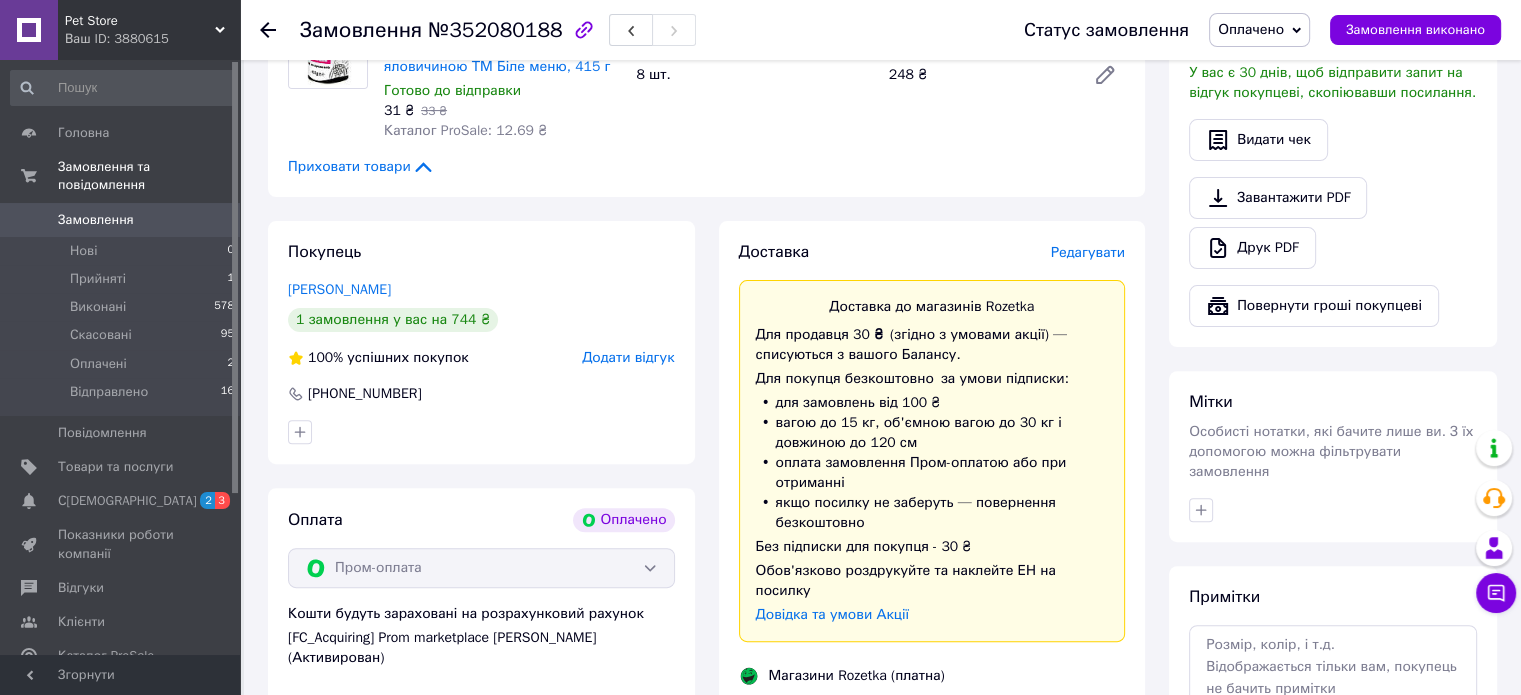click on "Редагувати" at bounding box center (1088, 252) 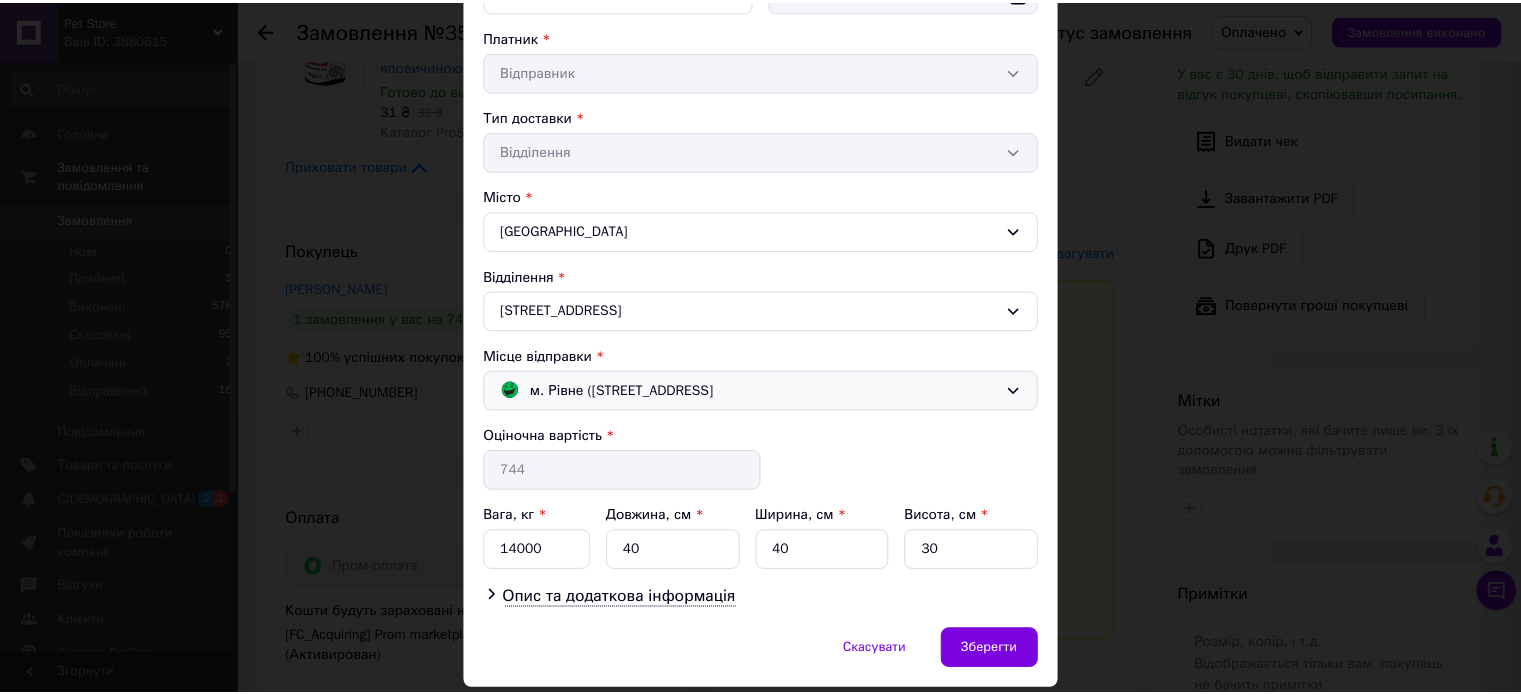 scroll, scrollTop: 400, scrollLeft: 0, axis: vertical 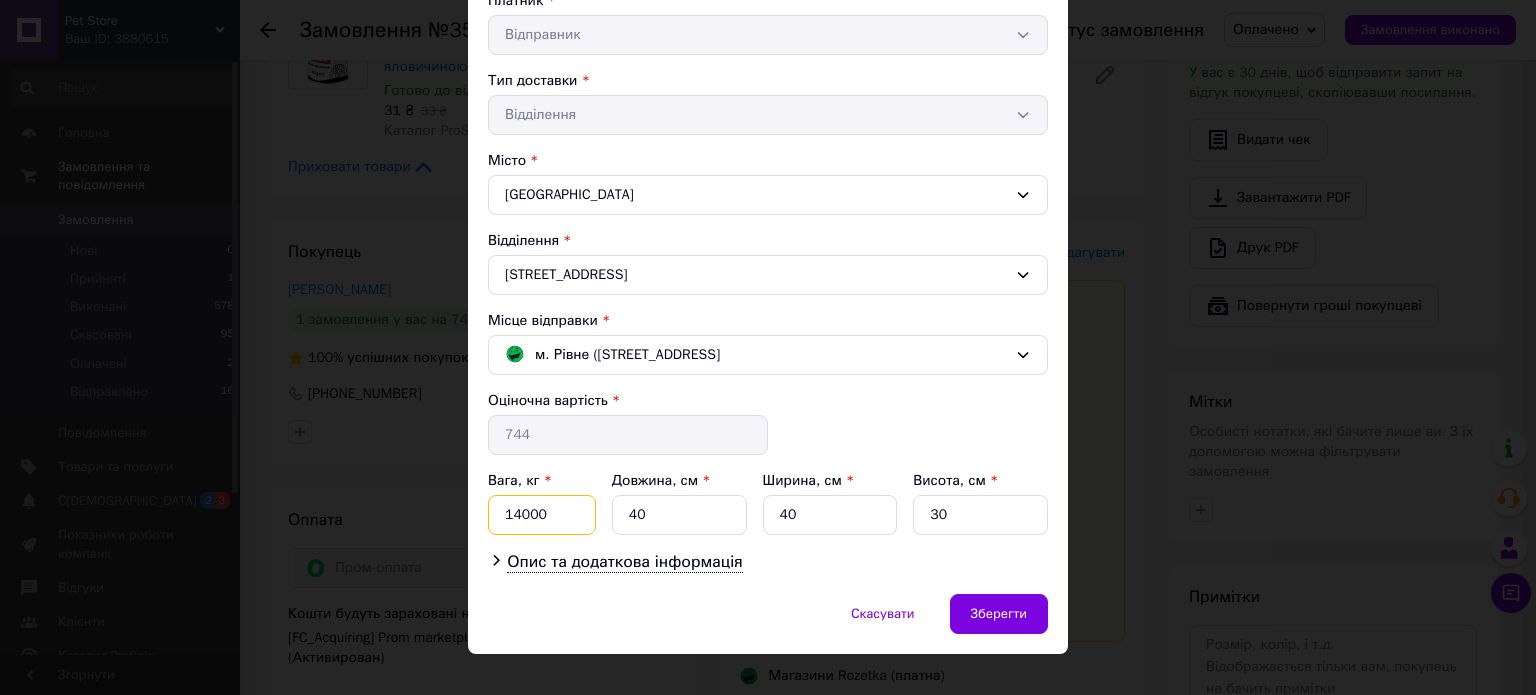 drag, startPoint x: 519, startPoint y: 514, endPoint x: 597, endPoint y: 507, distance: 78.31347 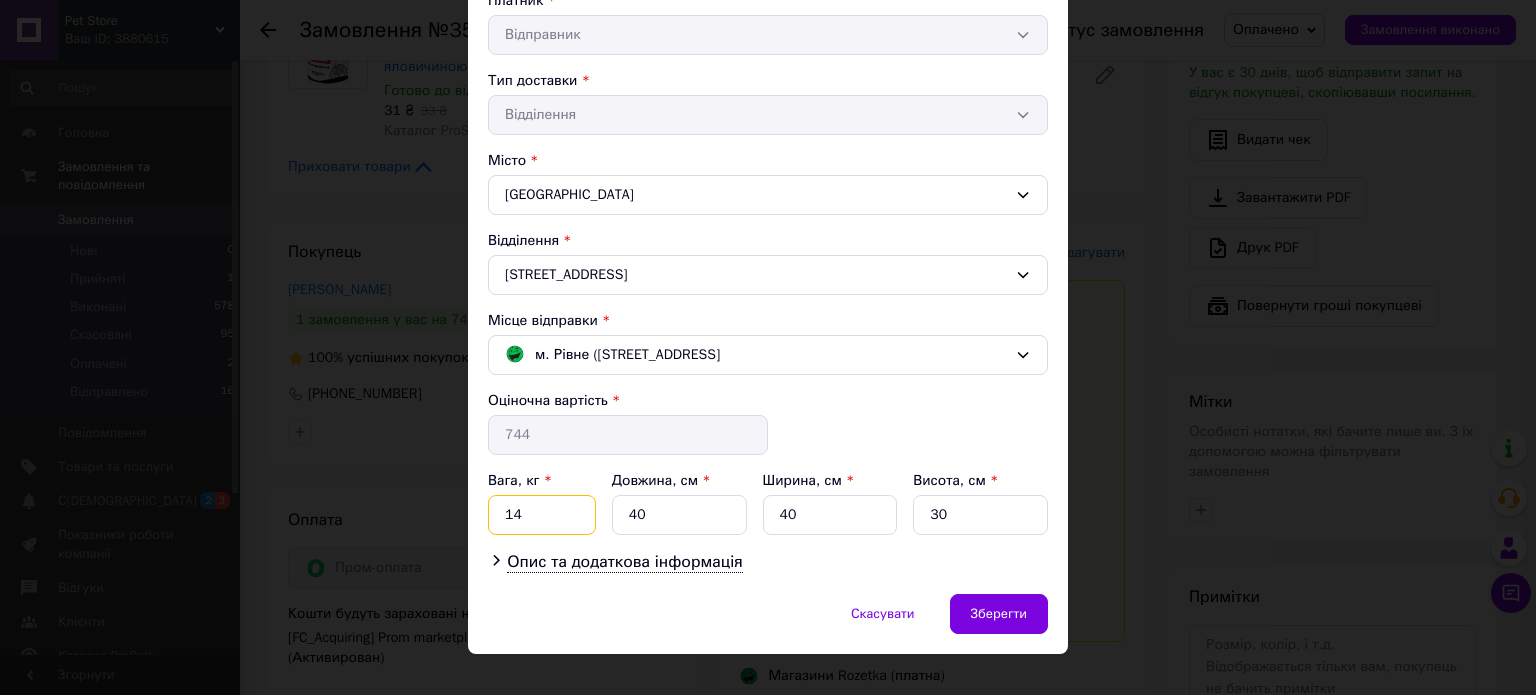 type on "14" 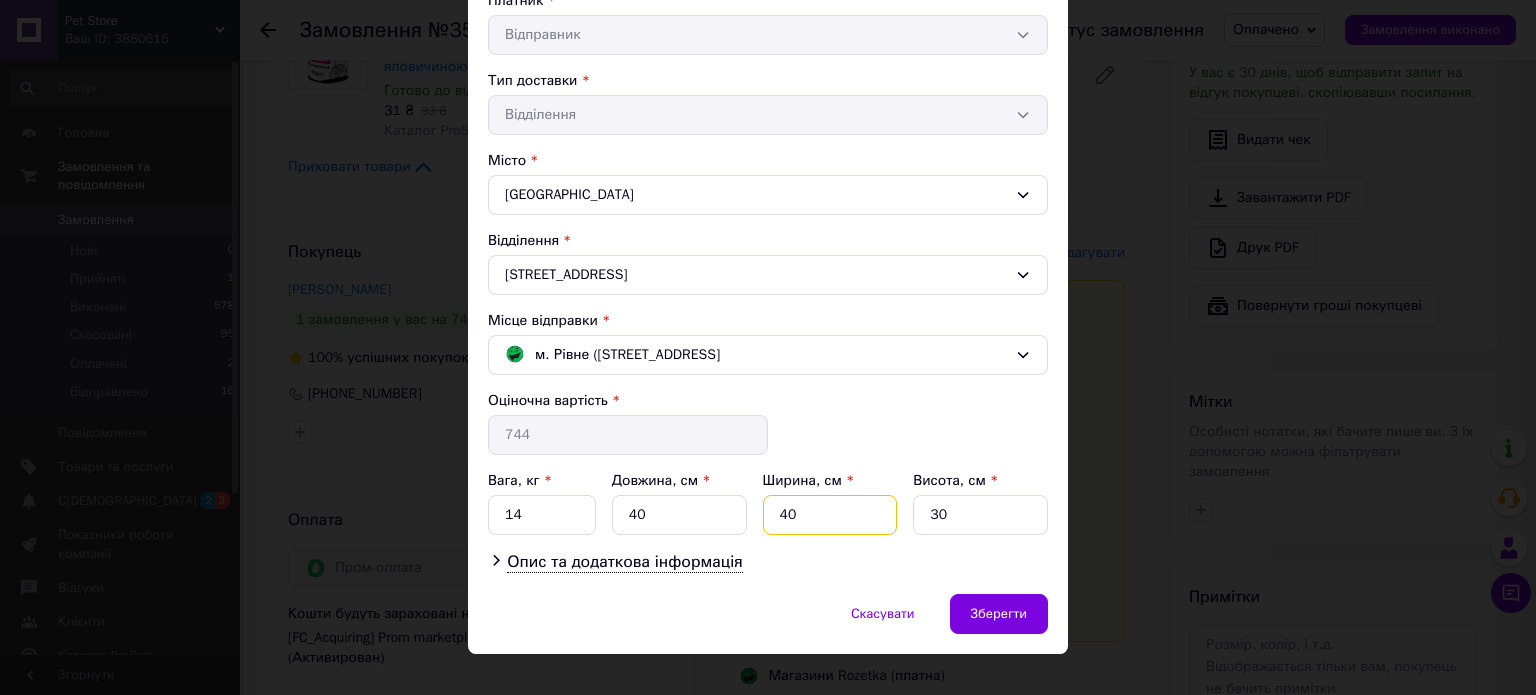 click on "40" at bounding box center [830, 515] 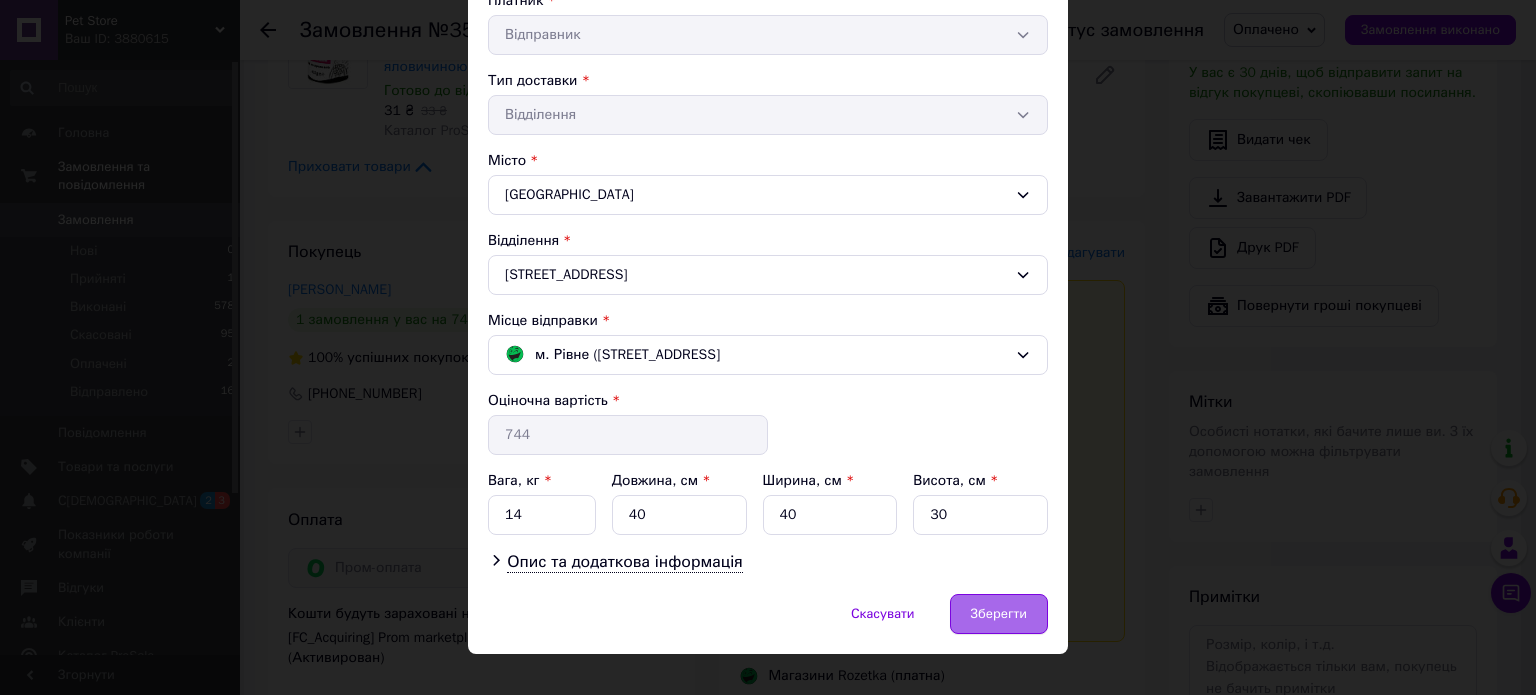 click on "Зберегти" at bounding box center [999, 614] 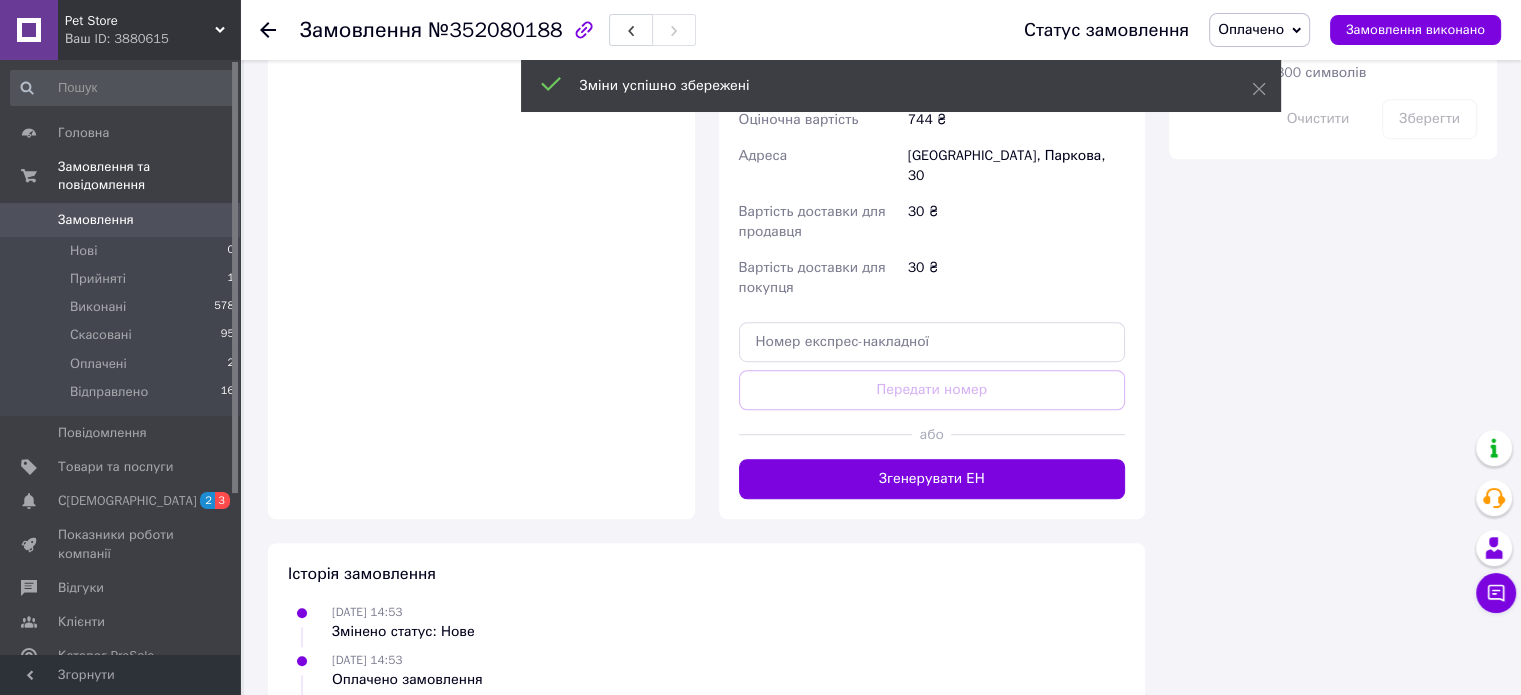 scroll, scrollTop: 1300, scrollLeft: 0, axis: vertical 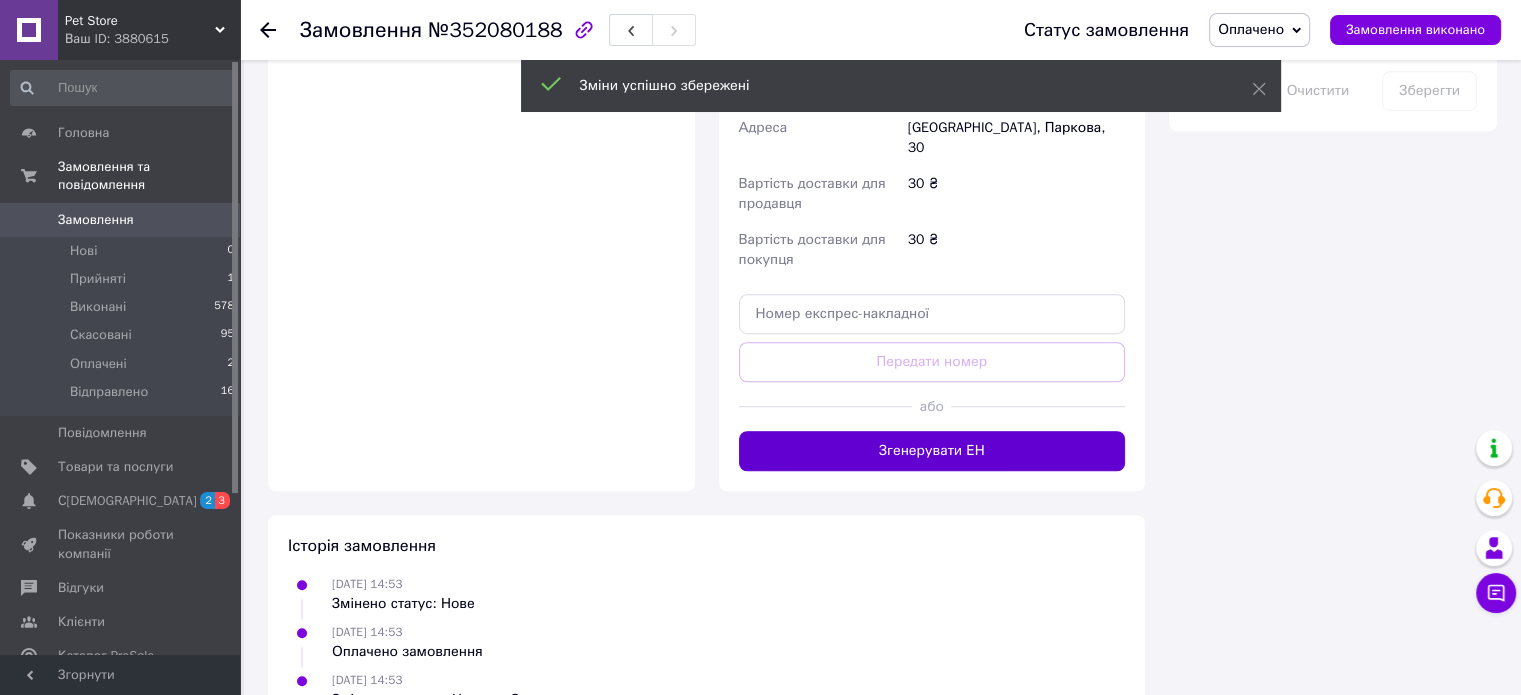 click on "Згенерувати ЕН" at bounding box center (932, 451) 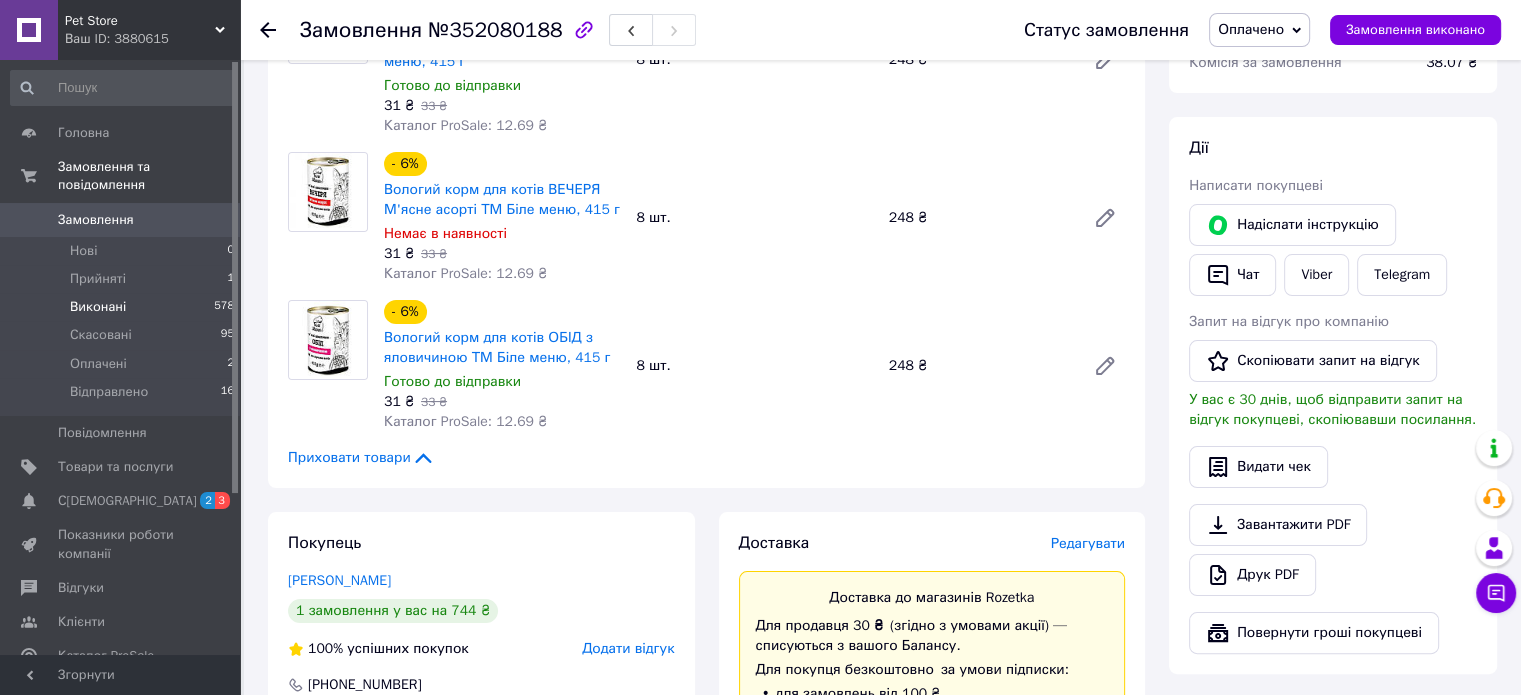 scroll, scrollTop: 0, scrollLeft: 0, axis: both 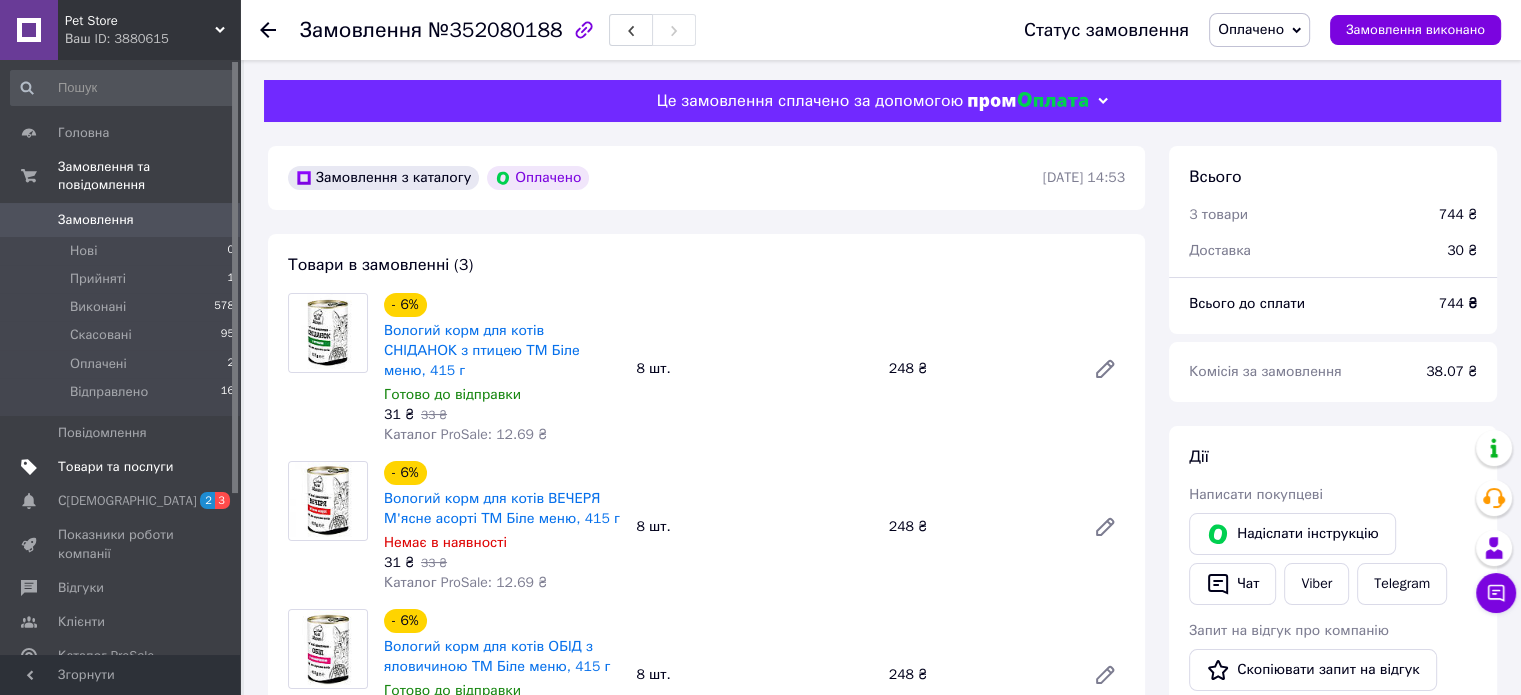 click on "Товари та послуги" at bounding box center (115, 467) 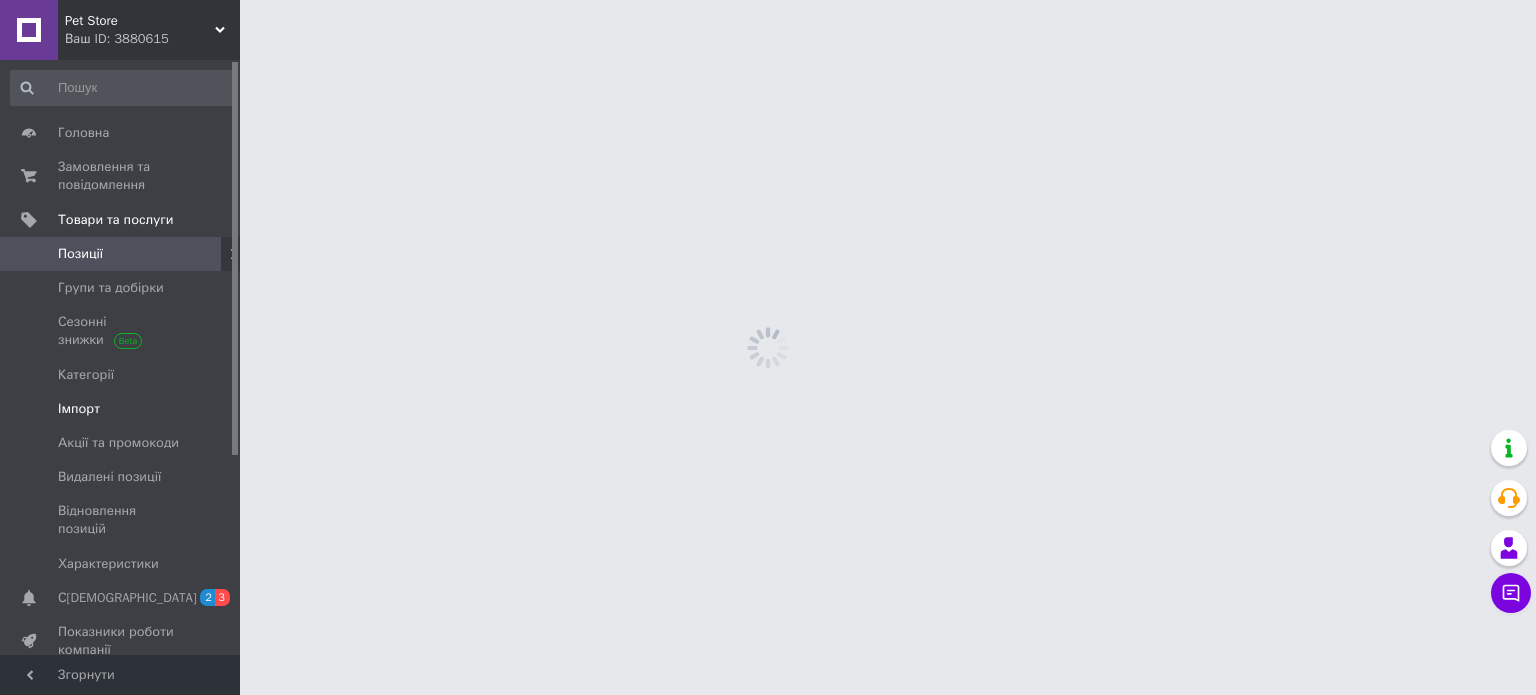 click on "Імпорт" at bounding box center (79, 409) 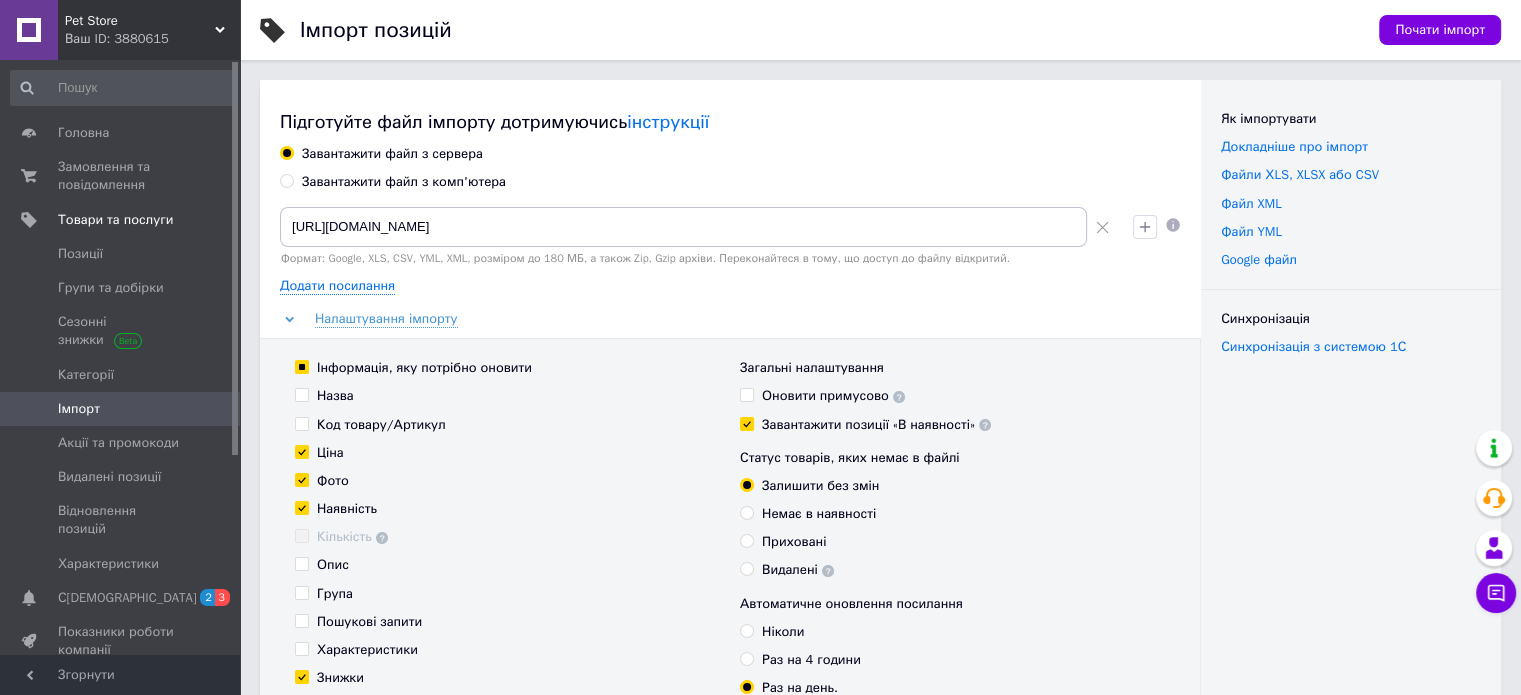 click on "Завантажити файл з комп'ютера" at bounding box center (404, 182) 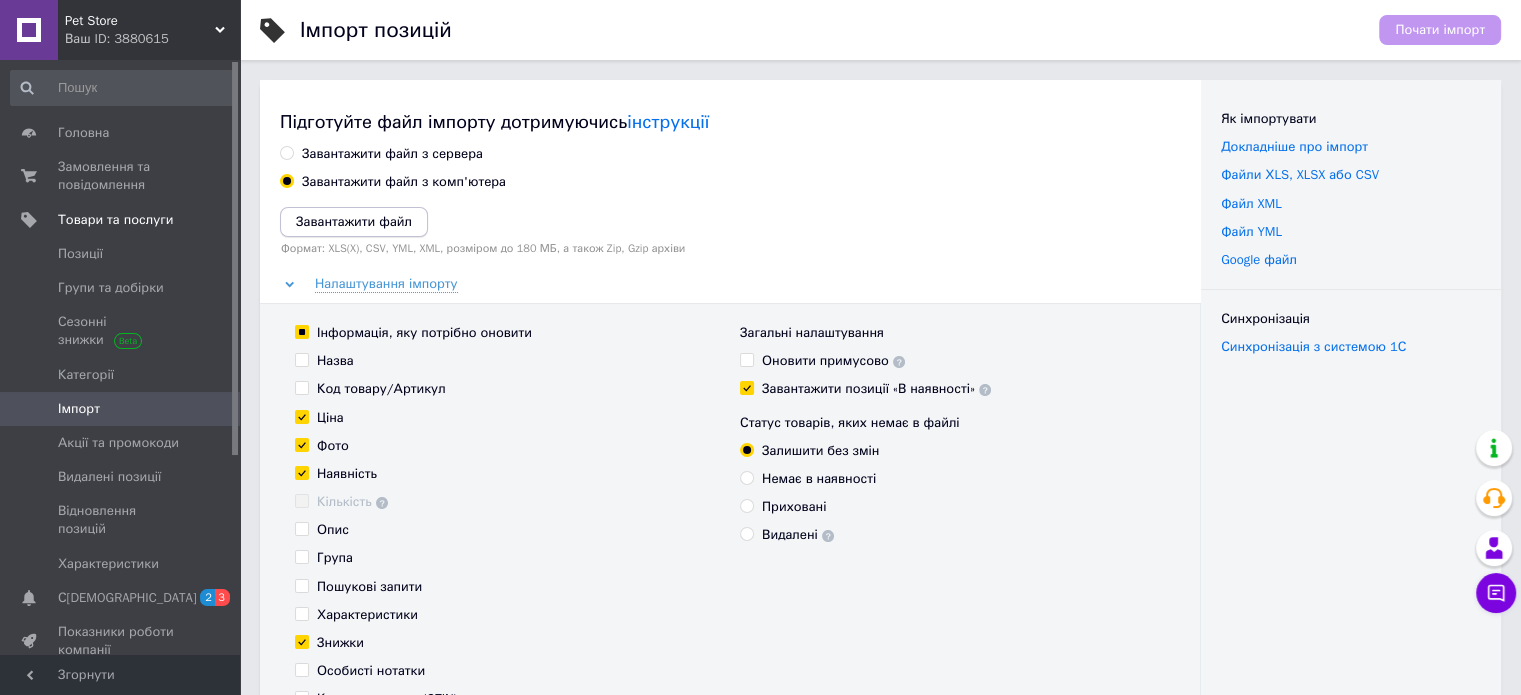 click on "Завантажити файл" at bounding box center [354, 221] 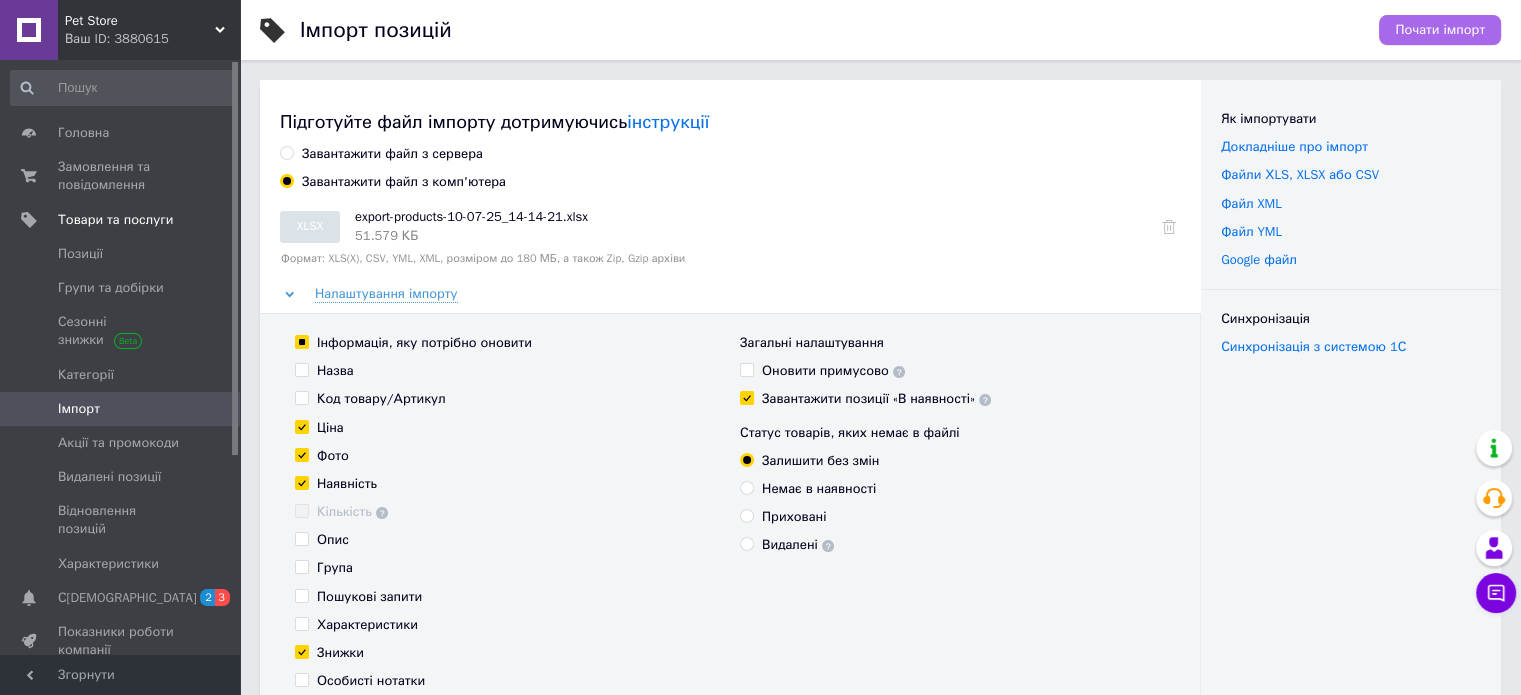 click on "Почати імпорт" at bounding box center (1440, 30) 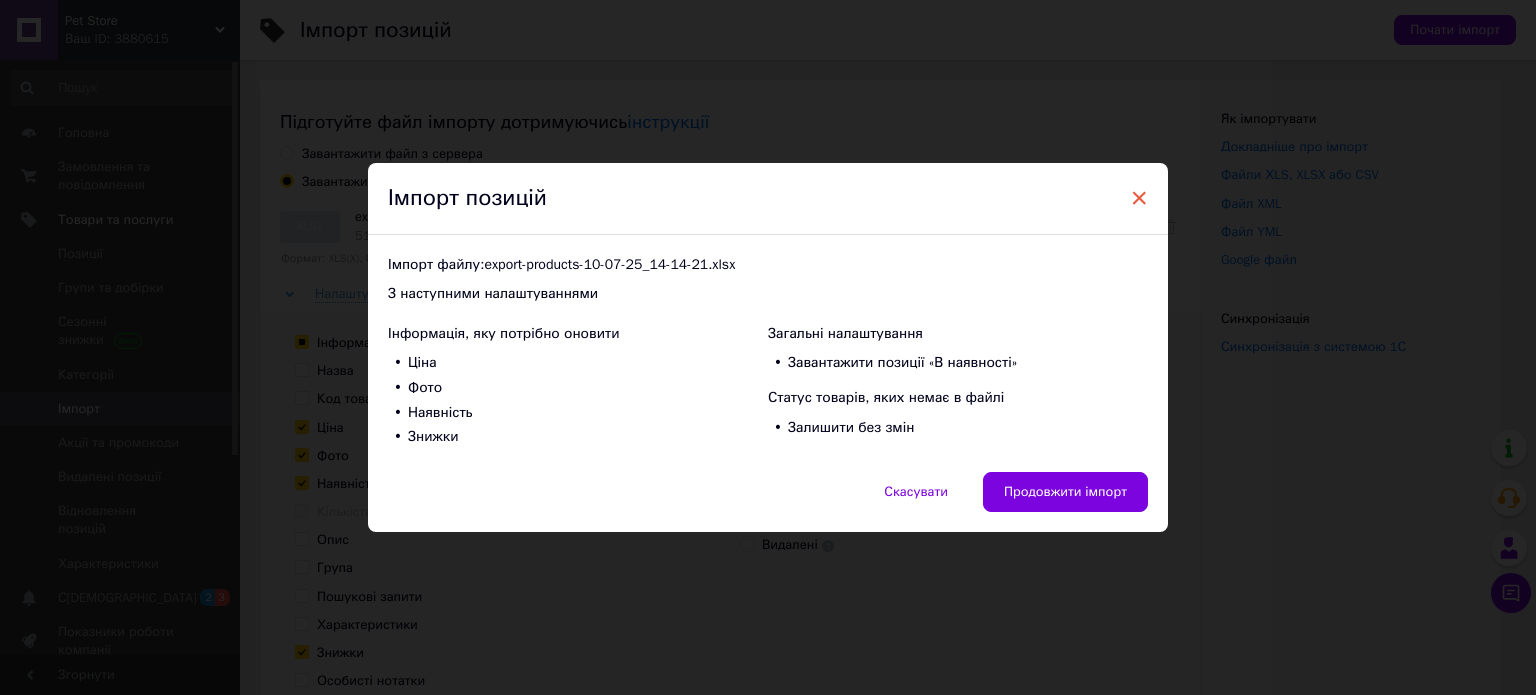 click on "×" at bounding box center [1139, 198] 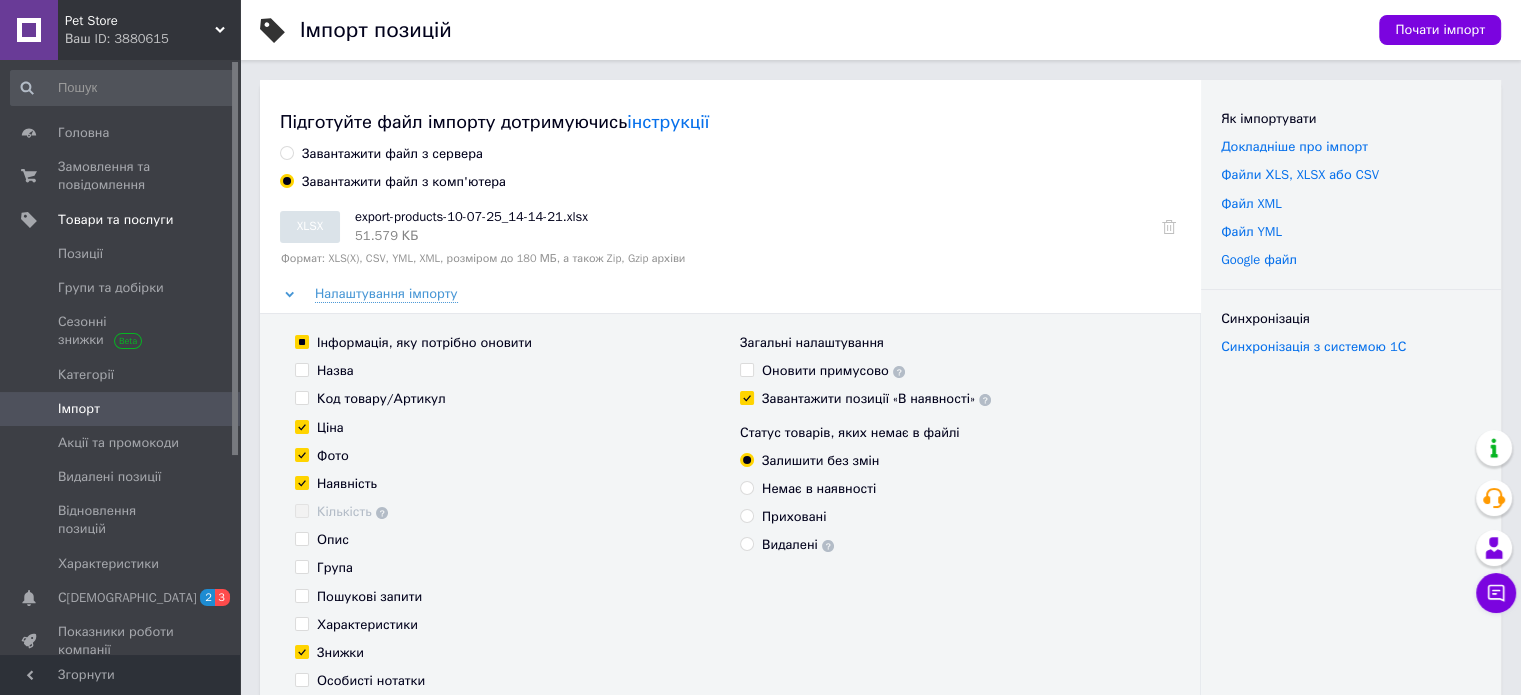 click on "Фото" at bounding box center (301, 454) 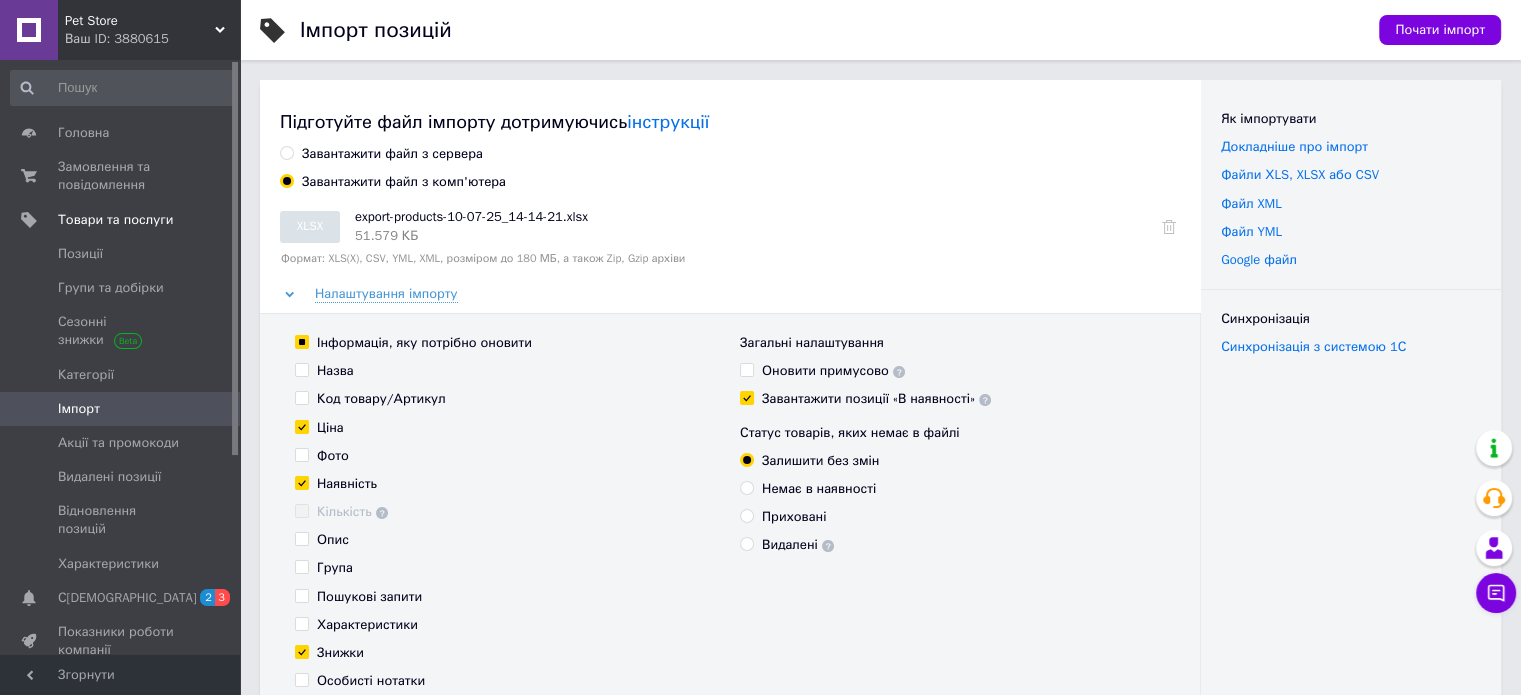 checkbox on "false" 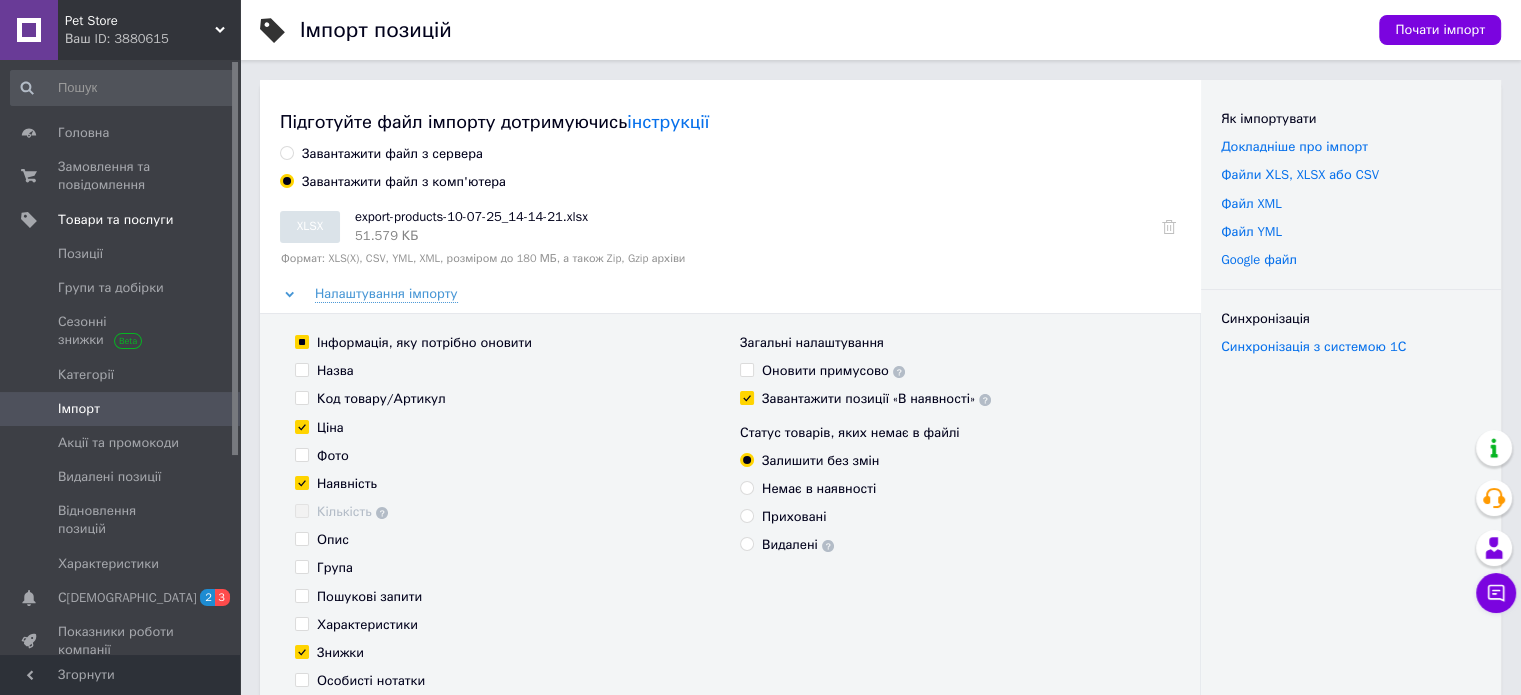 click on "Опис" at bounding box center [301, 538] 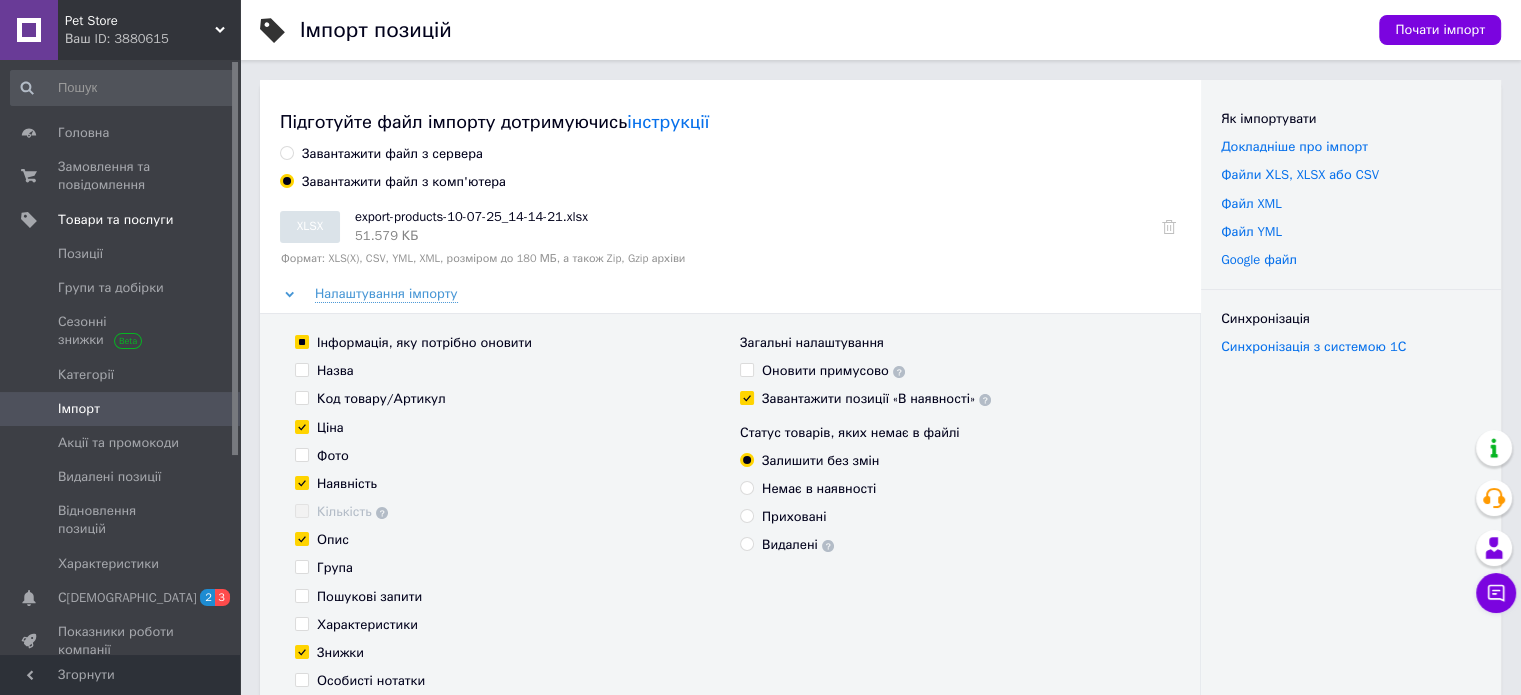 click on "Група" at bounding box center [301, 566] 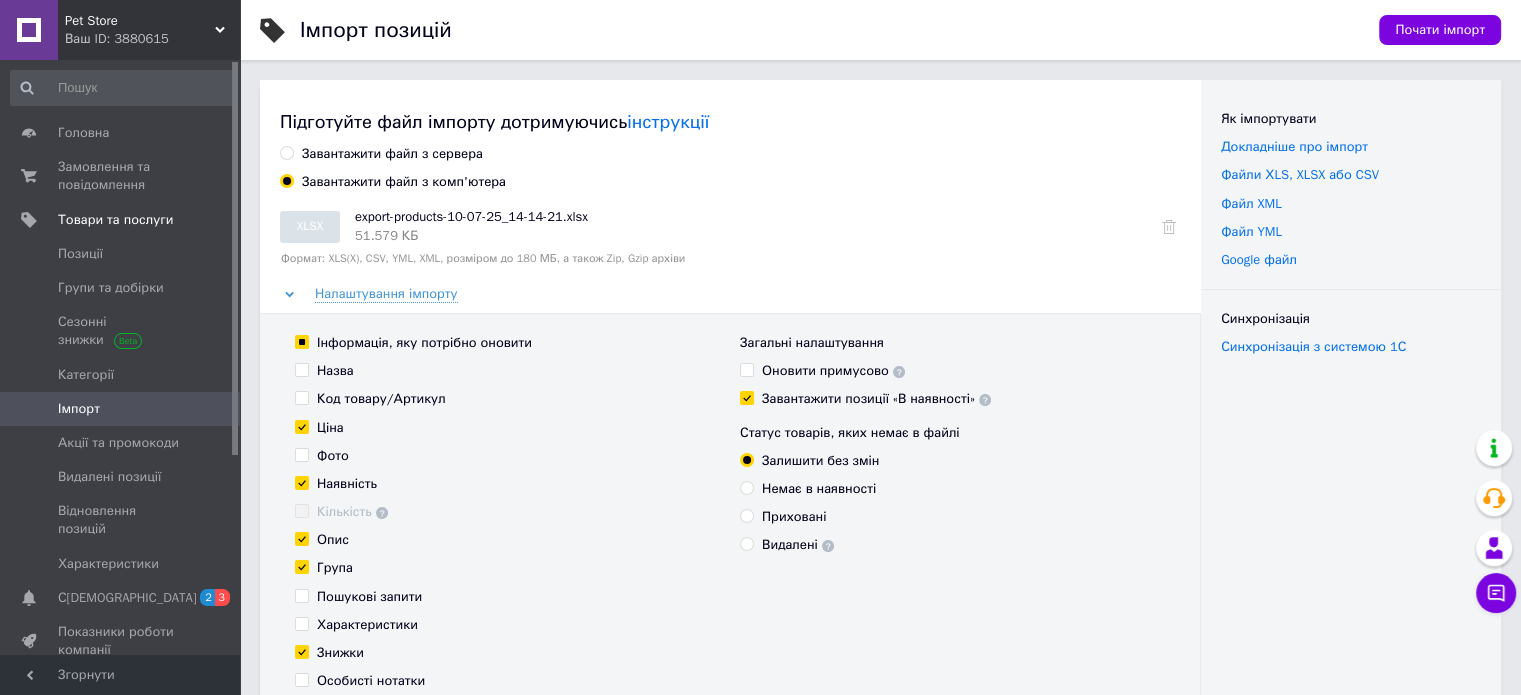checkbox on "true" 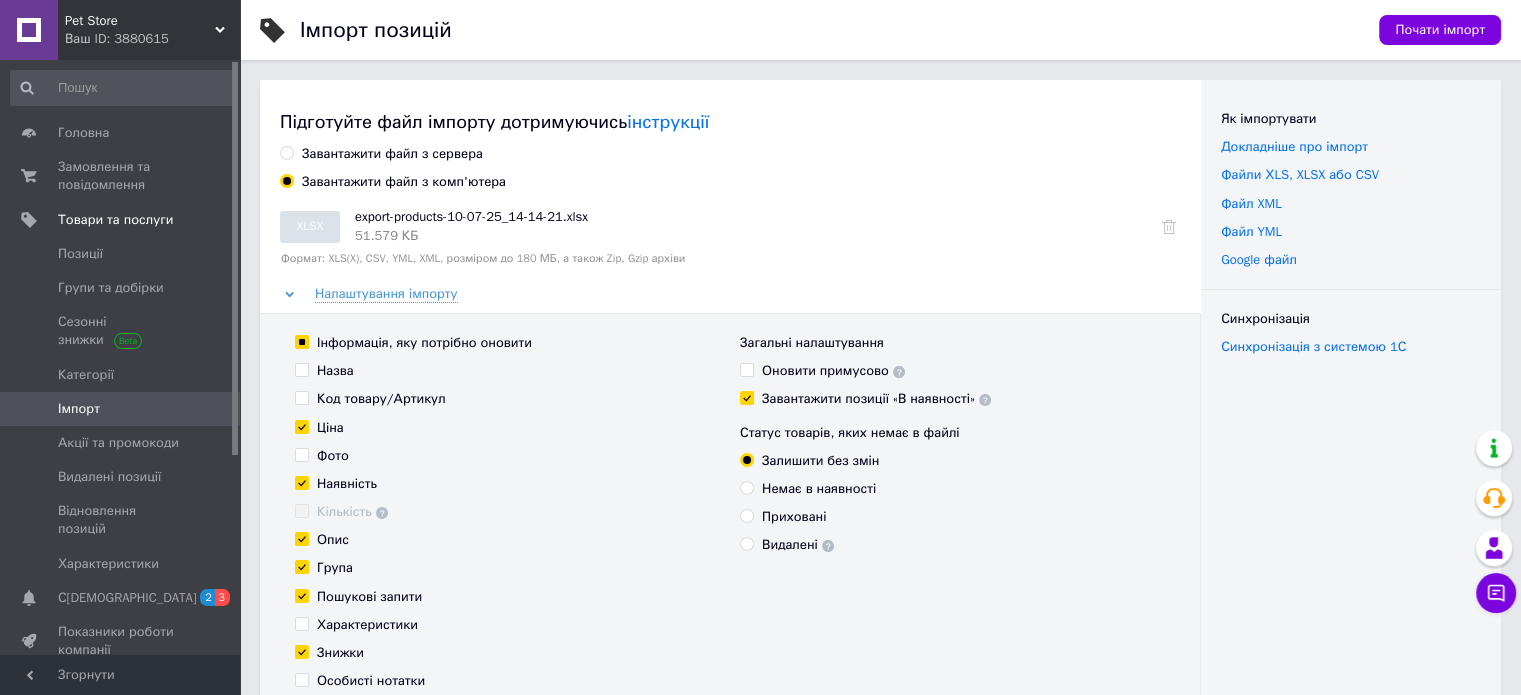 click on "Характеристики" at bounding box center [301, 623] 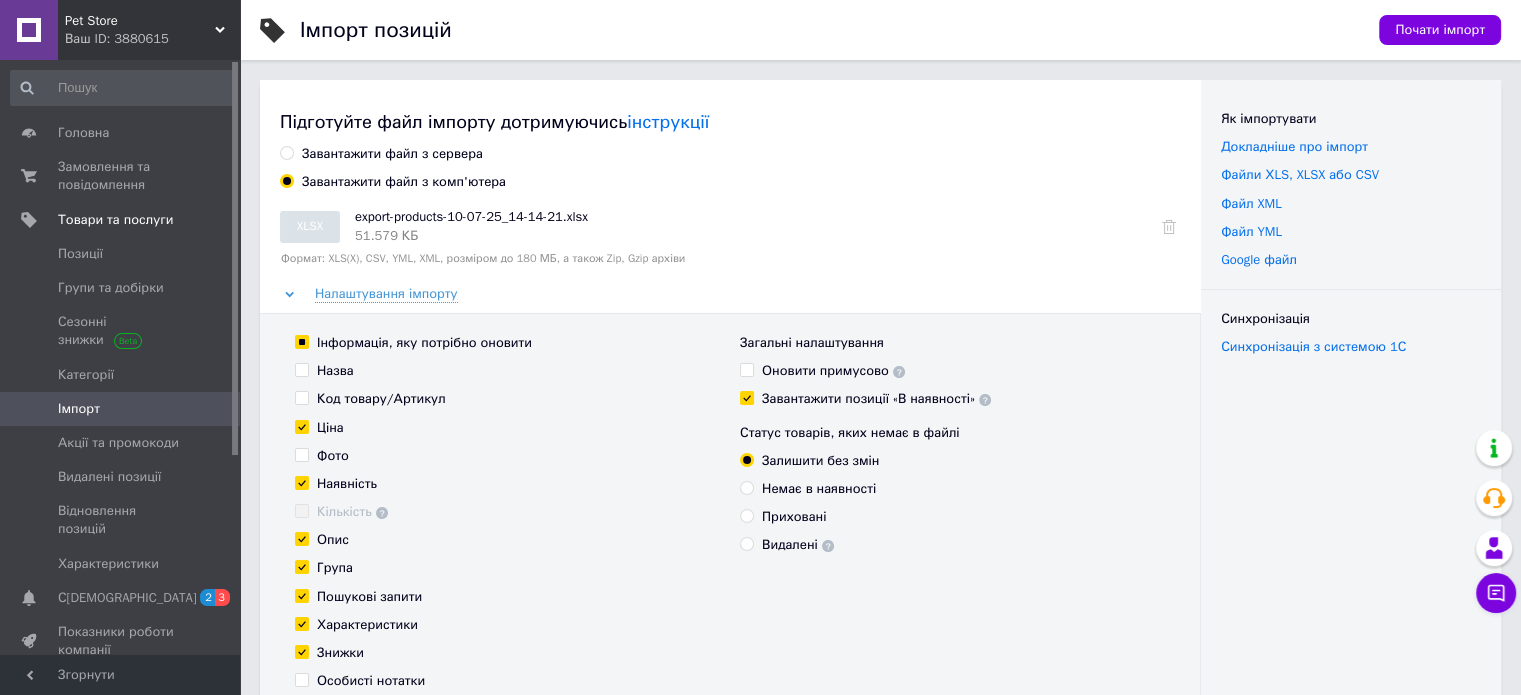 checkbox on "true" 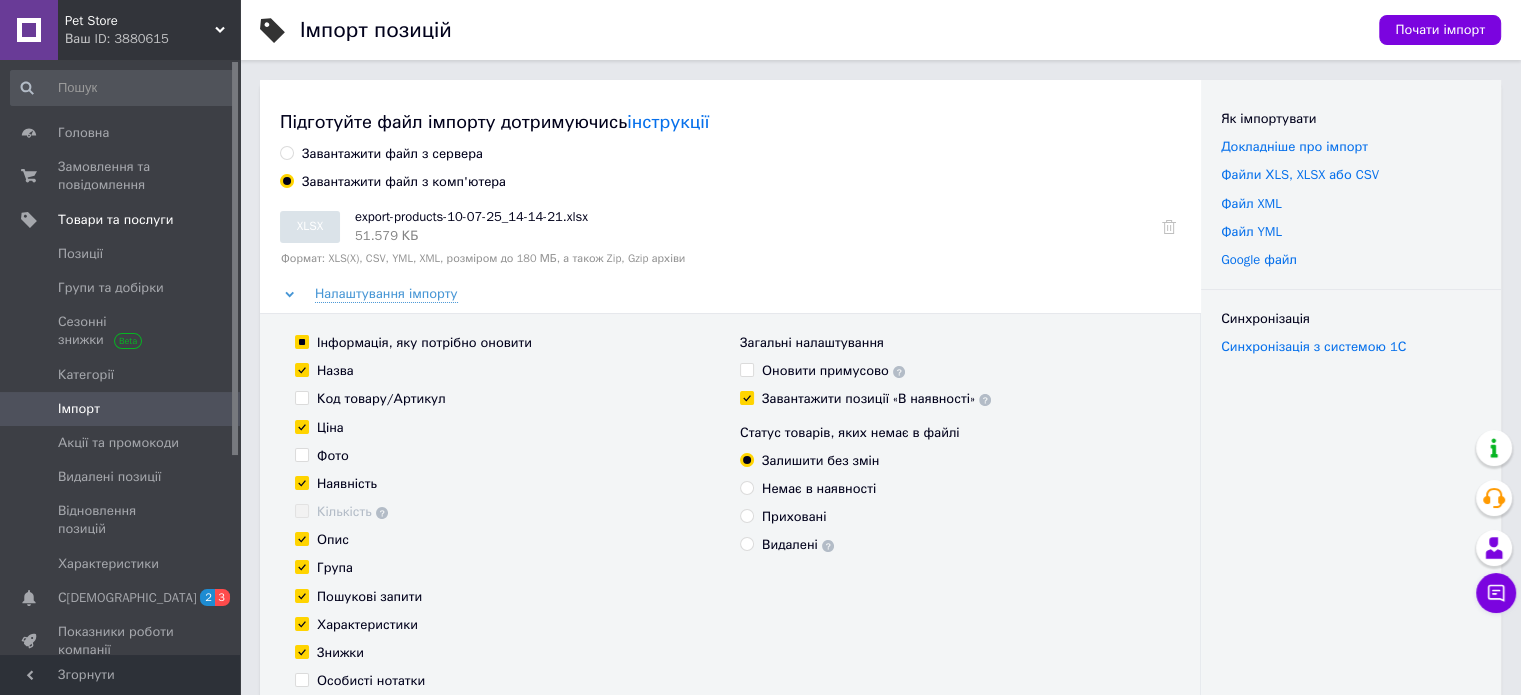 checkbox on "true" 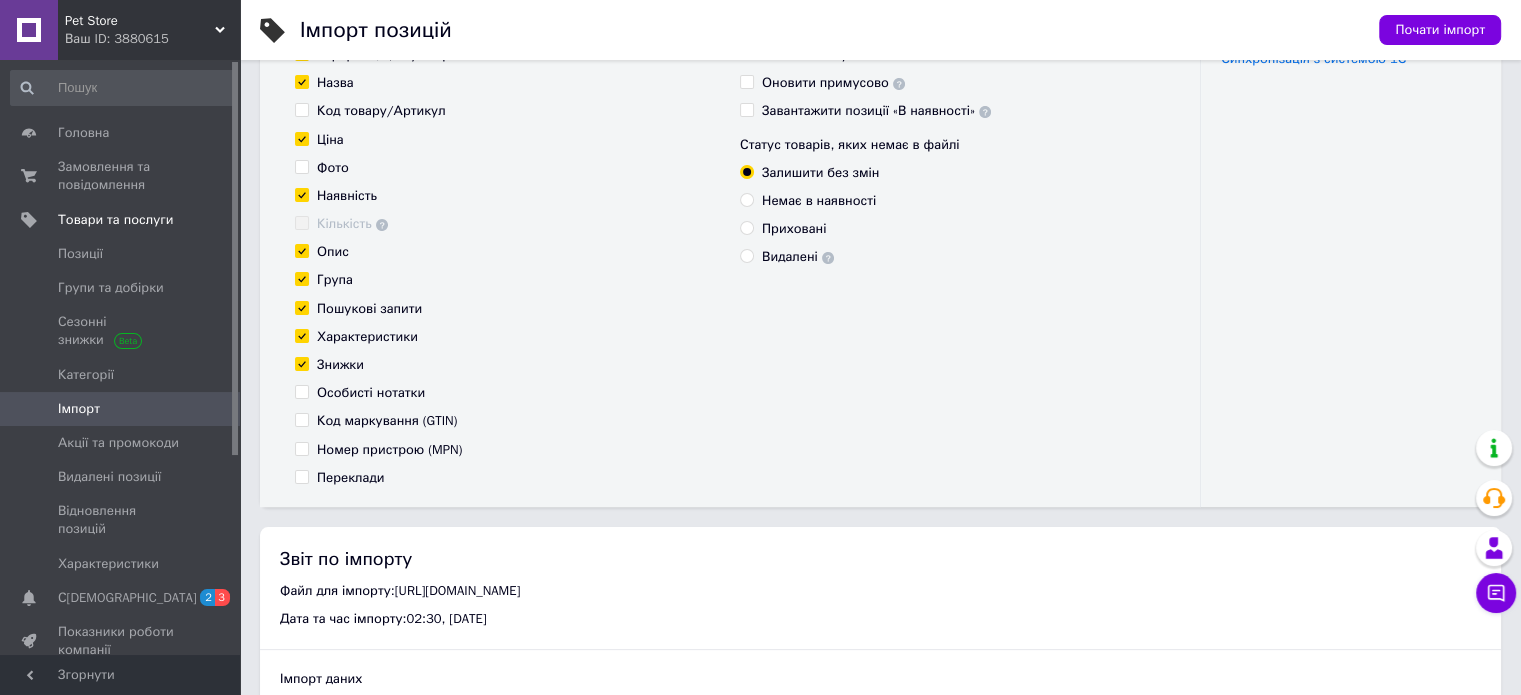 scroll, scrollTop: 300, scrollLeft: 0, axis: vertical 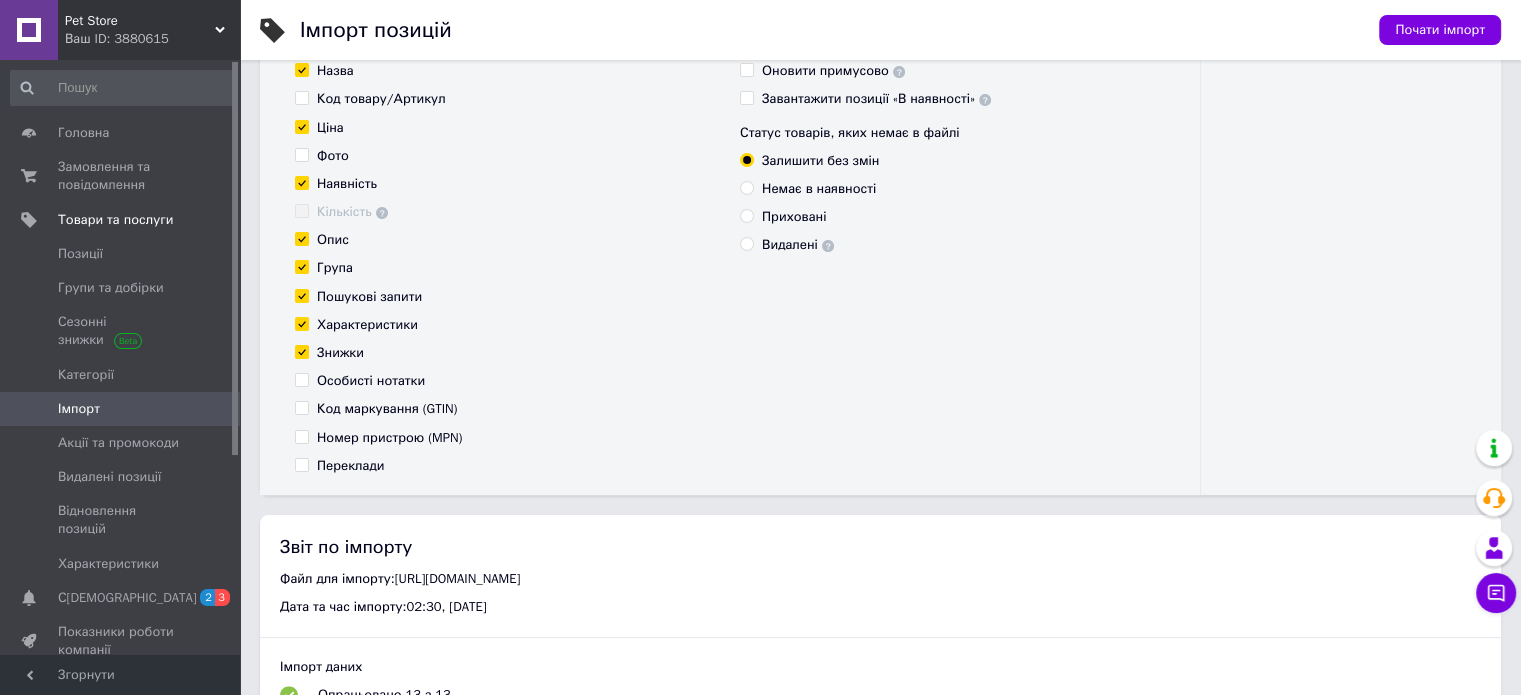click on "Переклади" at bounding box center [301, 464] 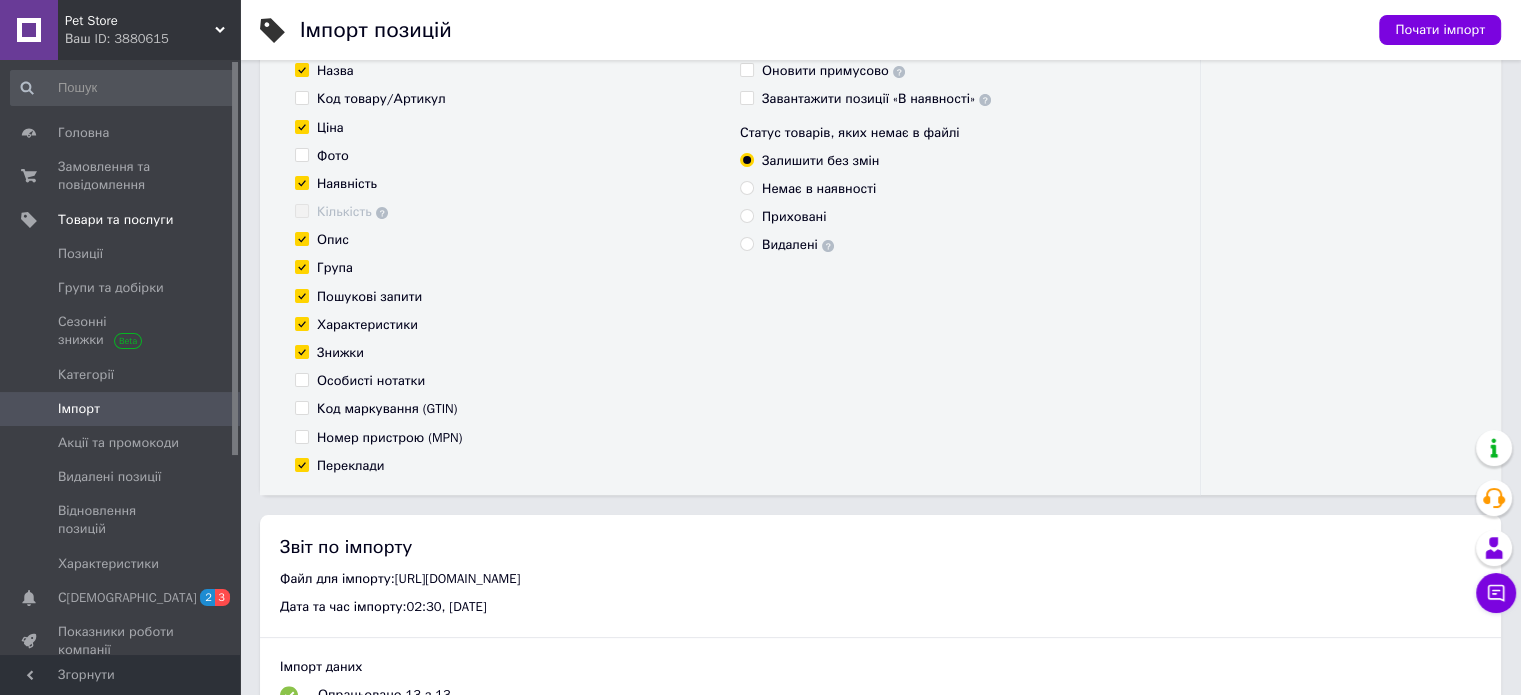 click on "Особисті нотатки" at bounding box center (301, 379) 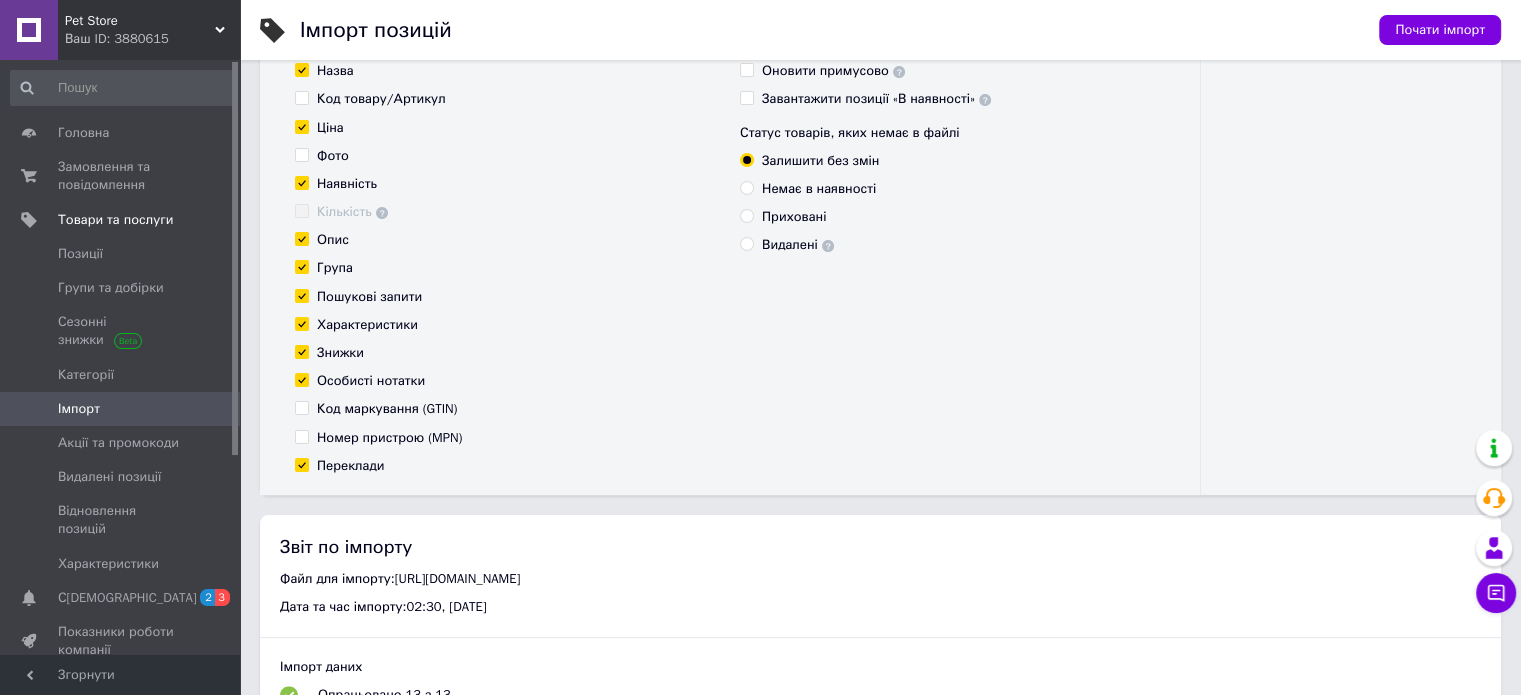 scroll, scrollTop: 200, scrollLeft: 0, axis: vertical 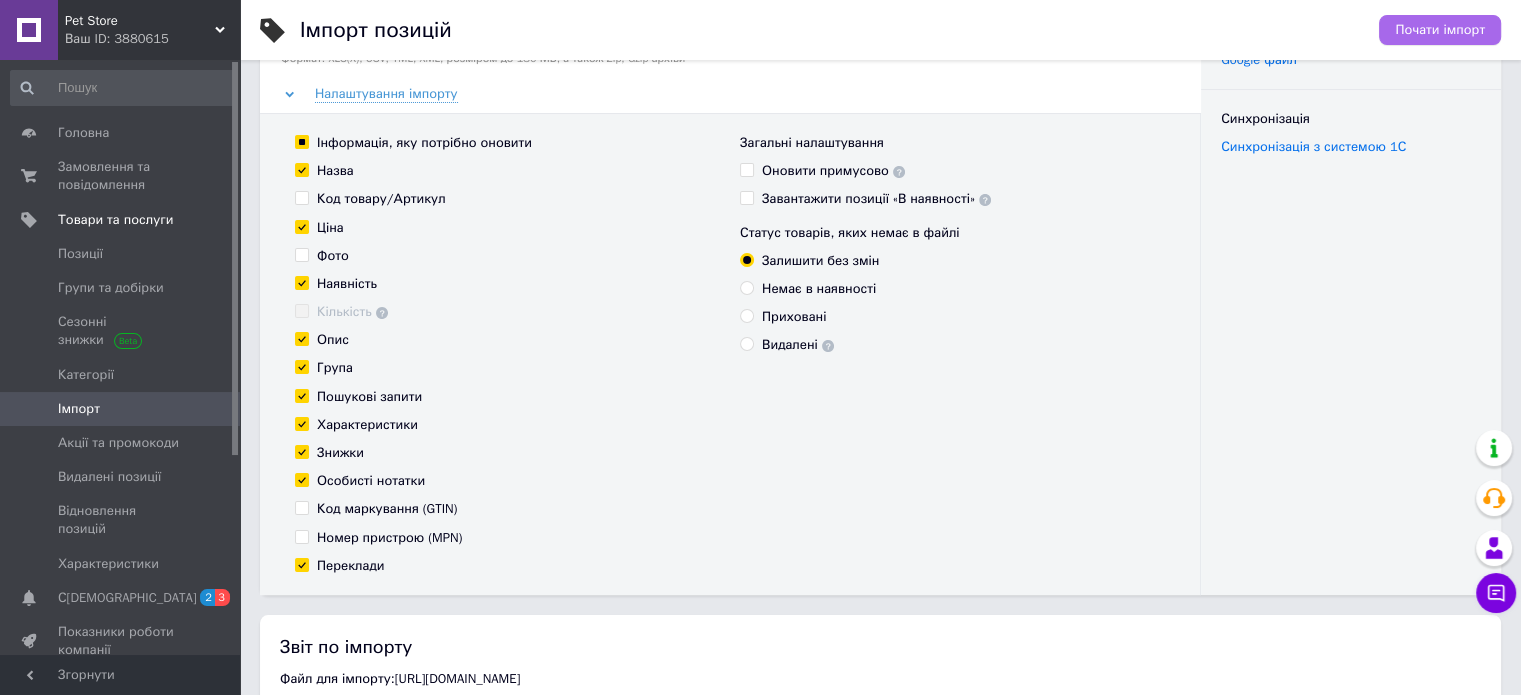 click on "Почати імпорт" at bounding box center [1440, 30] 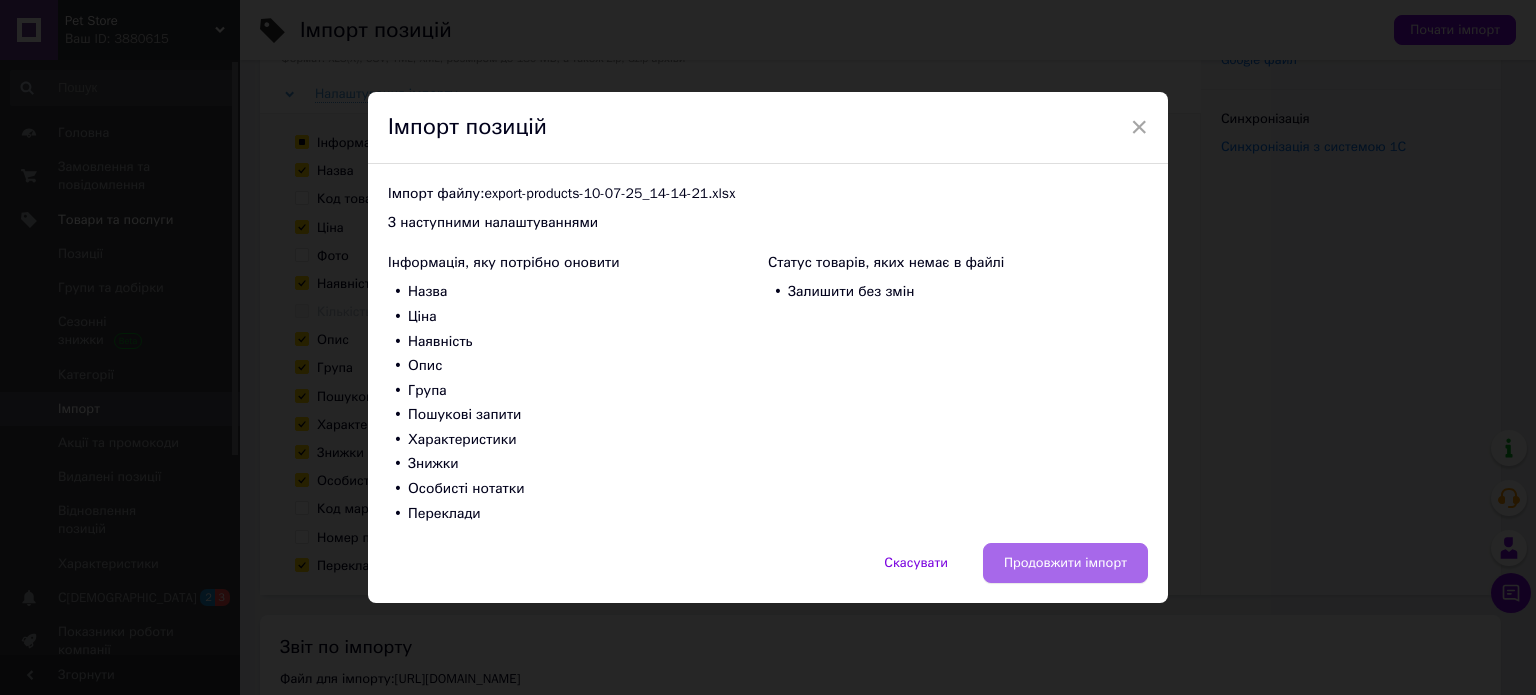 click on "Продовжити імпорт" at bounding box center (1065, 563) 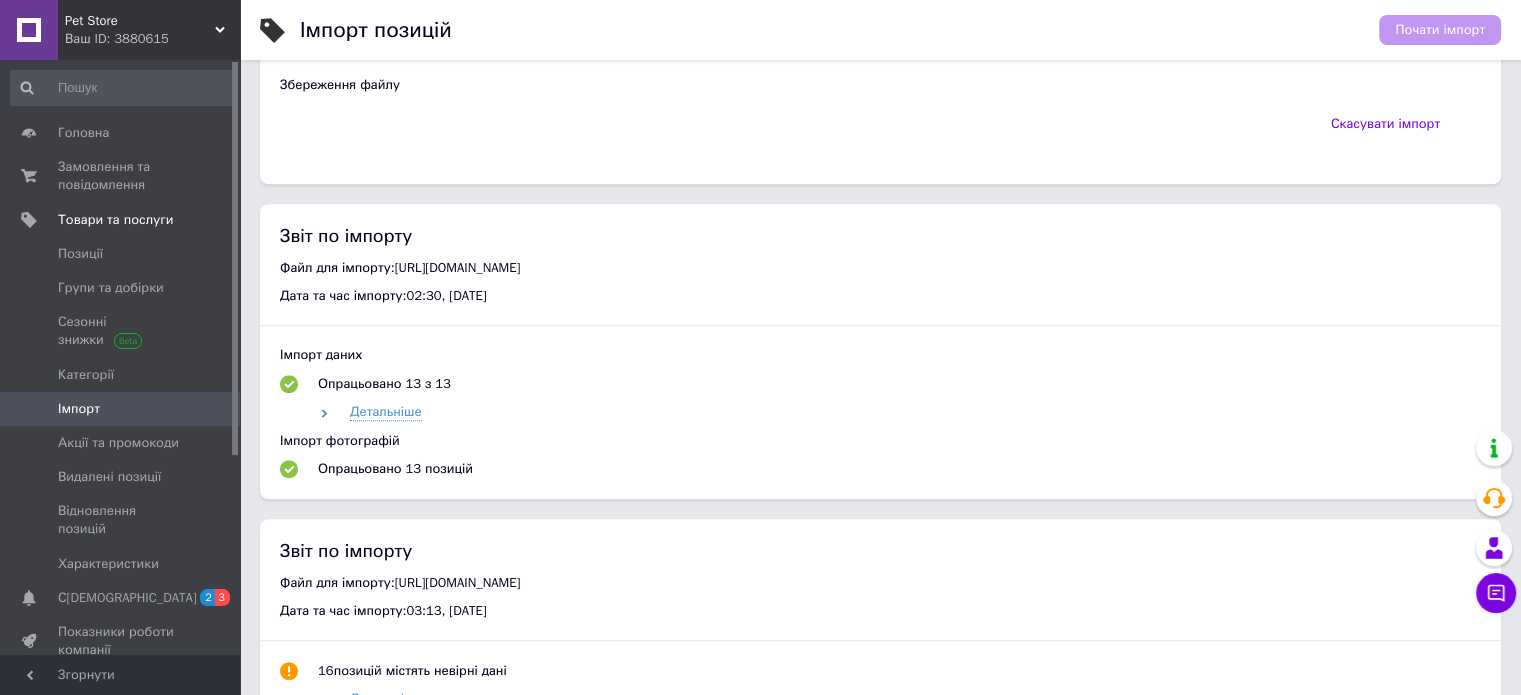 scroll, scrollTop: 1292, scrollLeft: 0, axis: vertical 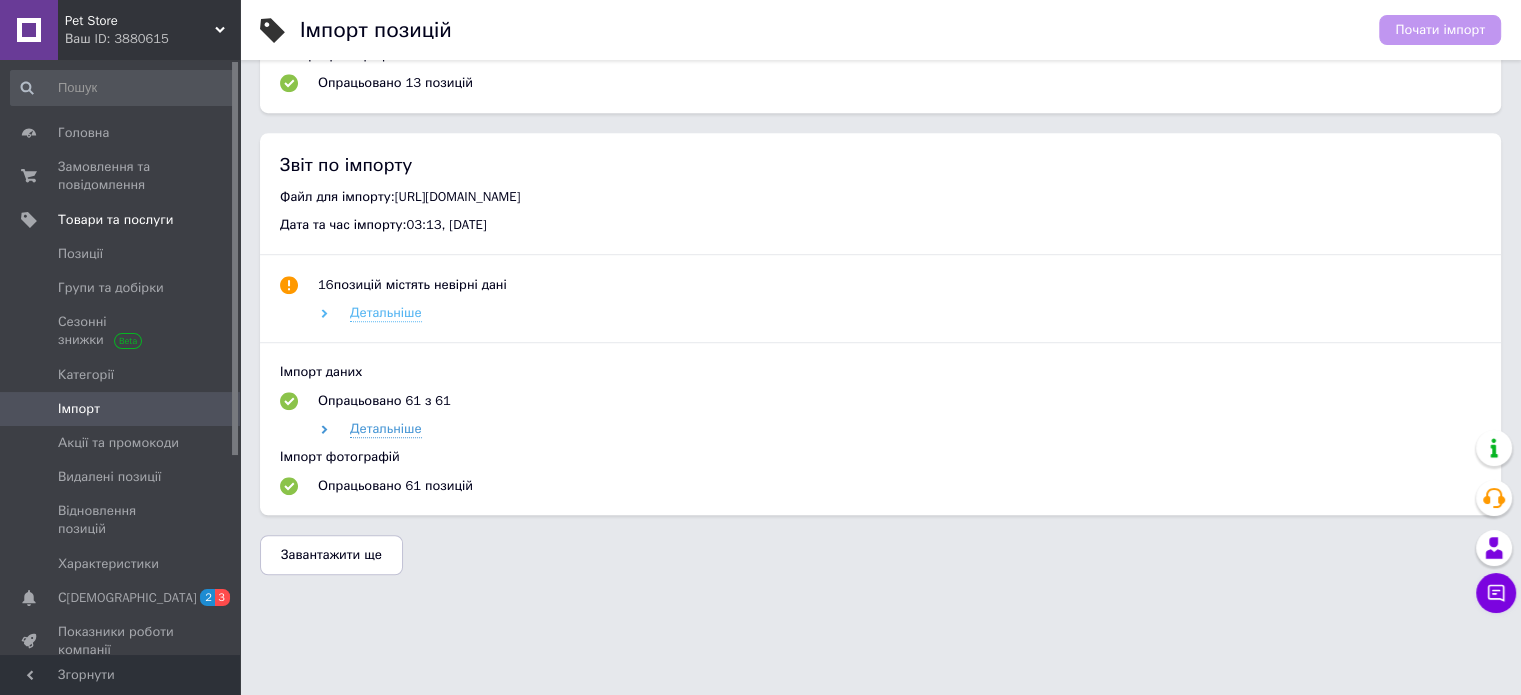 click 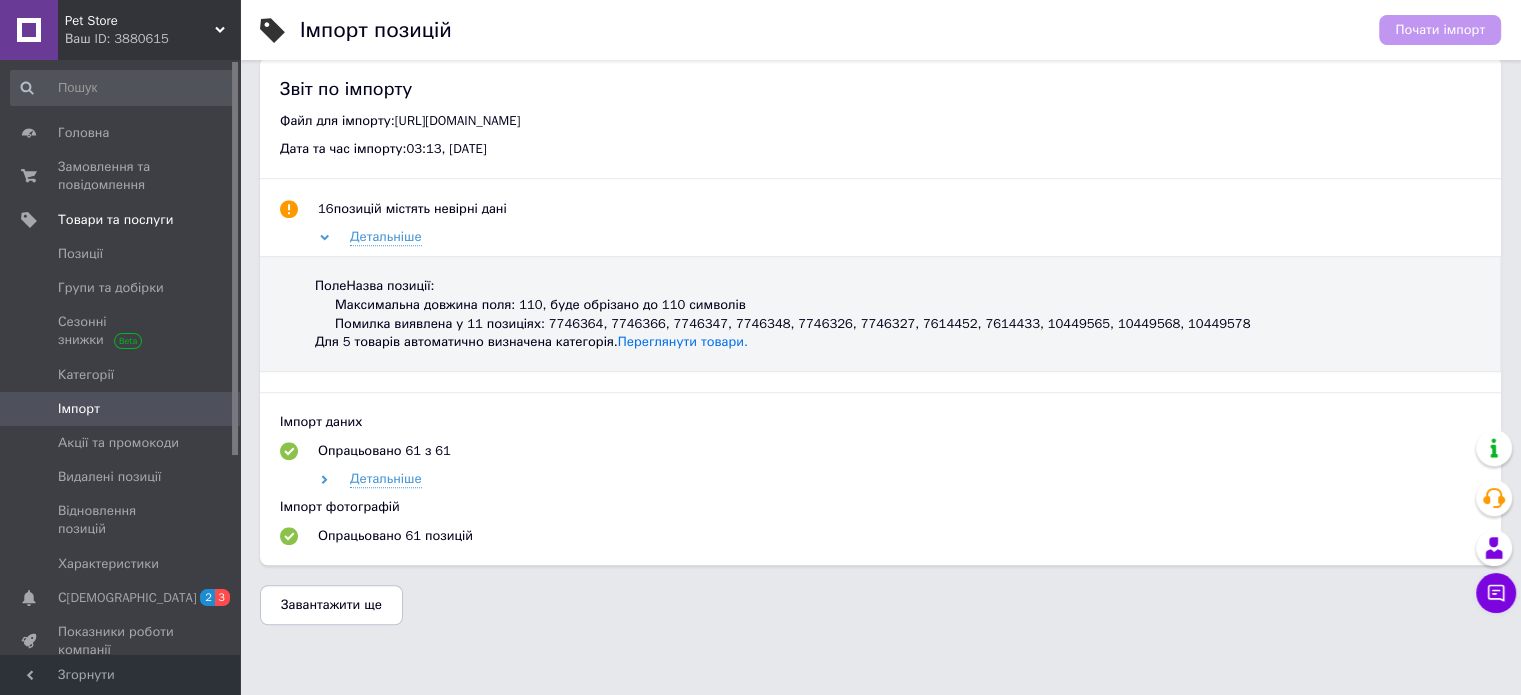scroll, scrollTop: 1392, scrollLeft: 0, axis: vertical 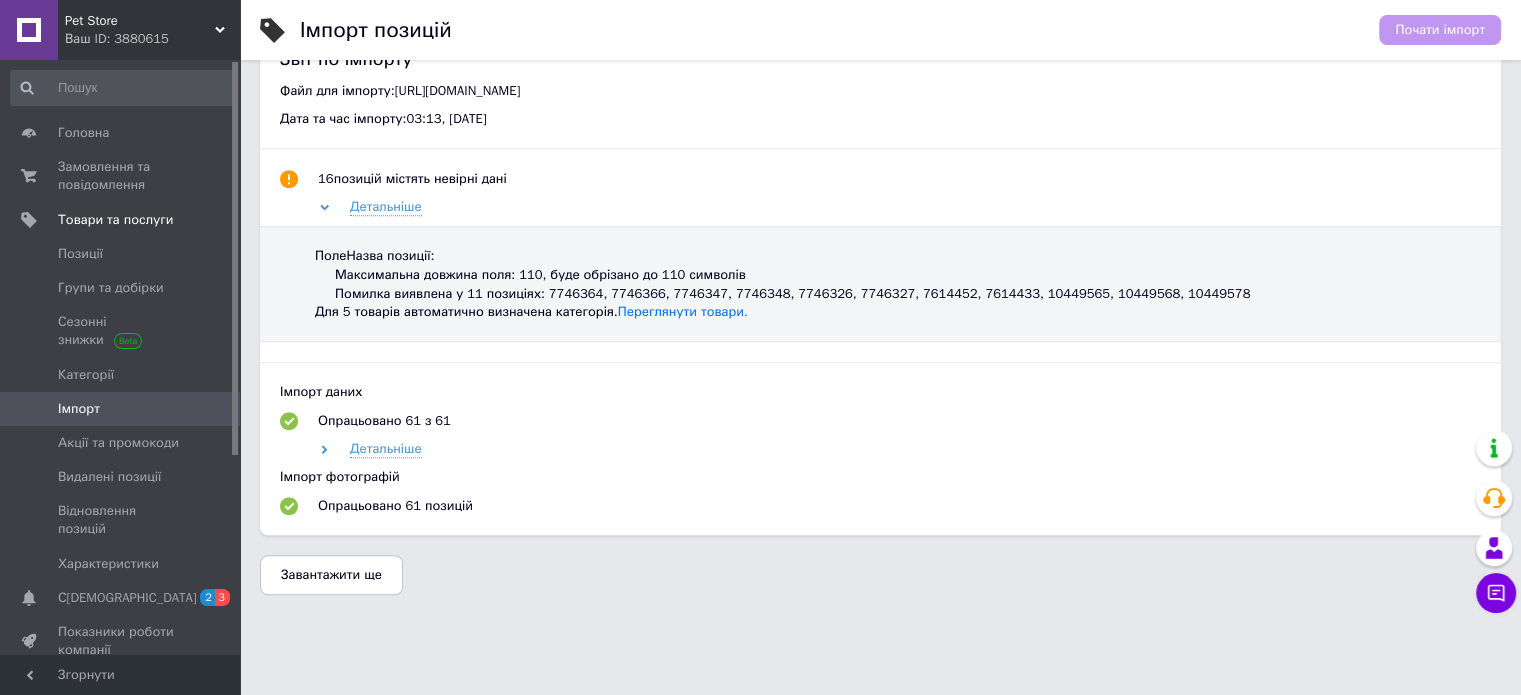 click on "Завантажити ще" at bounding box center (331, 575) 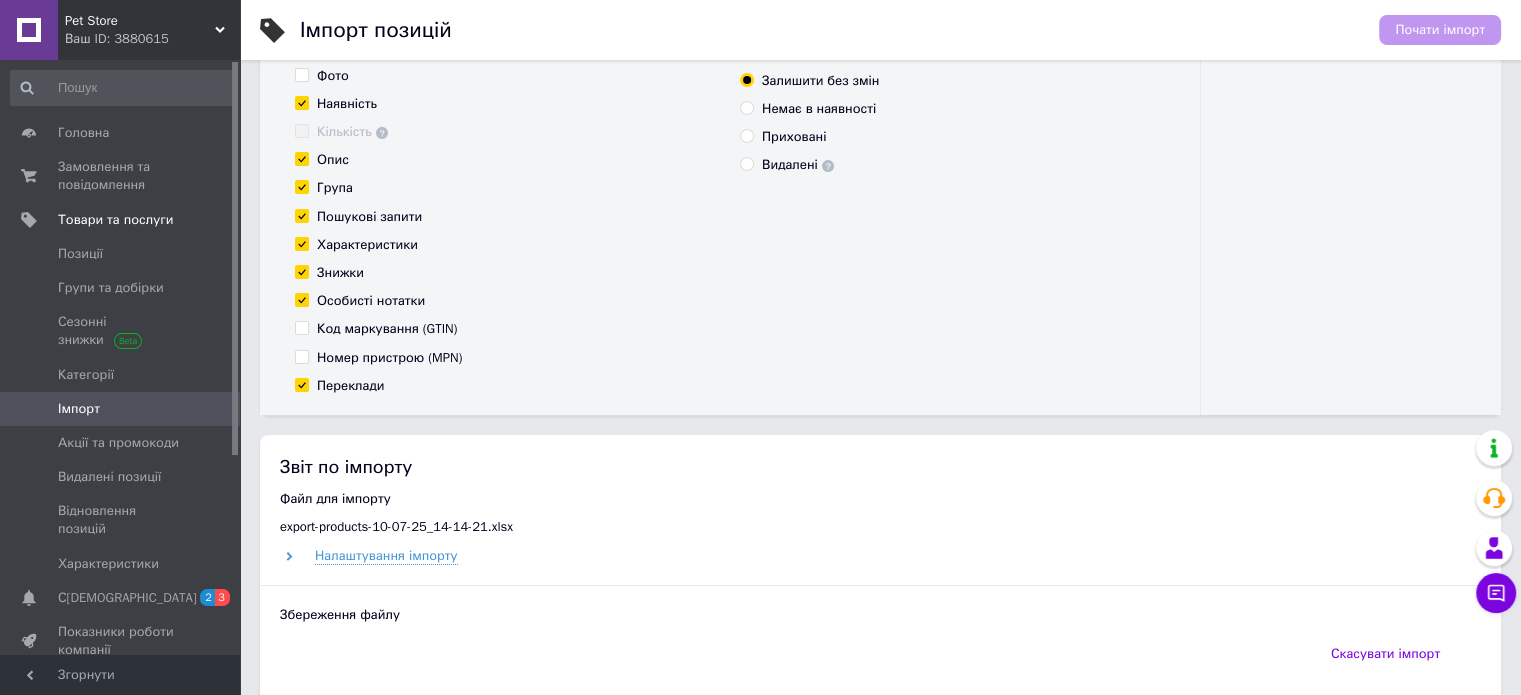 scroll, scrollTop: 400, scrollLeft: 0, axis: vertical 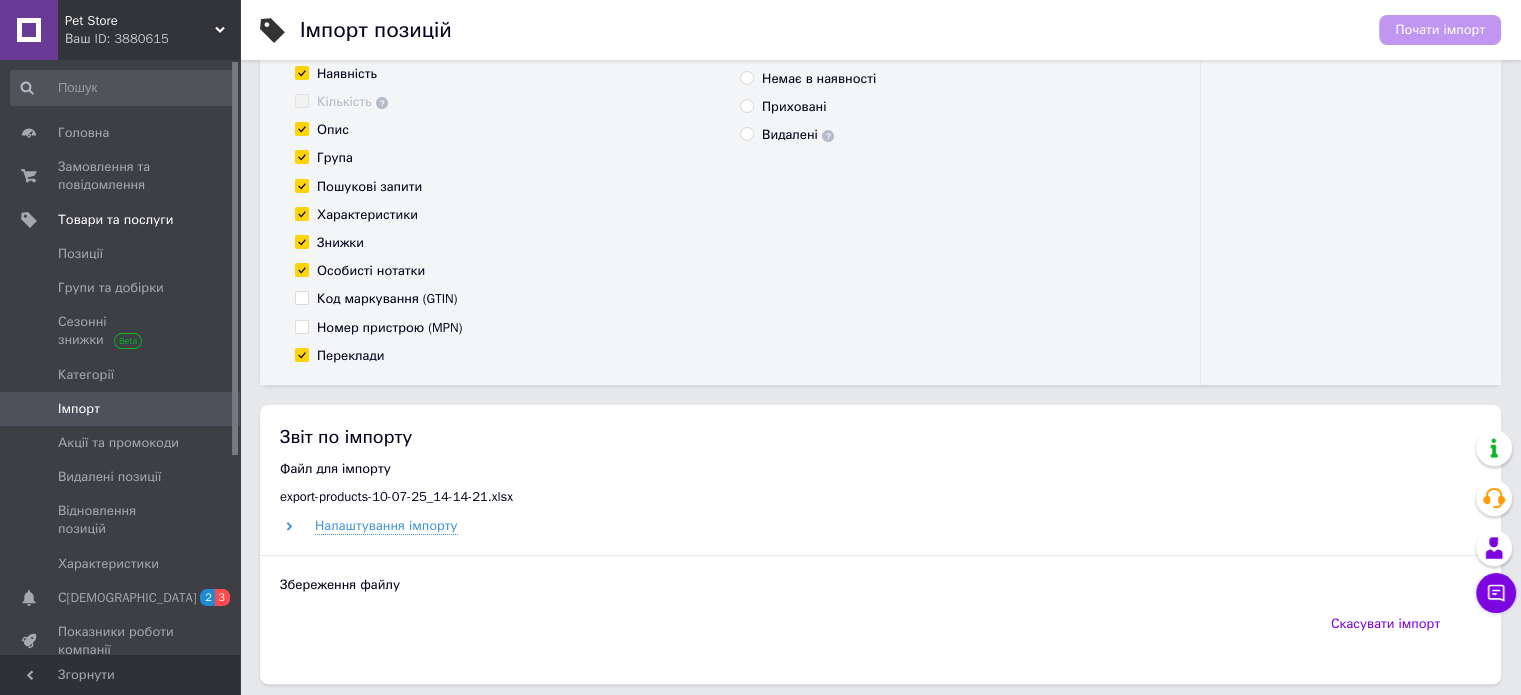 click on "Налаштування імпорту" at bounding box center [880, 526] 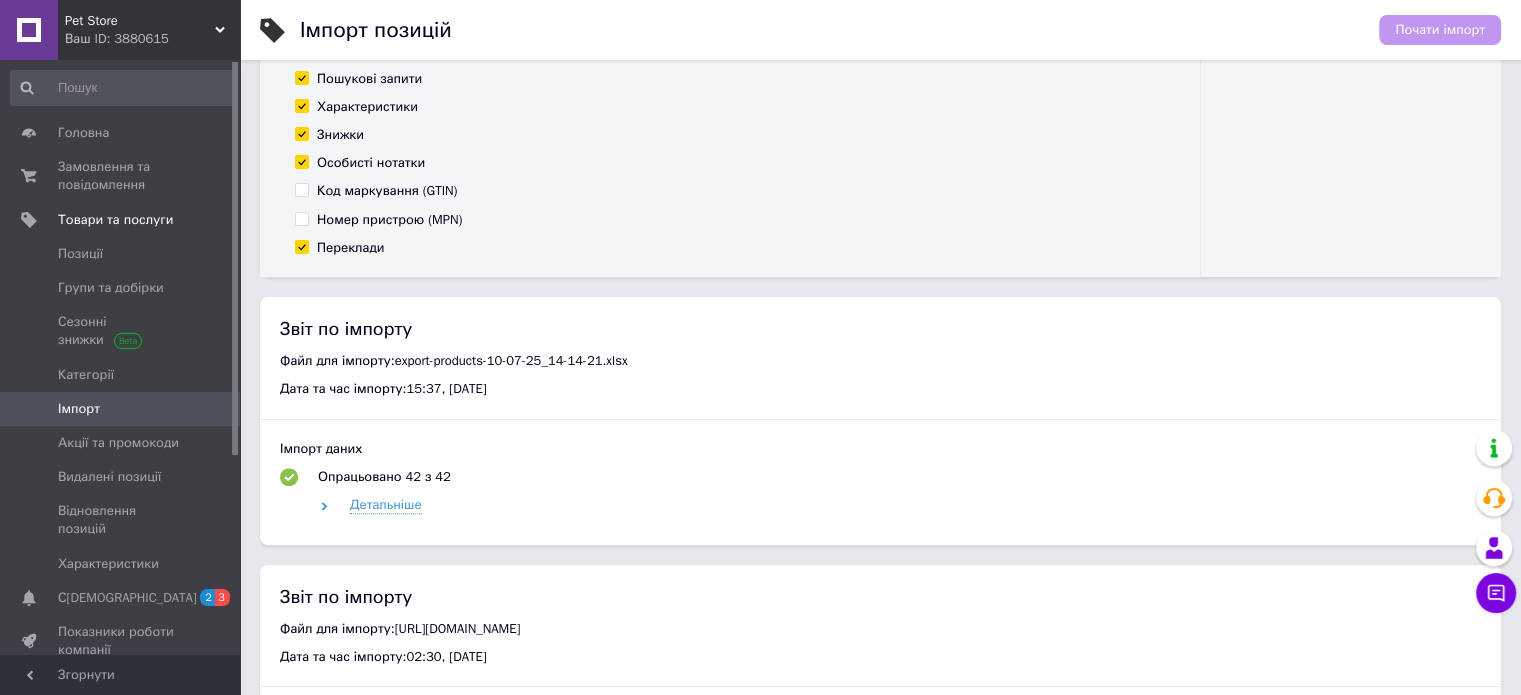 scroll, scrollTop: 400, scrollLeft: 0, axis: vertical 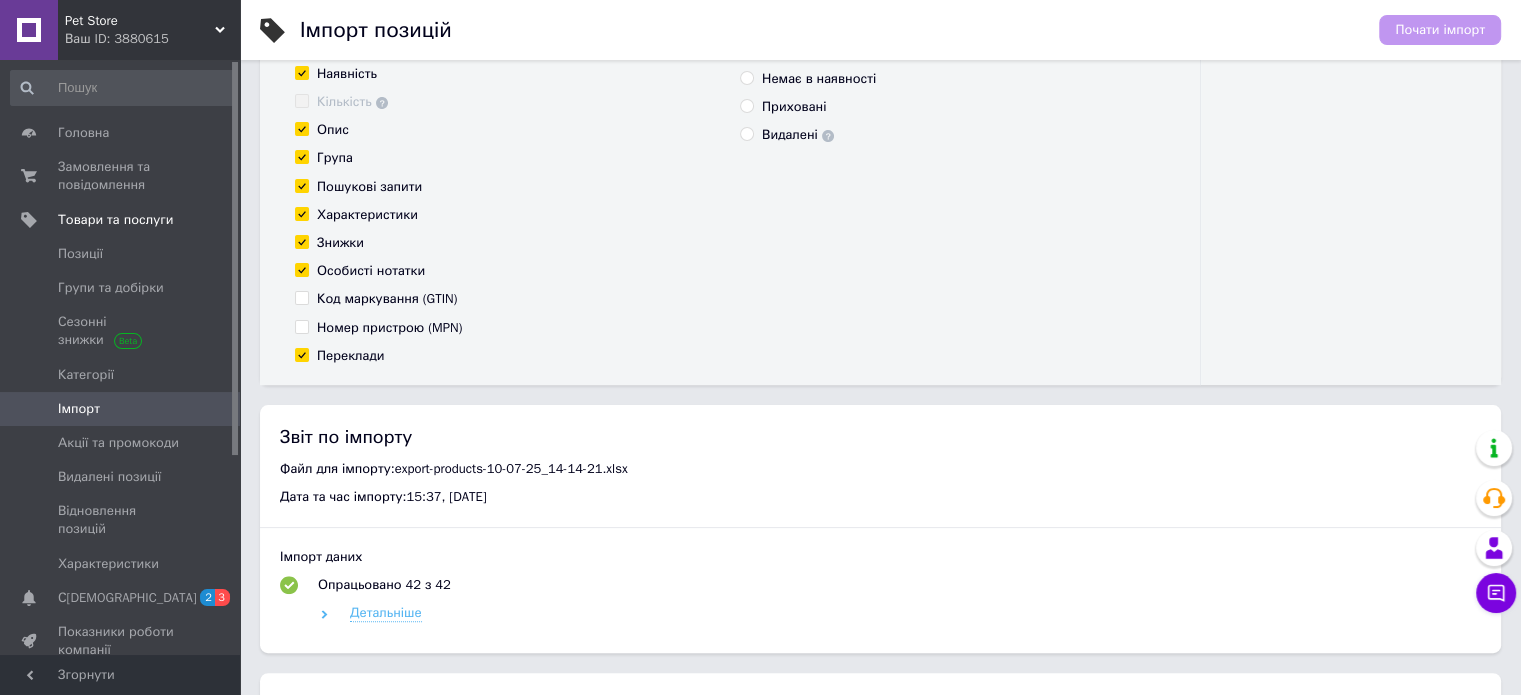 click on "Детальніше" at bounding box center [386, 613] 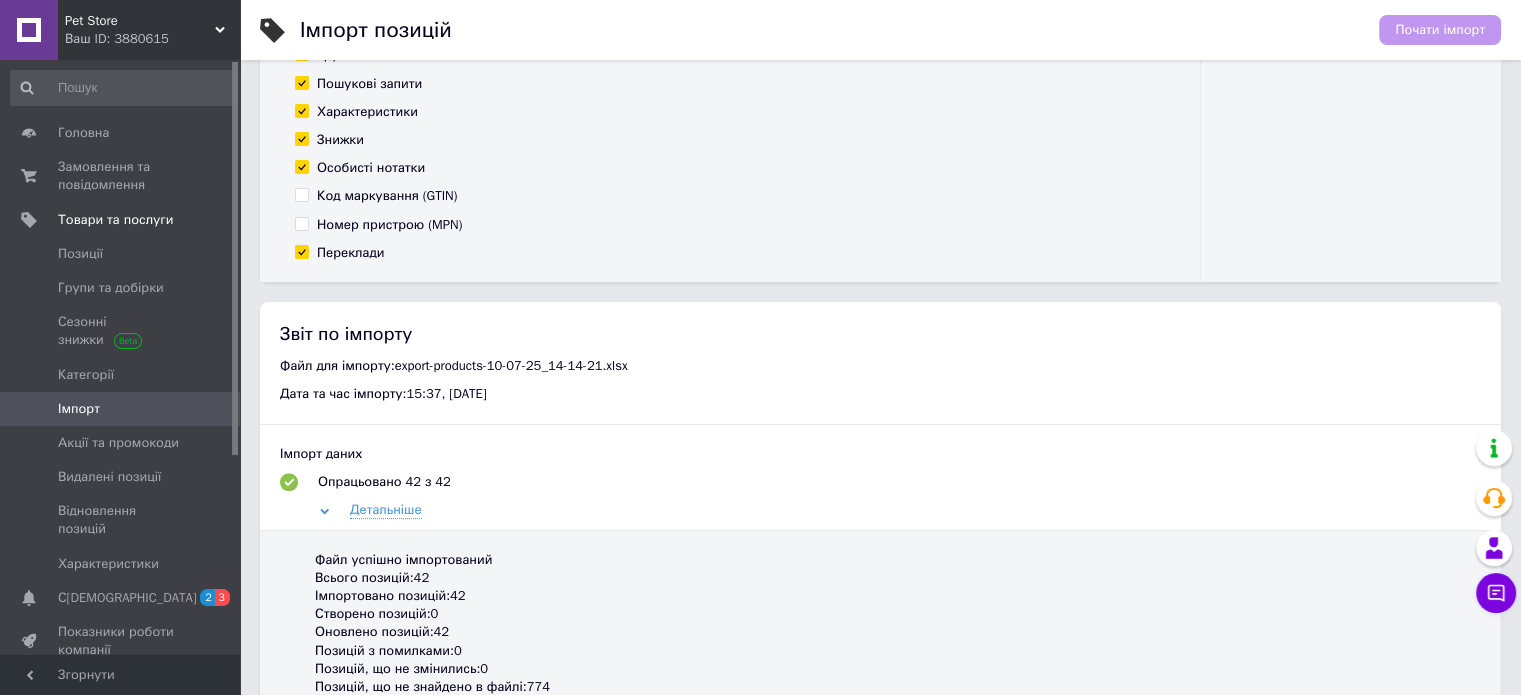scroll, scrollTop: 700, scrollLeft: 0, axis: vertical 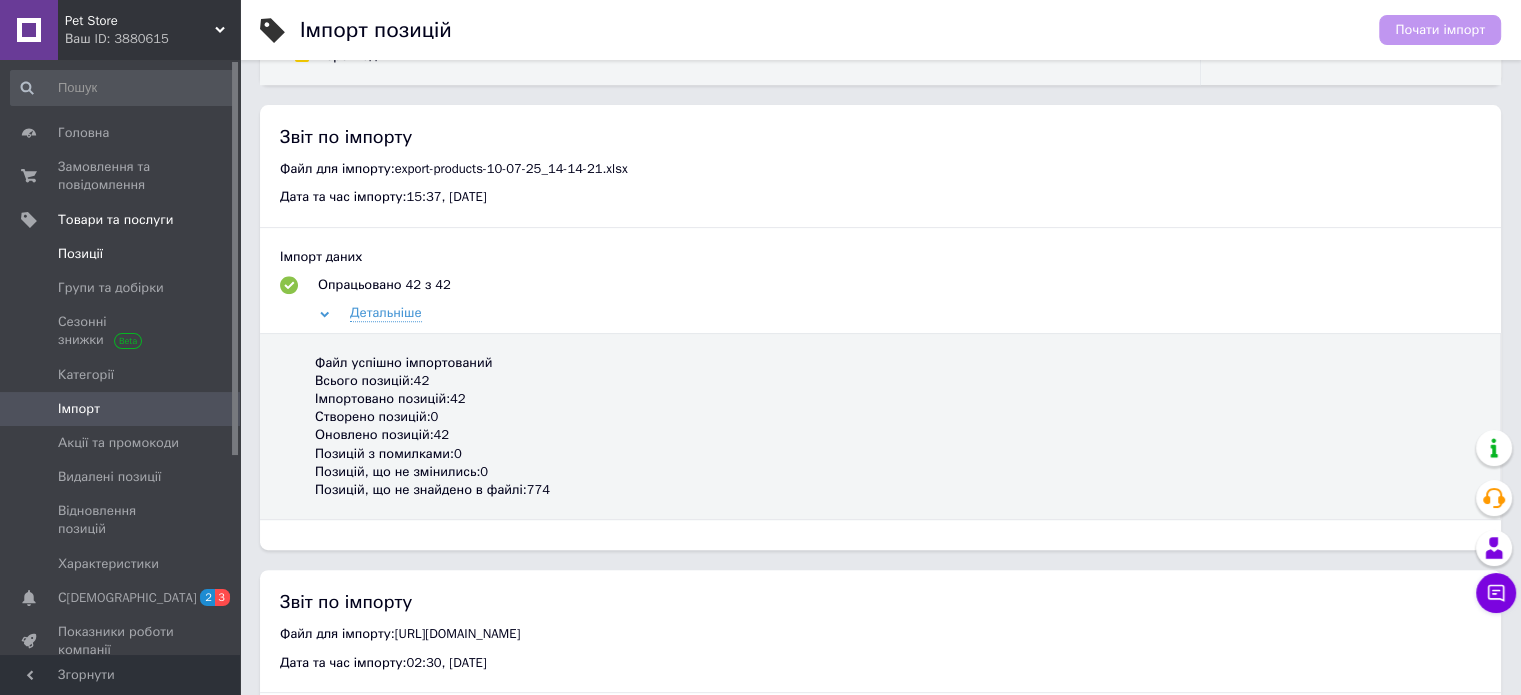 click on "Позиції" at bounding box center [80, 254] 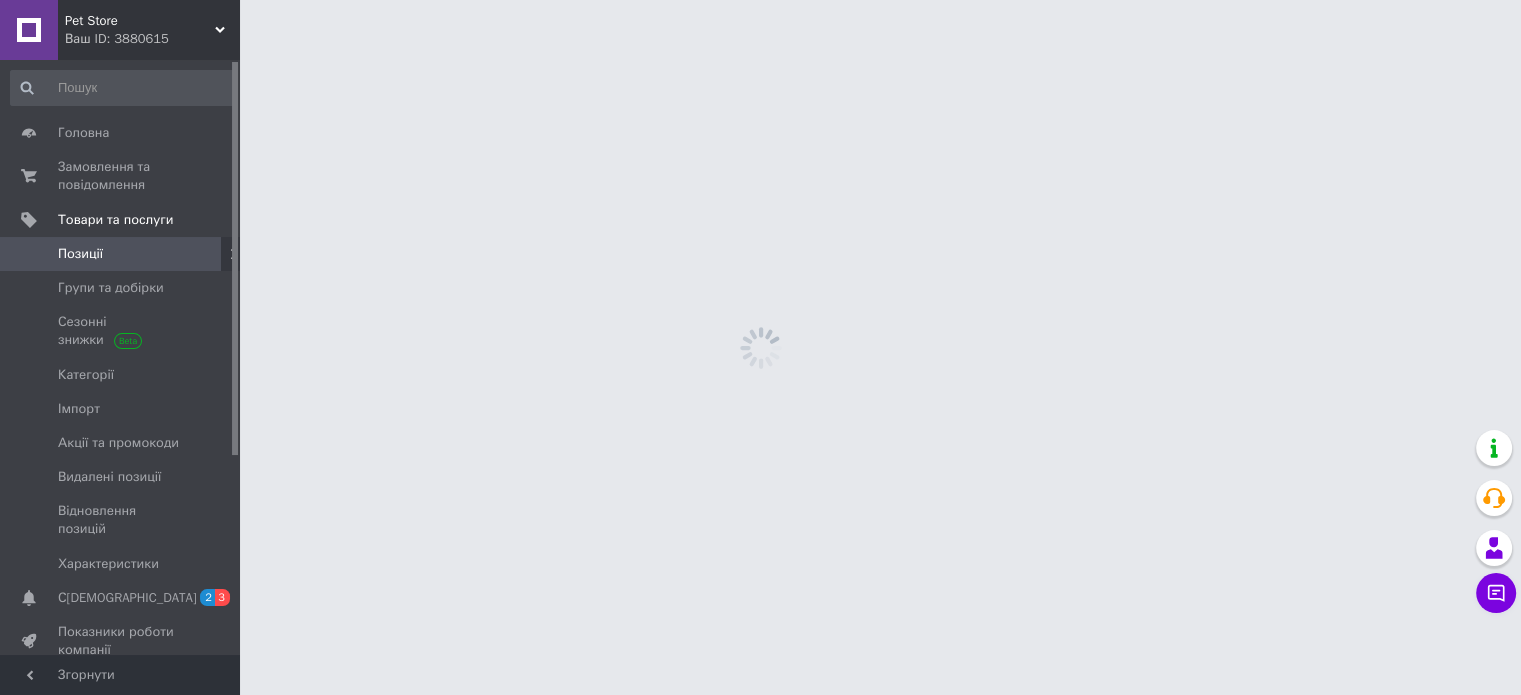 scroll, scrollTop: 0, scrollLeft: 0, axis: both 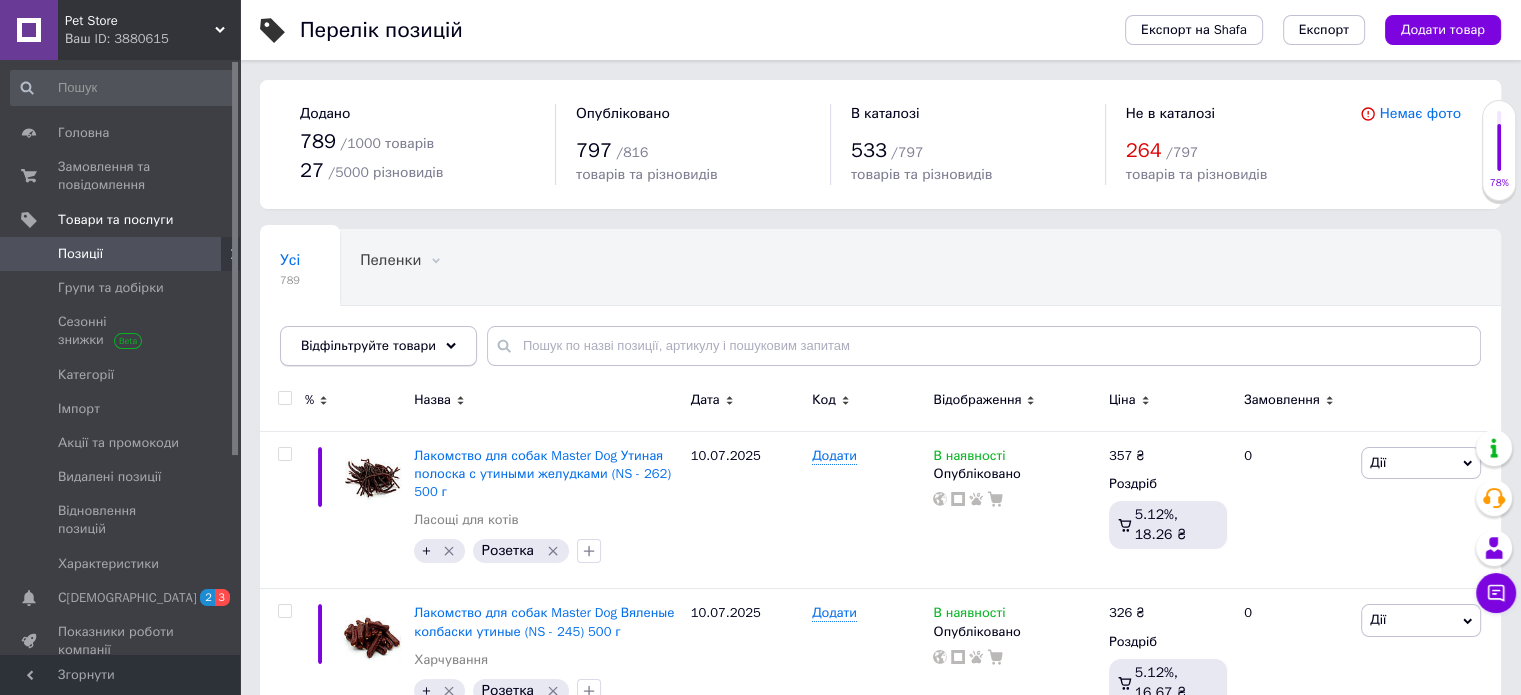 click on "Відфільтруйте товари" at bounding box center (378, 346) 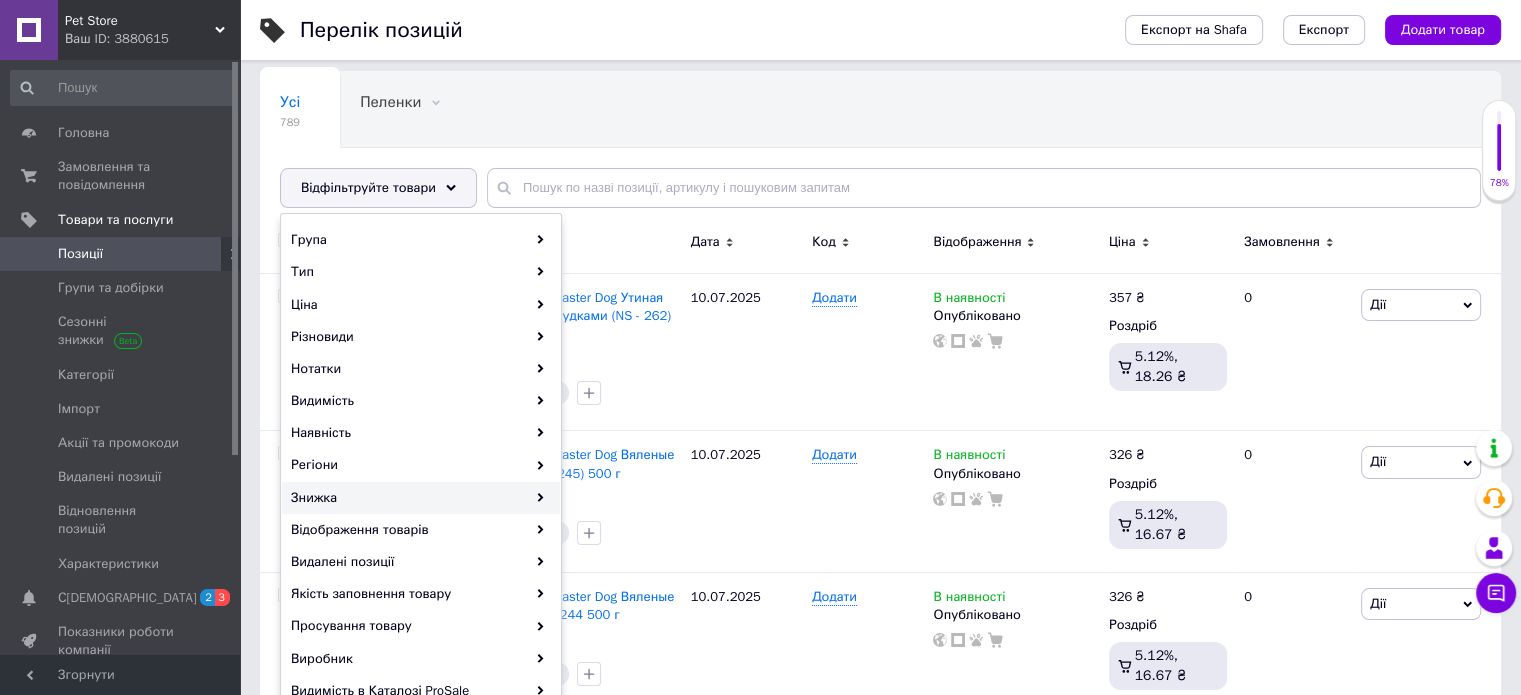 scroll, scrollTop: 300, scrollLeft: 0, axis: vertical 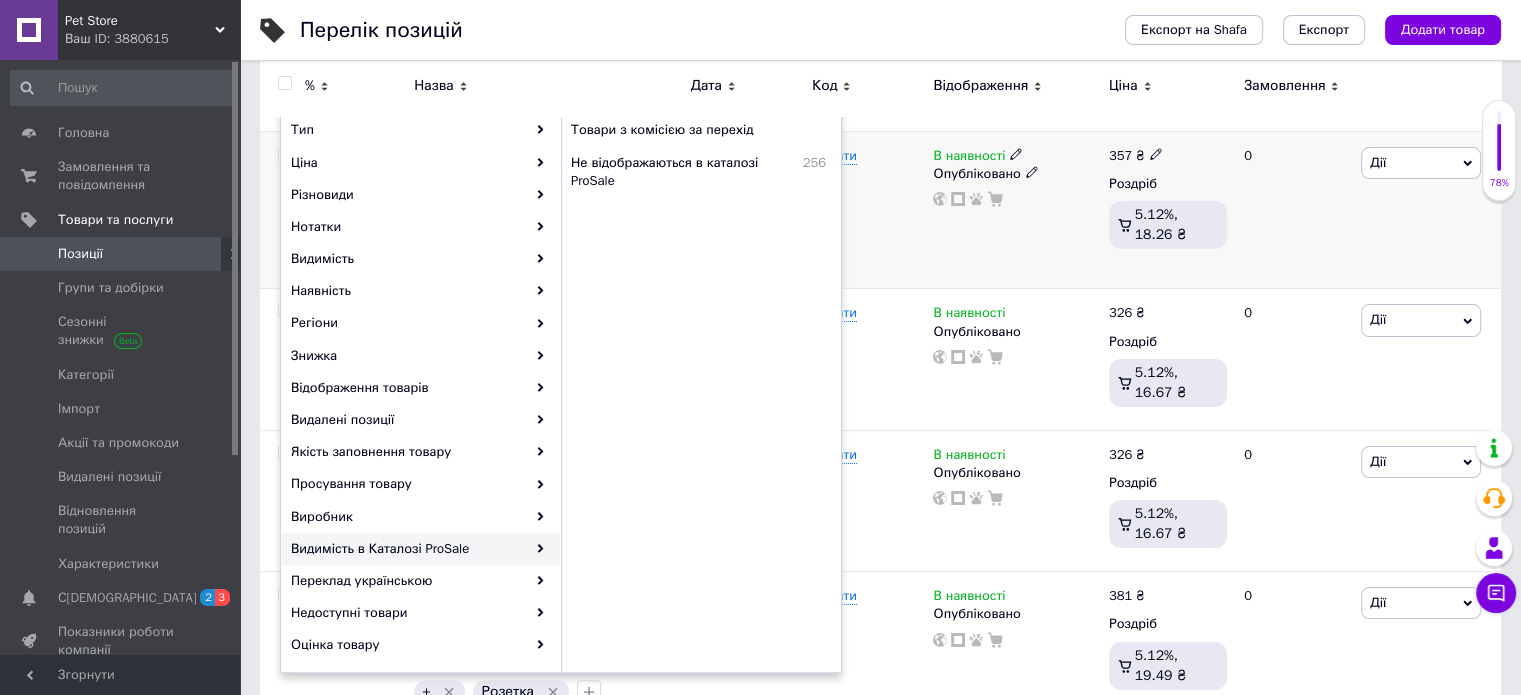 click on "Додати" at bounding box center (867, 210) 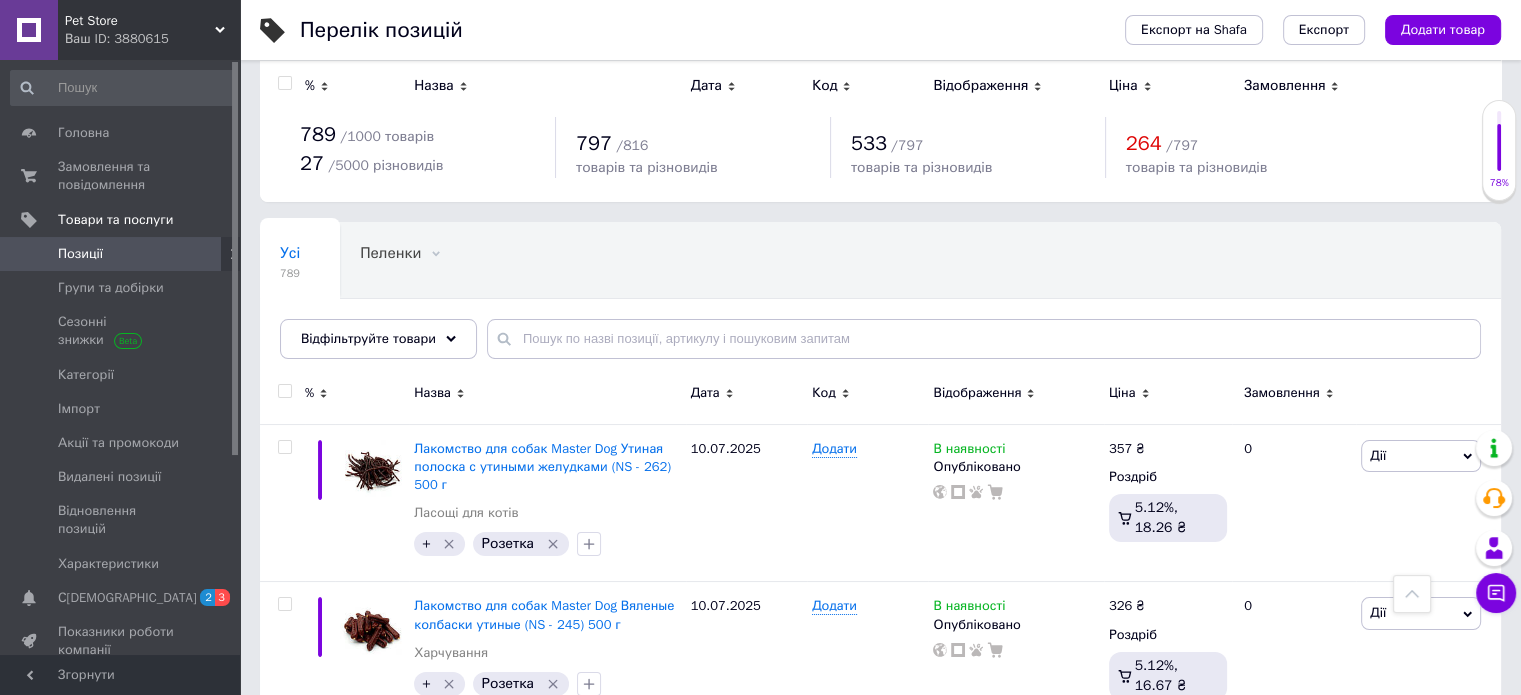 scroll, scrollTop: 0, scrollLeft: 0, axis: both 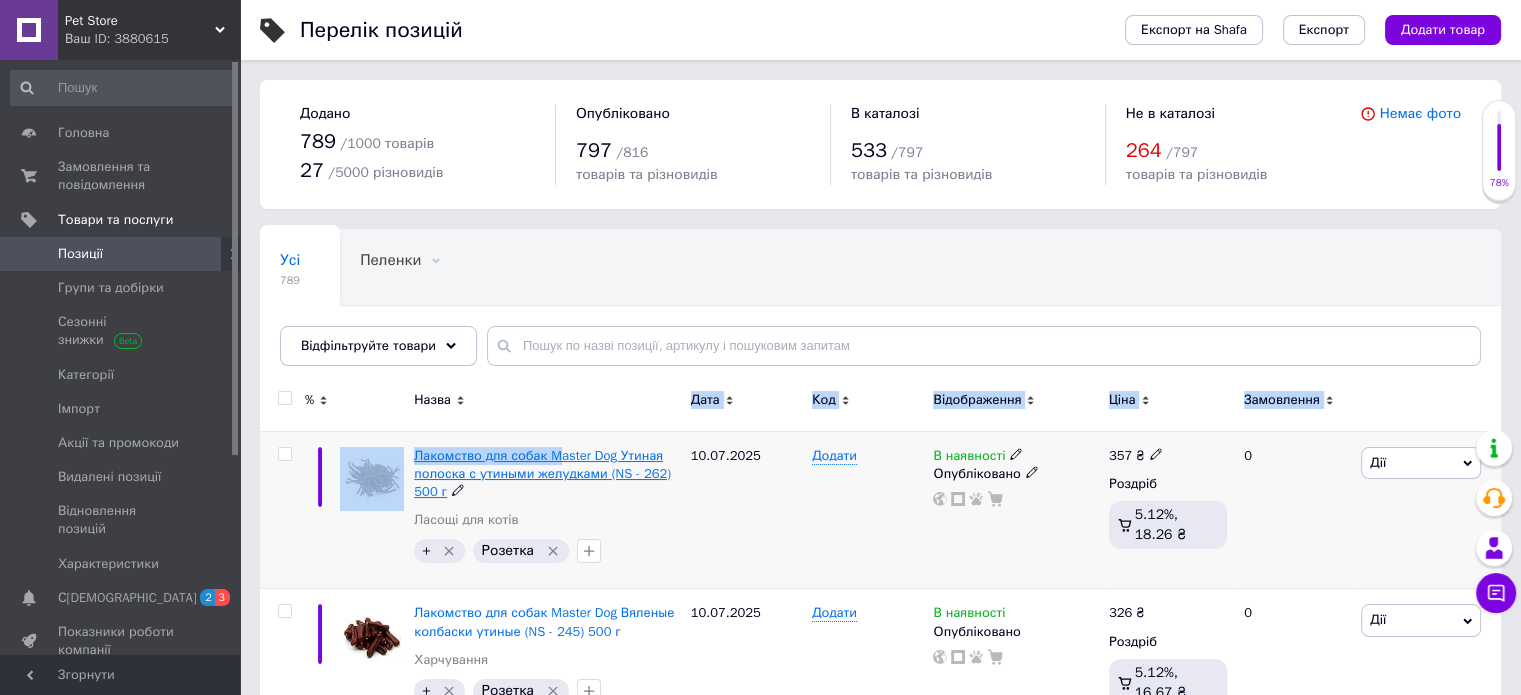 drag, startPoint x: 548, startPoint y: 429, endPoint x: 556, endPoint y: 451, distance: 23.409399 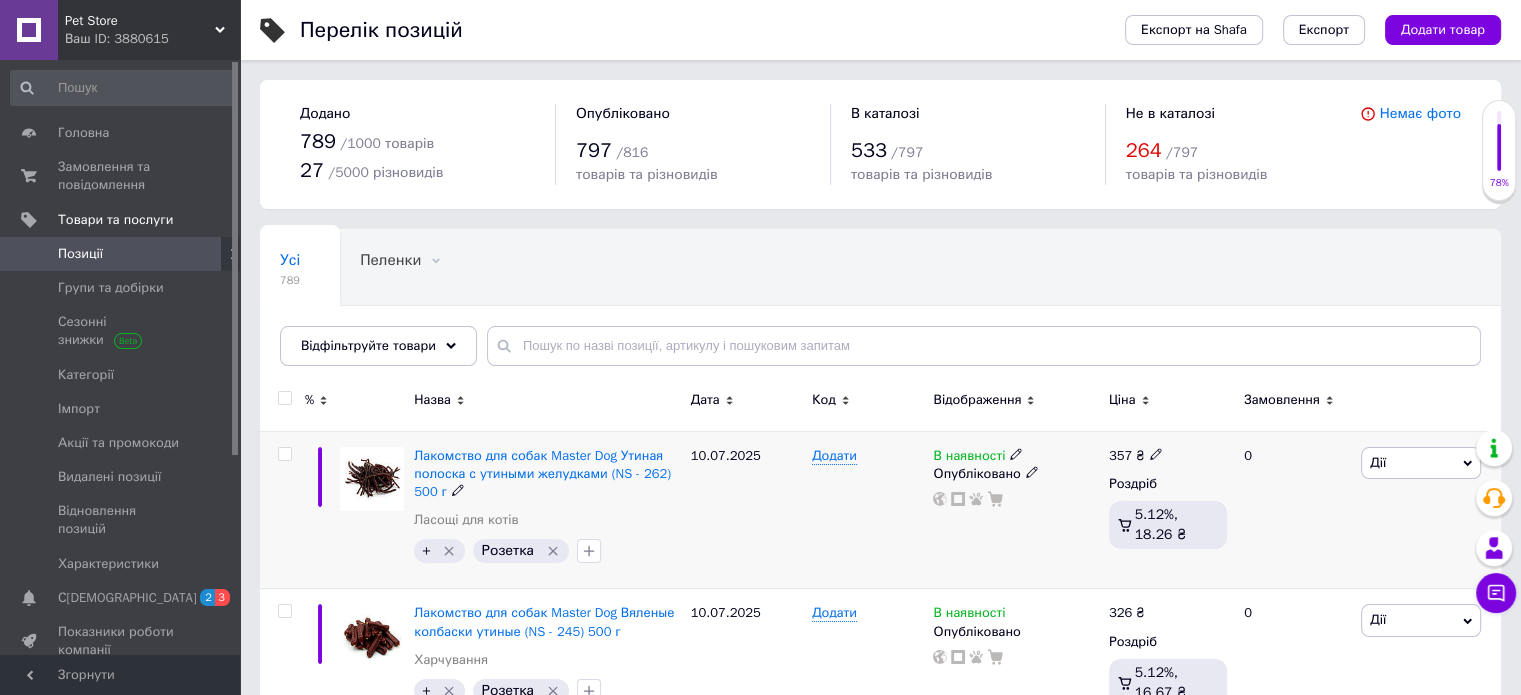 click on "Лакомство для собак Master Dog Утиная полоска с утиными желудками (NS - 262) 500 г Ласощі для котів +   Розетка" at bounding box center [547, 510] 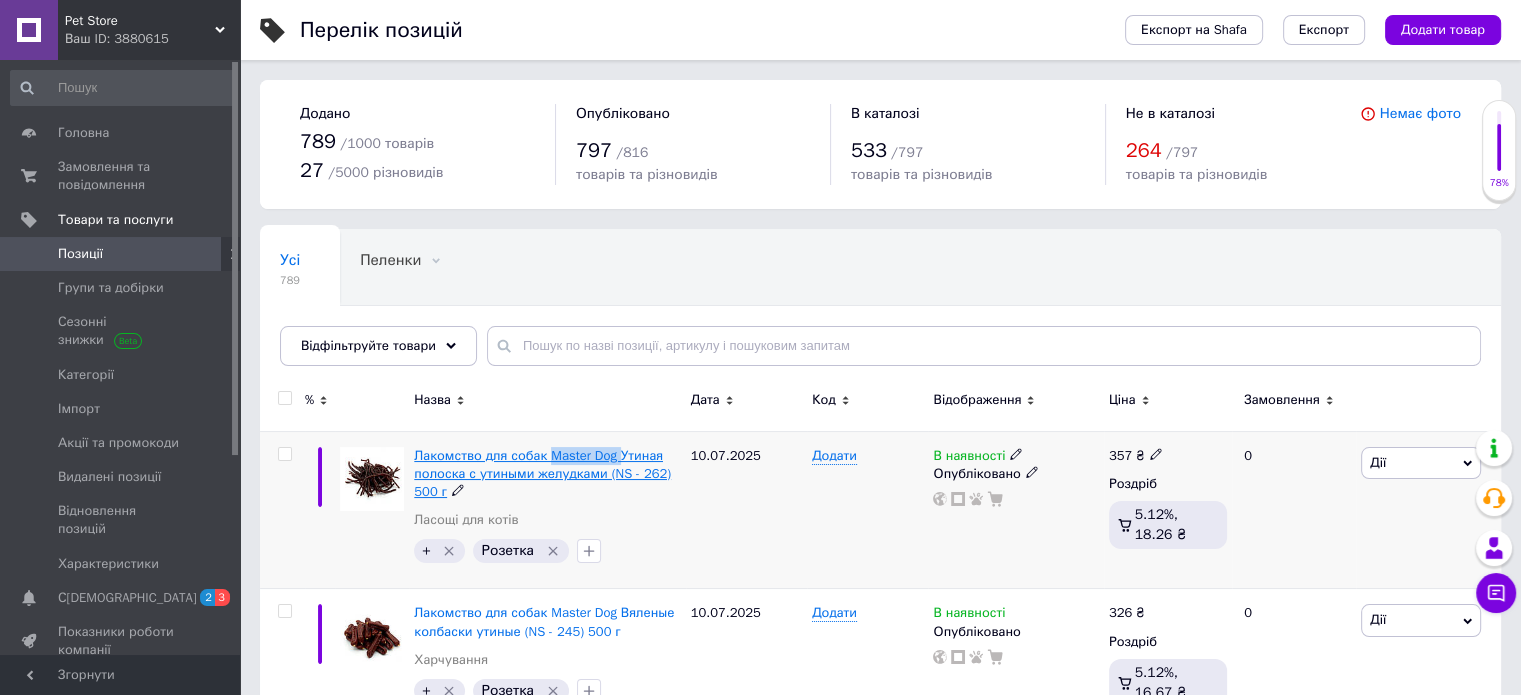 drag, startPoint x: 613, startPoint y: 443, endPoint x: 544, endPoint y: 454, distance: 69.87131 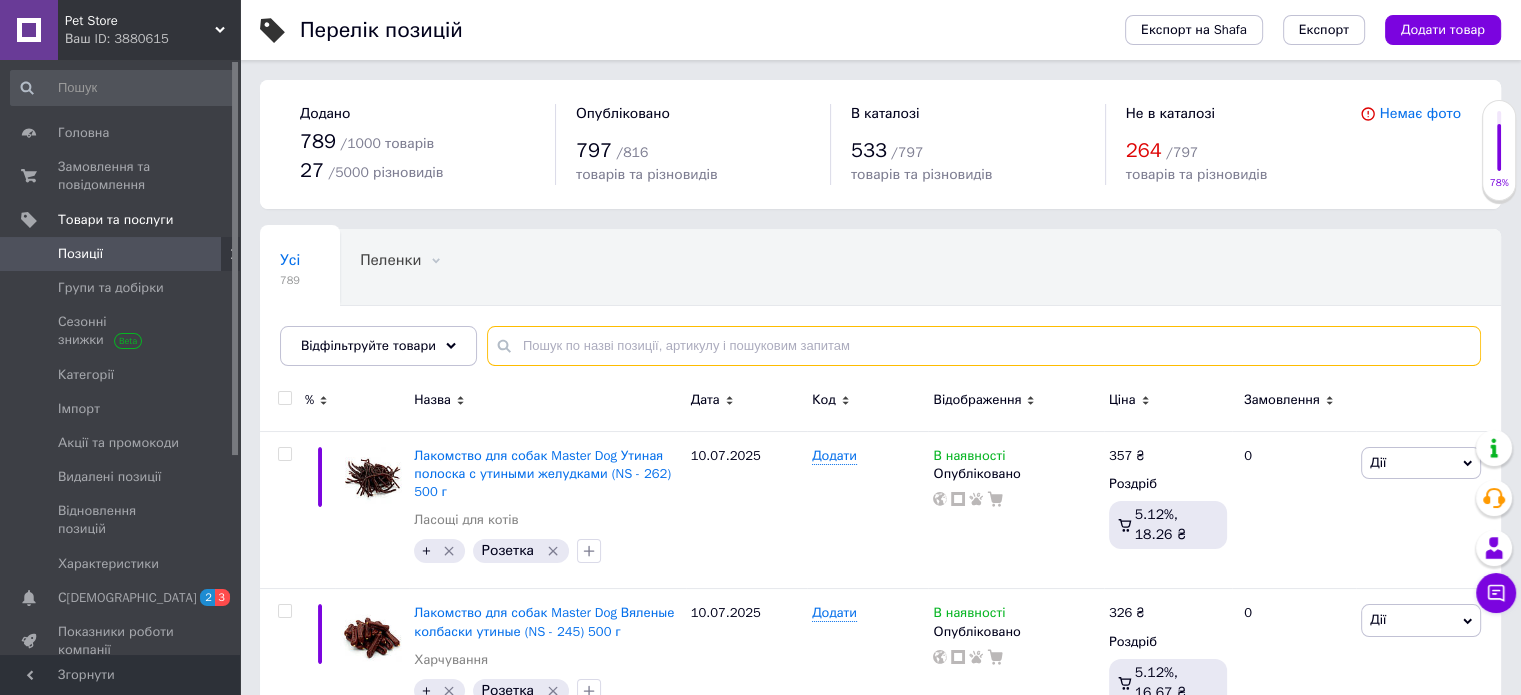 click at bounding box center [984, 346] 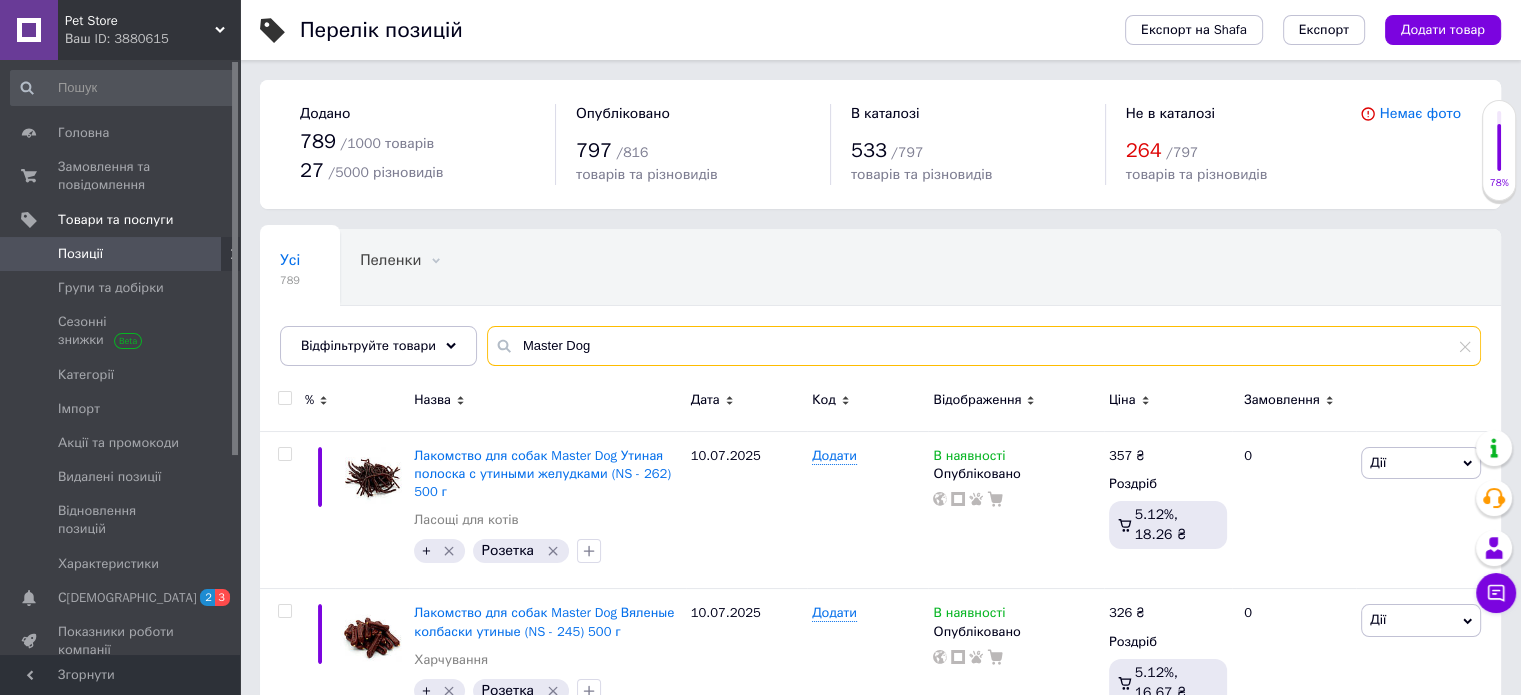 type on "Master Dog" 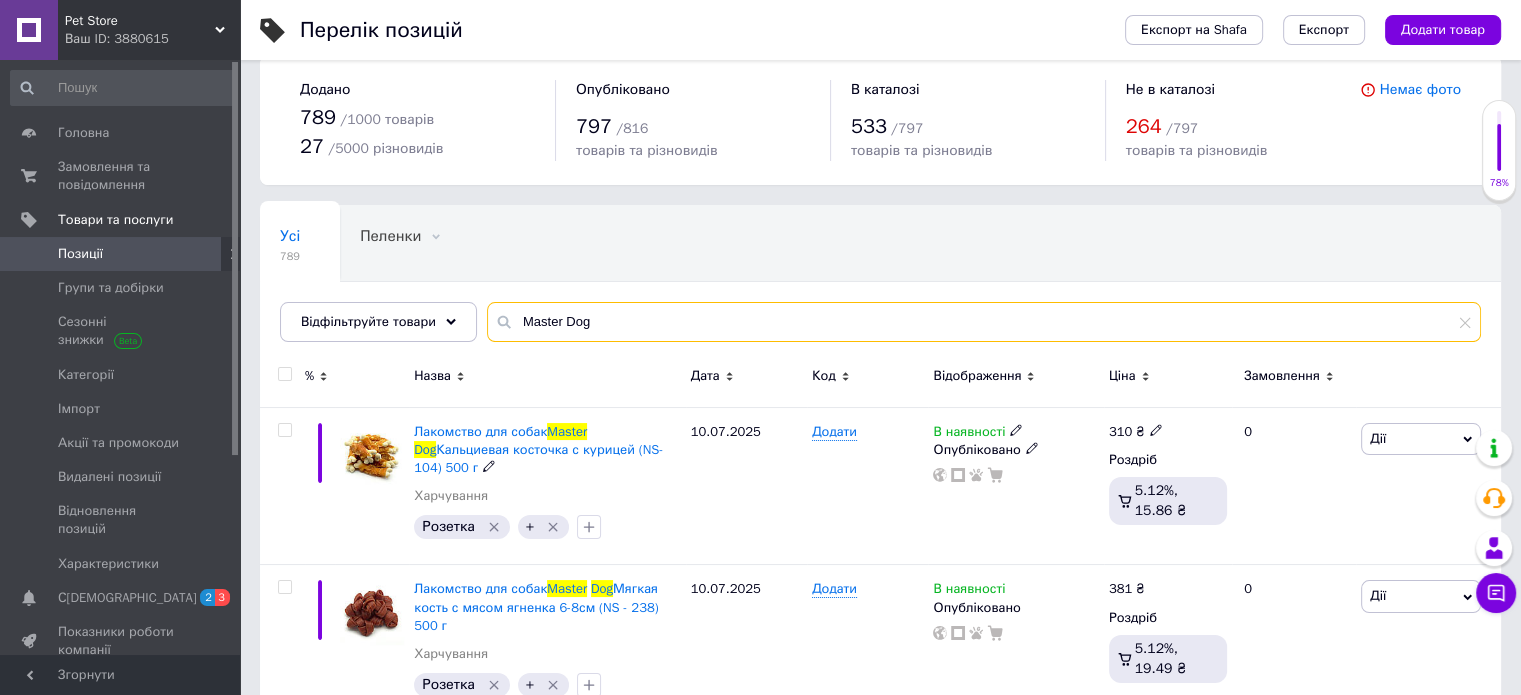scroll, scrollTop: 0, scrollLeft: 0, axis: both 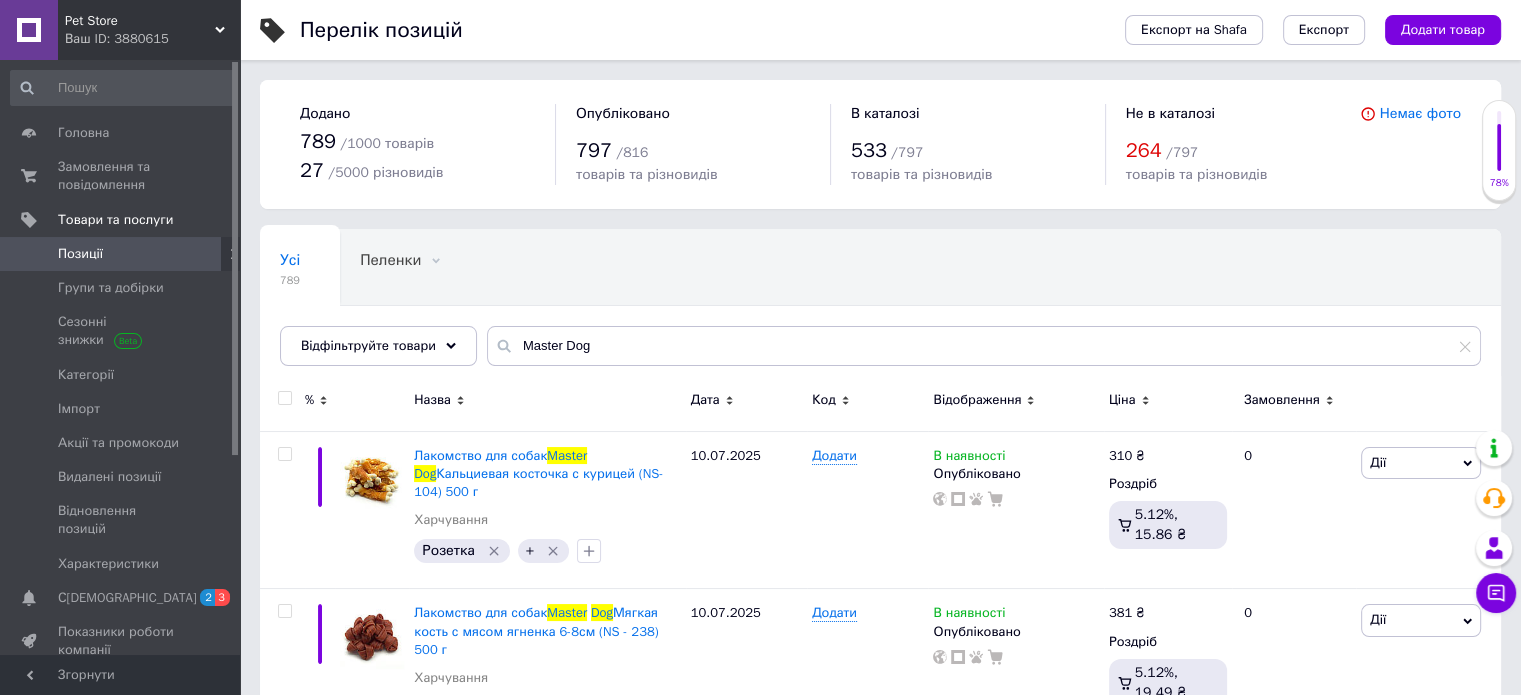 click at bounding box center [284, 398] 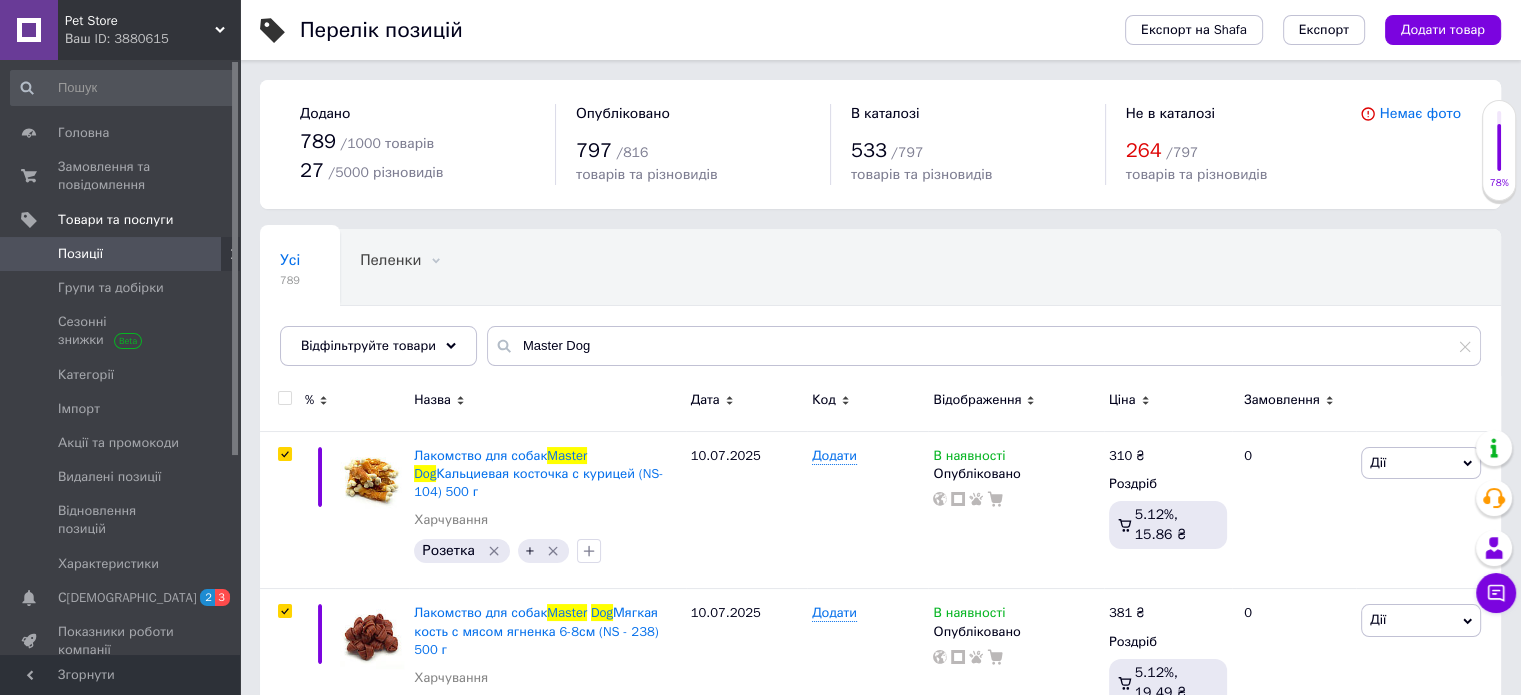 checkbox on "true" 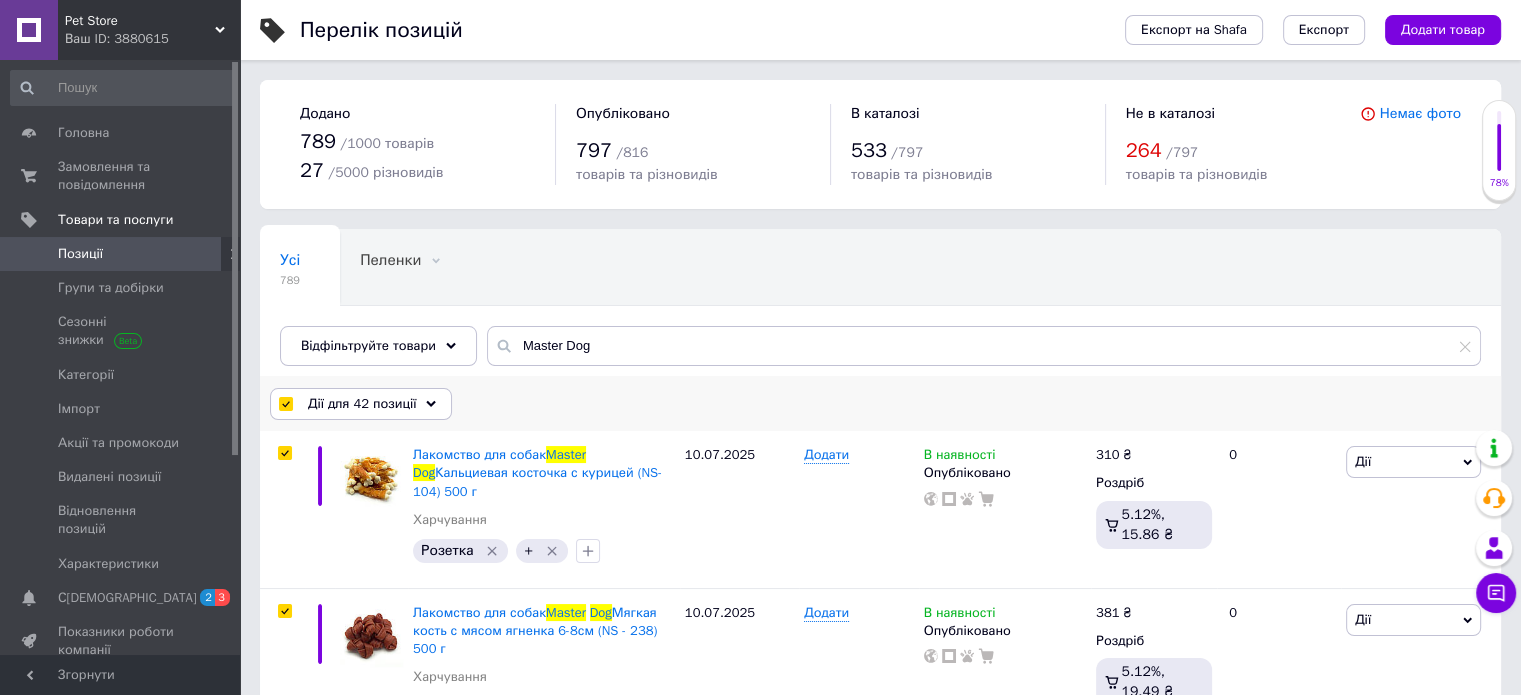 click on "Дії для 42 позиції" at bounding box center (361, 404) 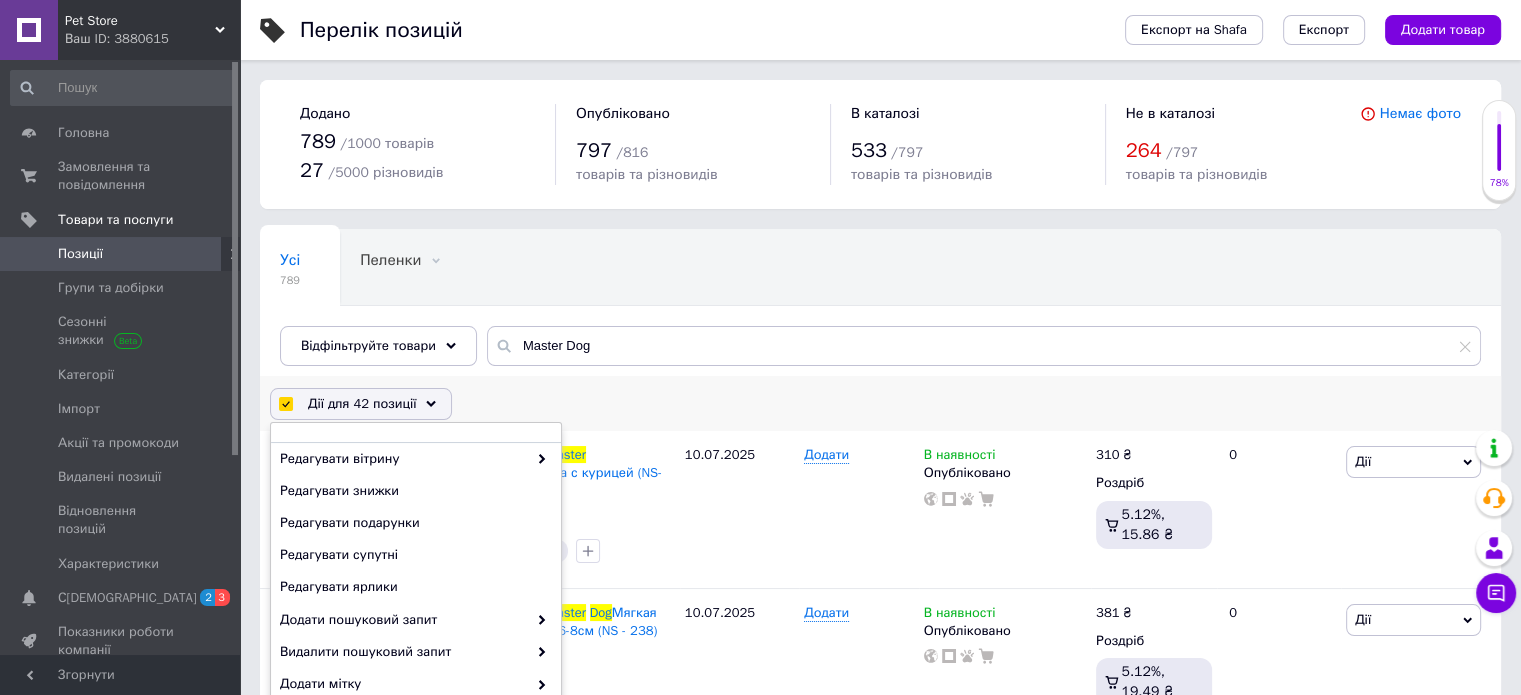 scroll, scrollTop: 157, scrollLeft: 0, axis: vertical 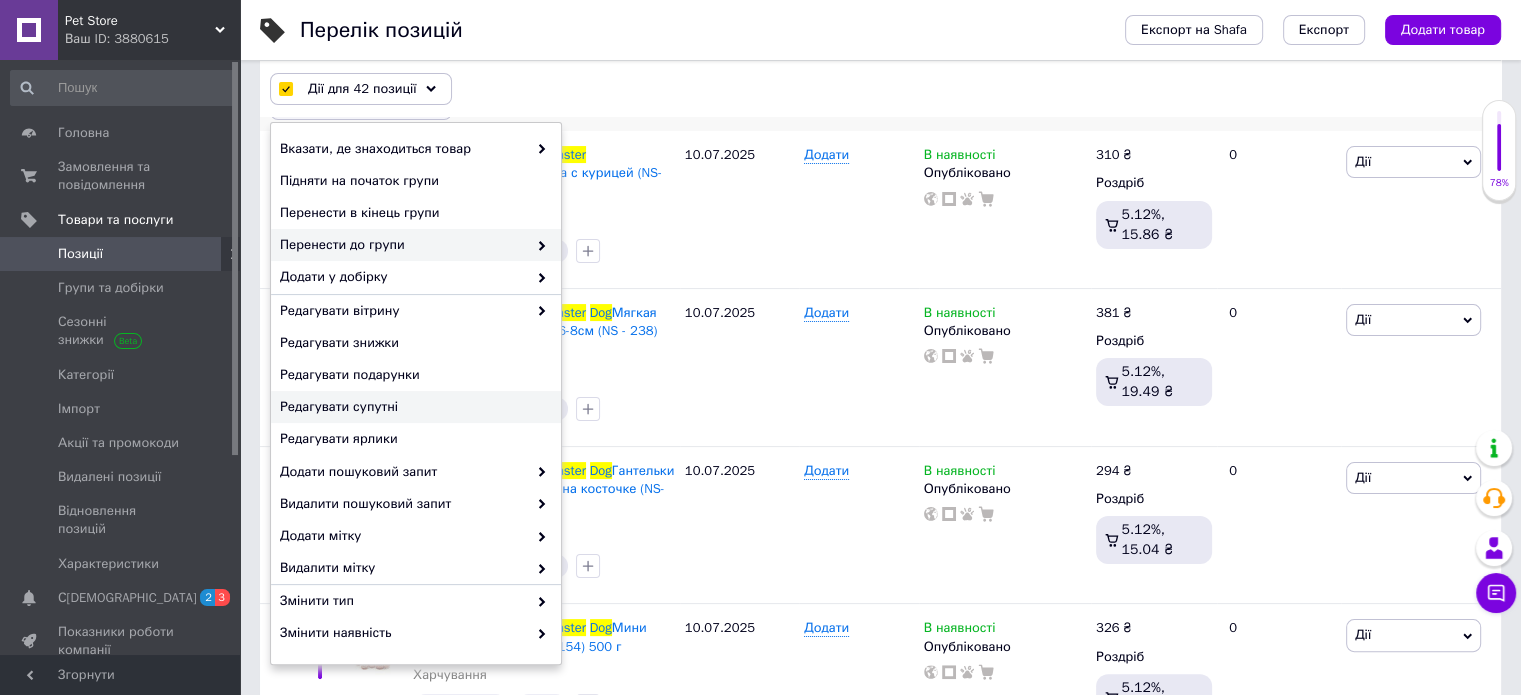 click on "Перенести до групи" at bounding box center [403, 245] 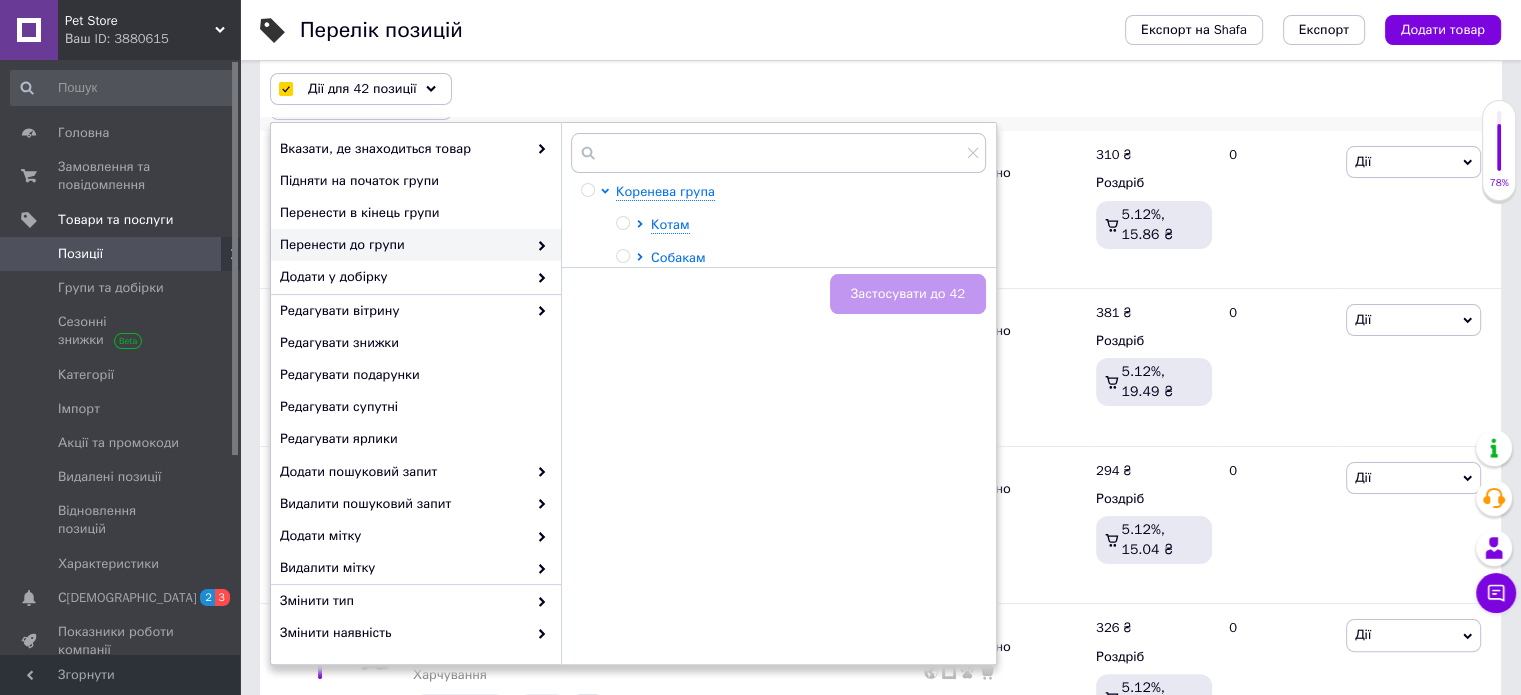 click 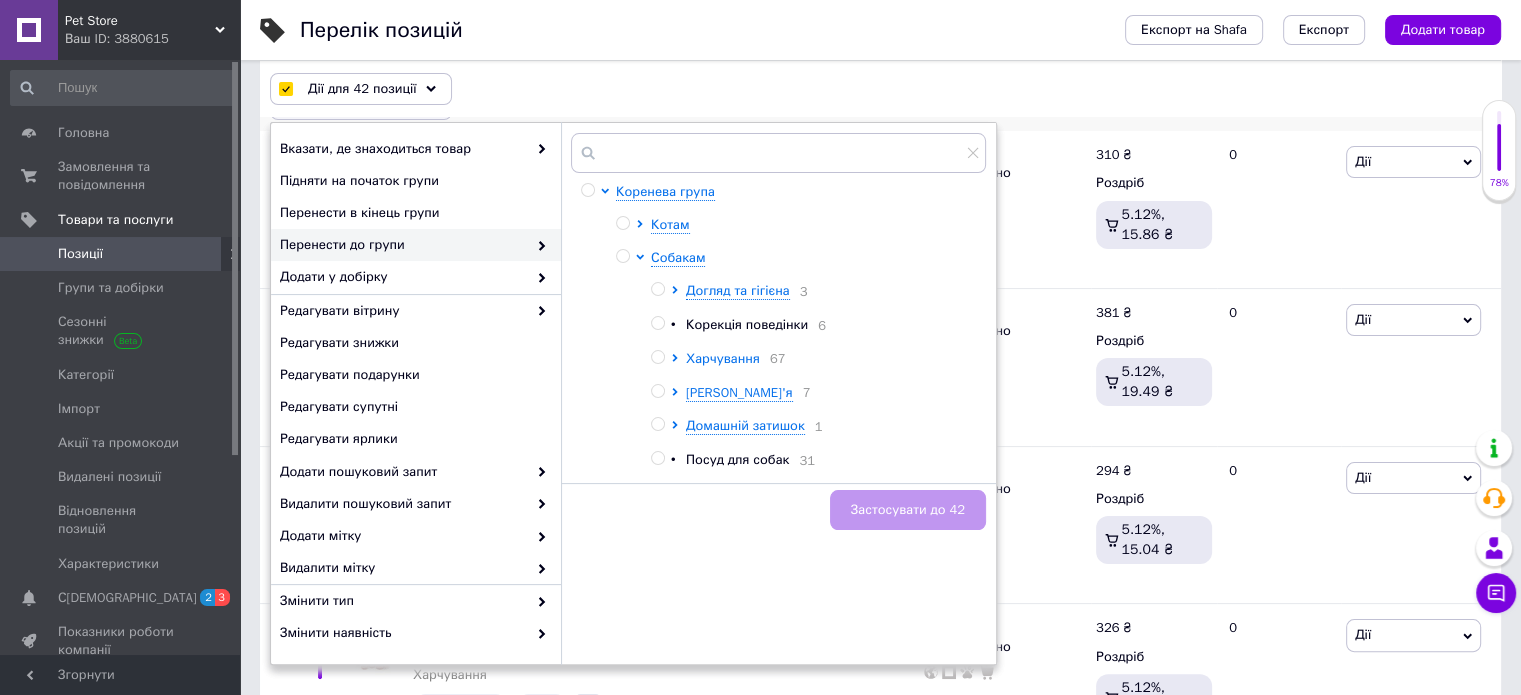 click 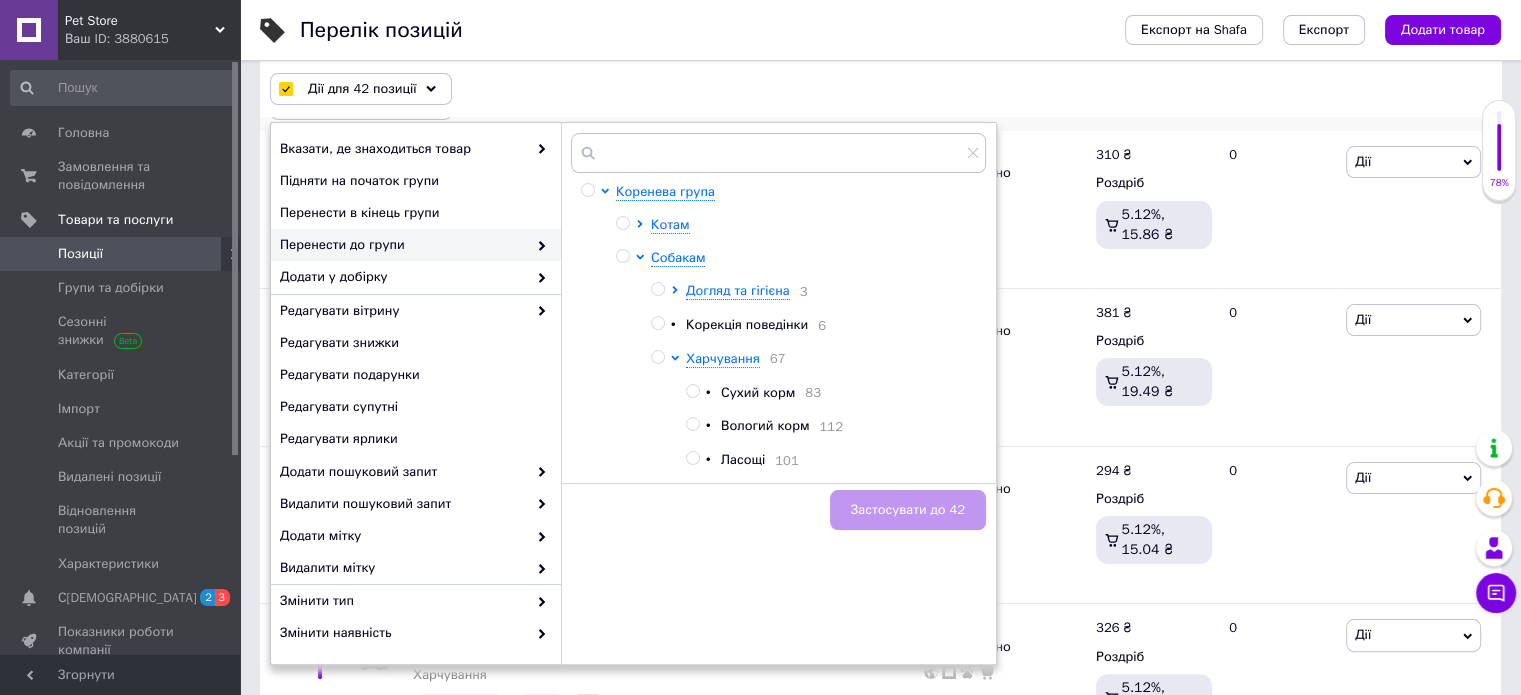 scroll, scrollTop: 64, scrollLeft: 0, axis: vertical 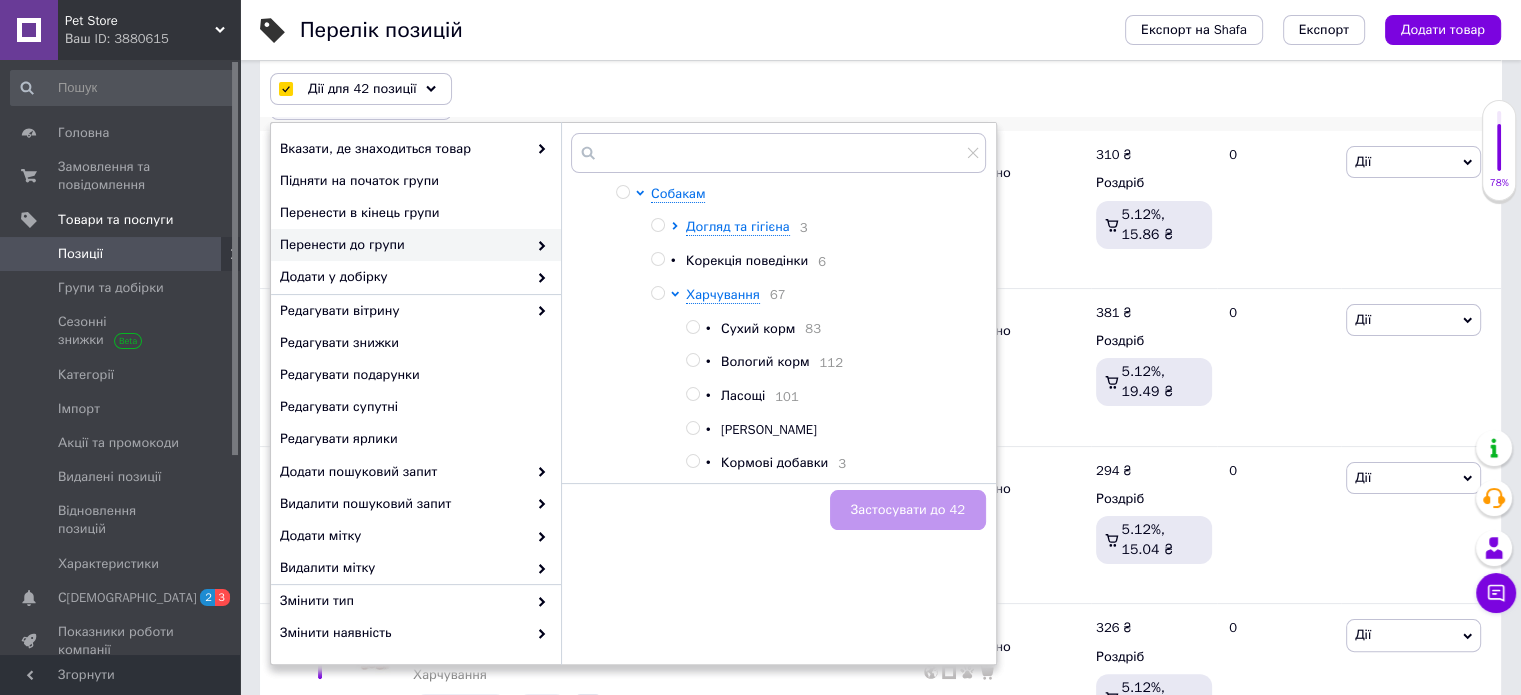click at bounding box center [692, 394] 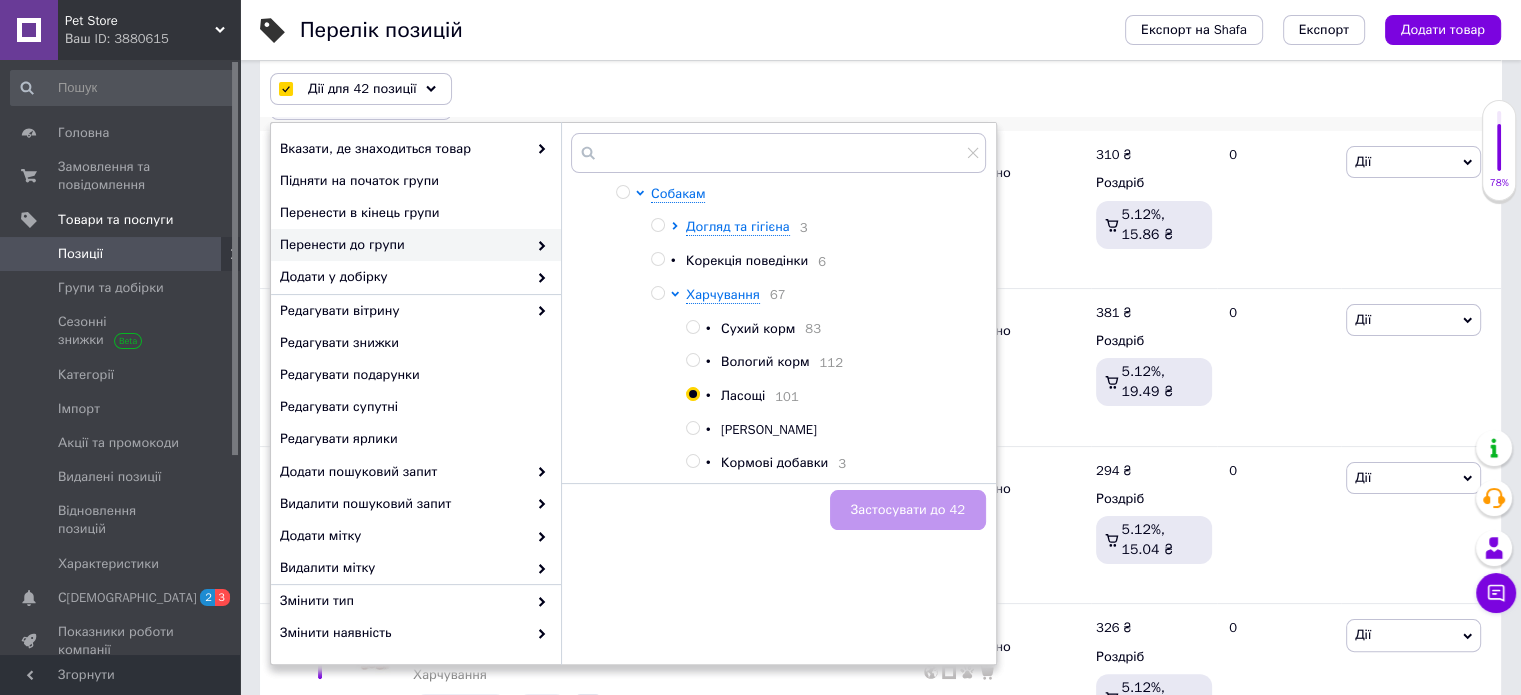 radio on "true" 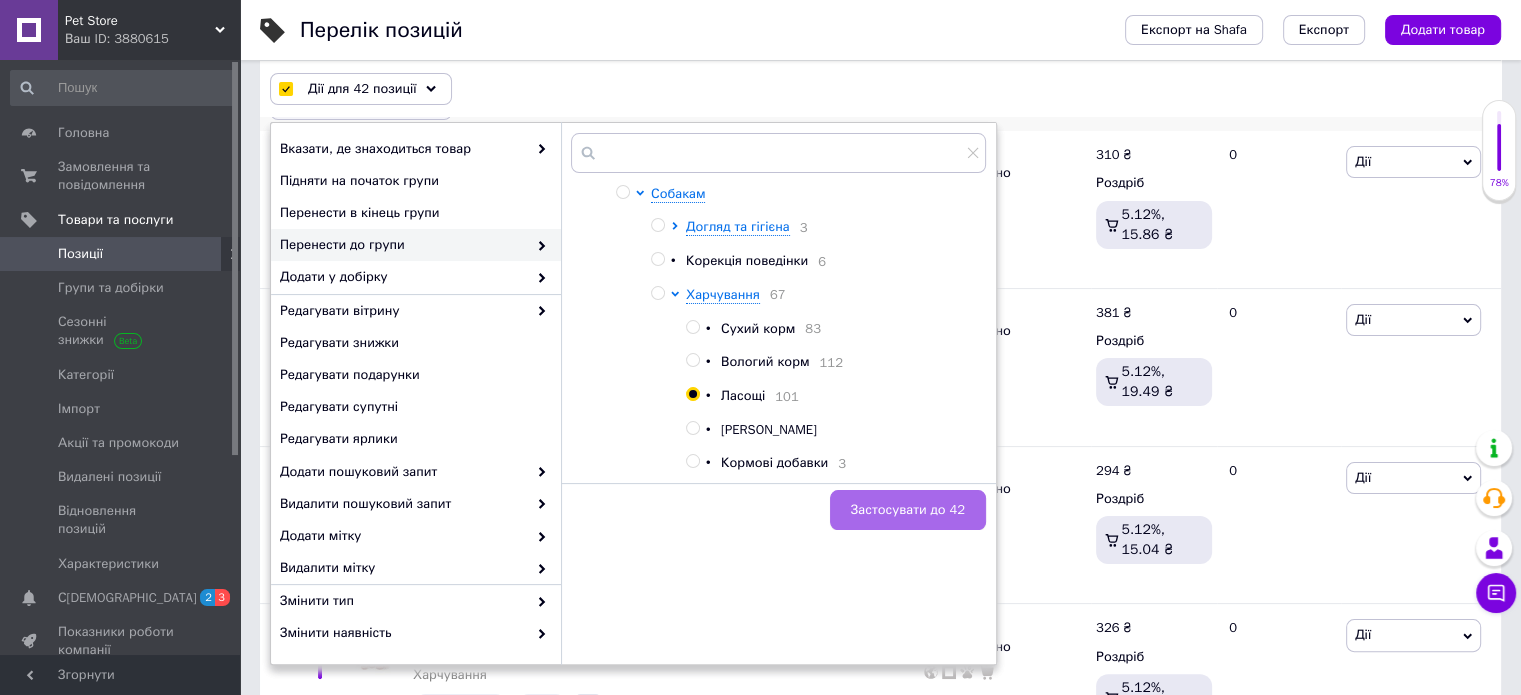 click on "Застосувати до 42" at bounding box center [908, 510] 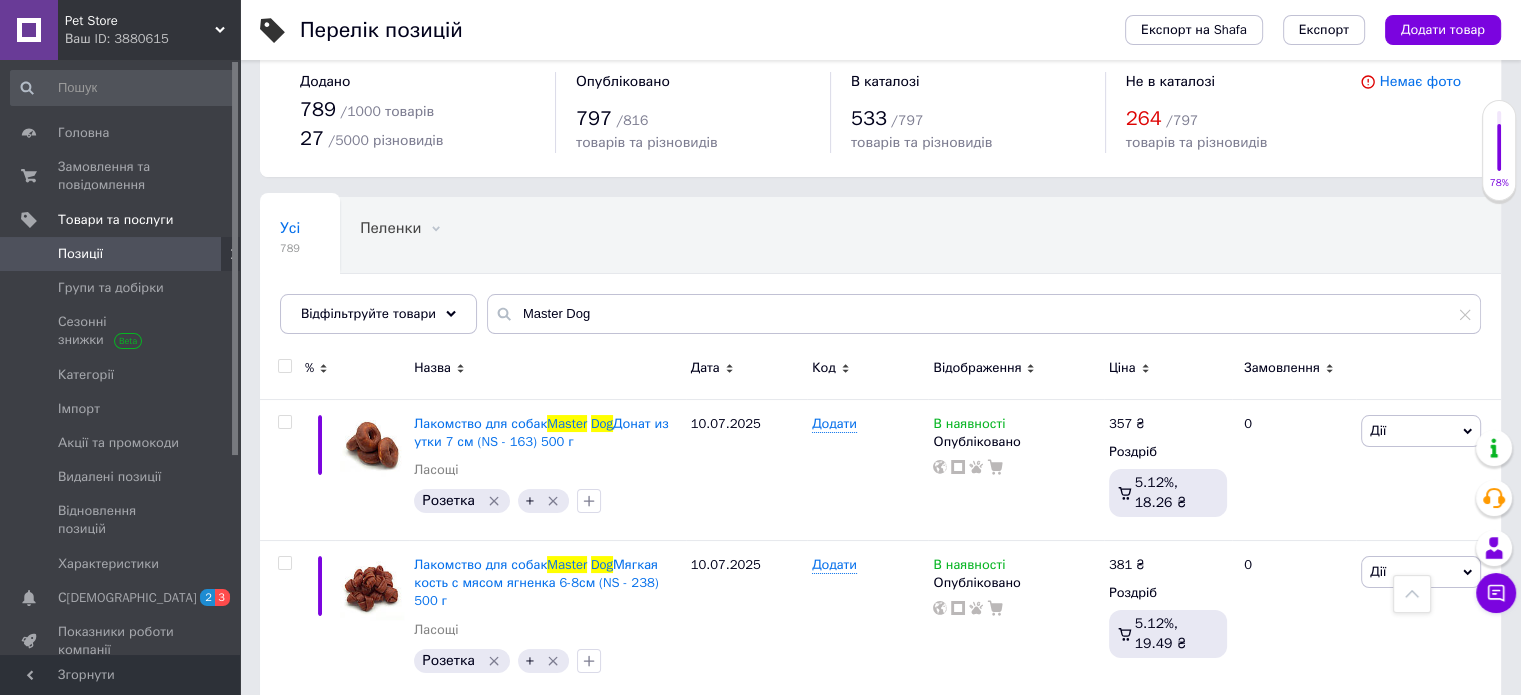 scroll, scrollTop: 0, scrollLeft: 0, axis: both 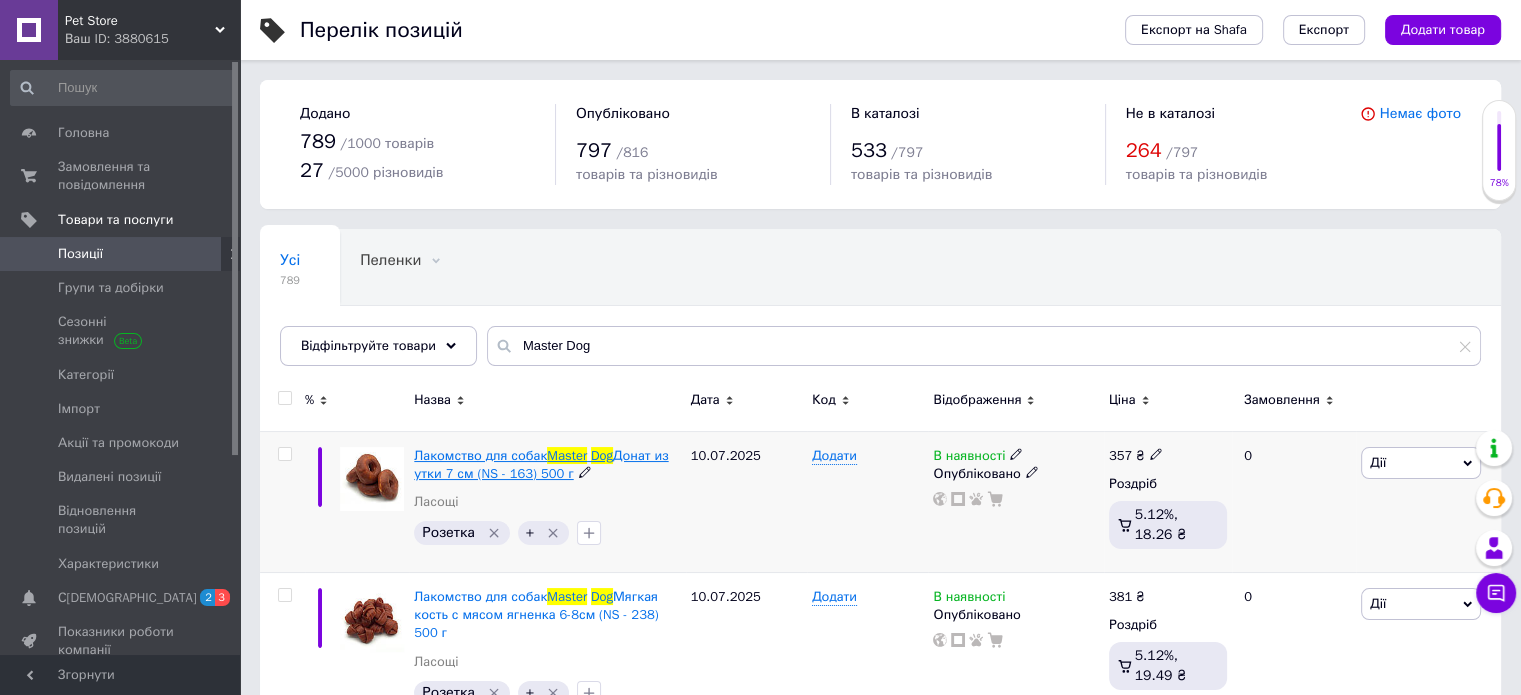 click on "Лакомство для собак" at bounding box center [480, 455] 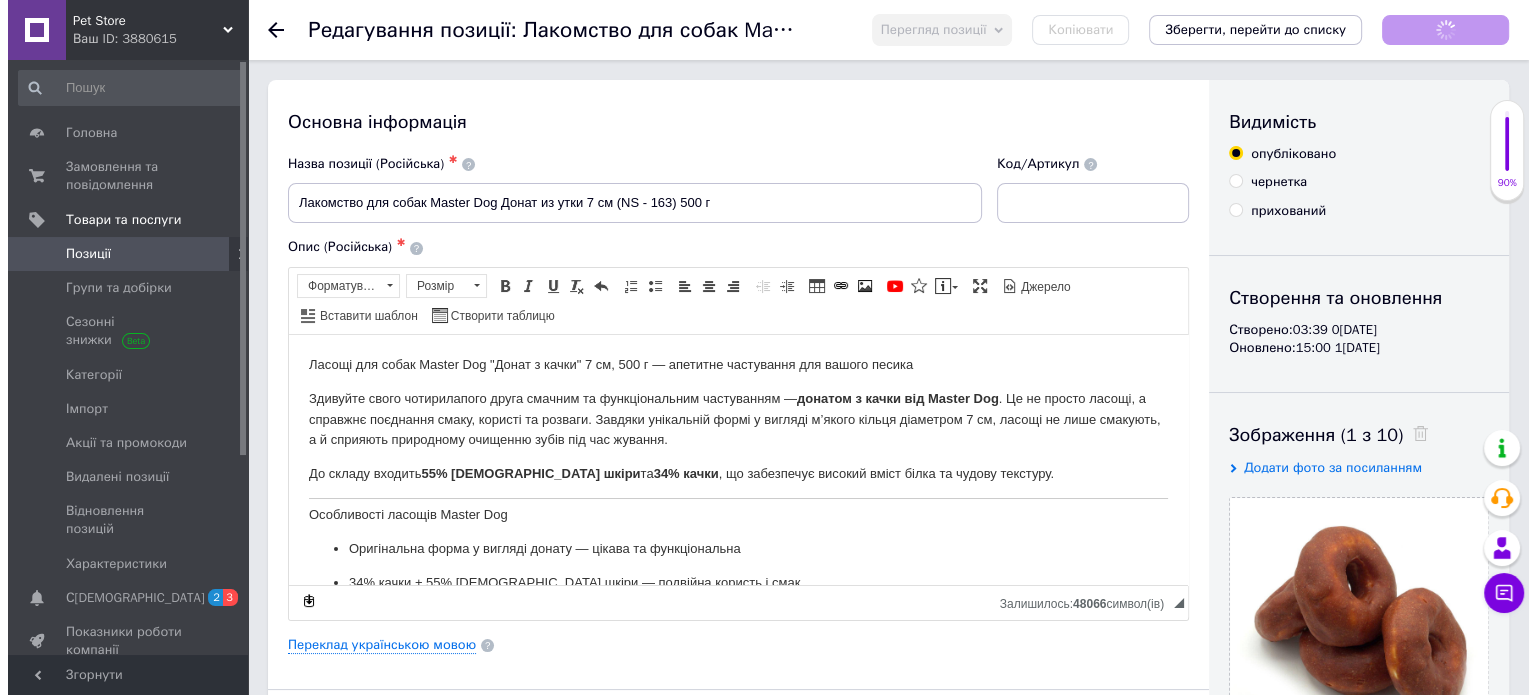 scroll, scrollTop: 0, scrollLeft: 0, axis: both 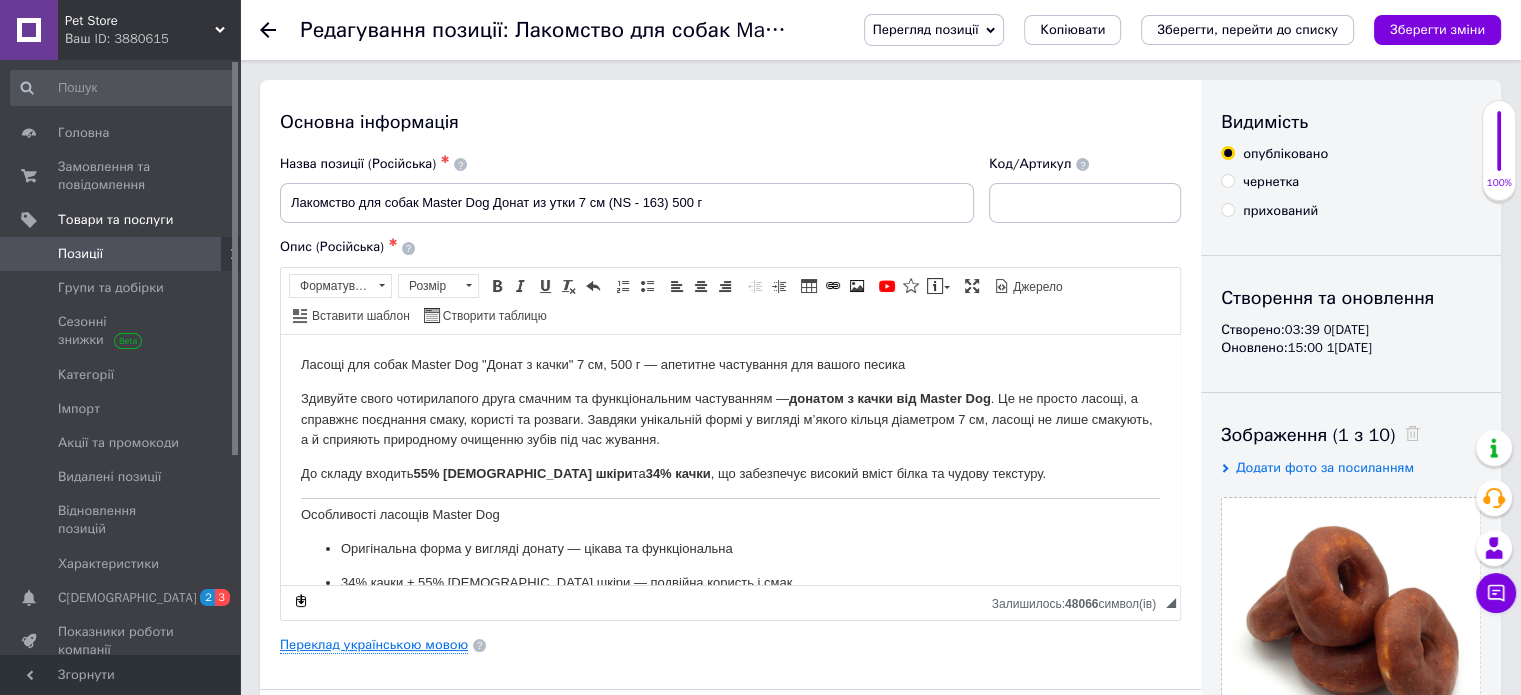 click on "Переклад українською мовою" at bounding box center (374, 645) 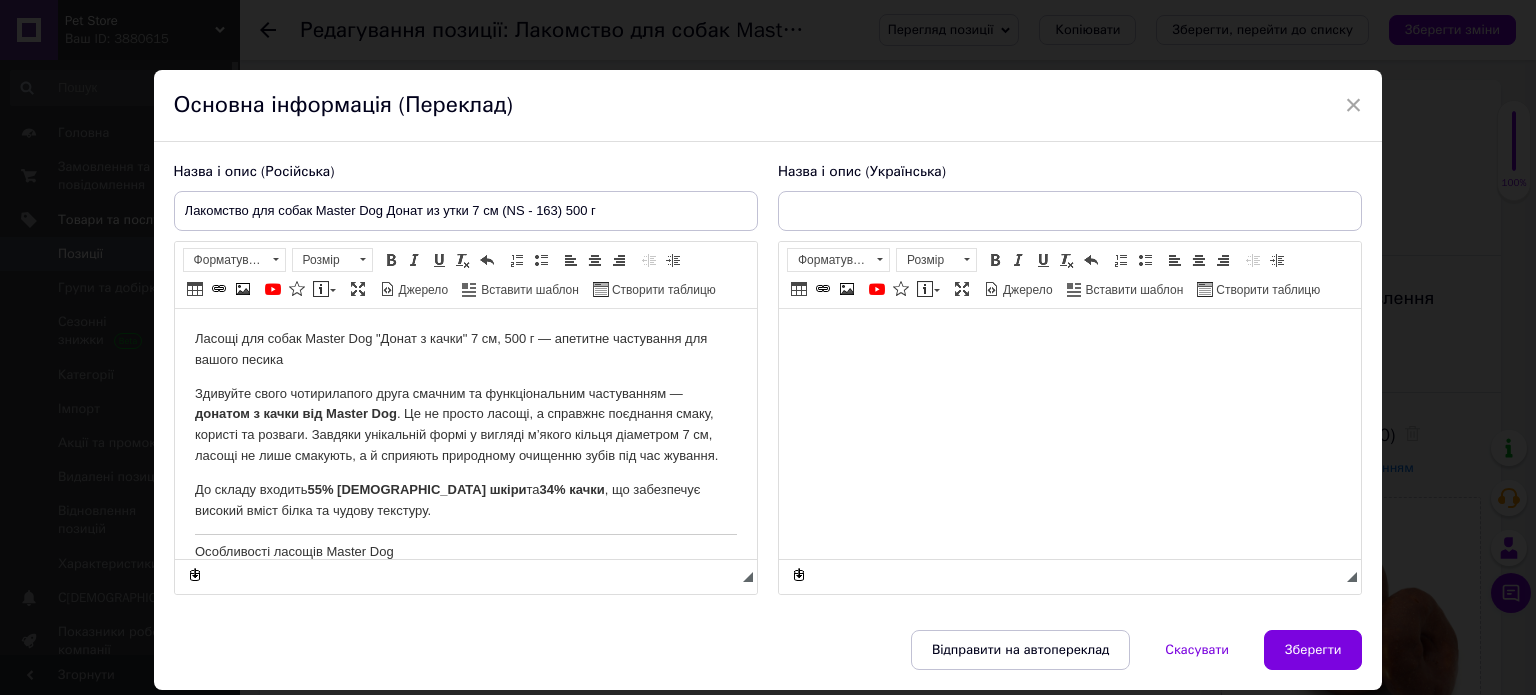scroll, scrollTop: 0, scrollLeft: 0, axis: both 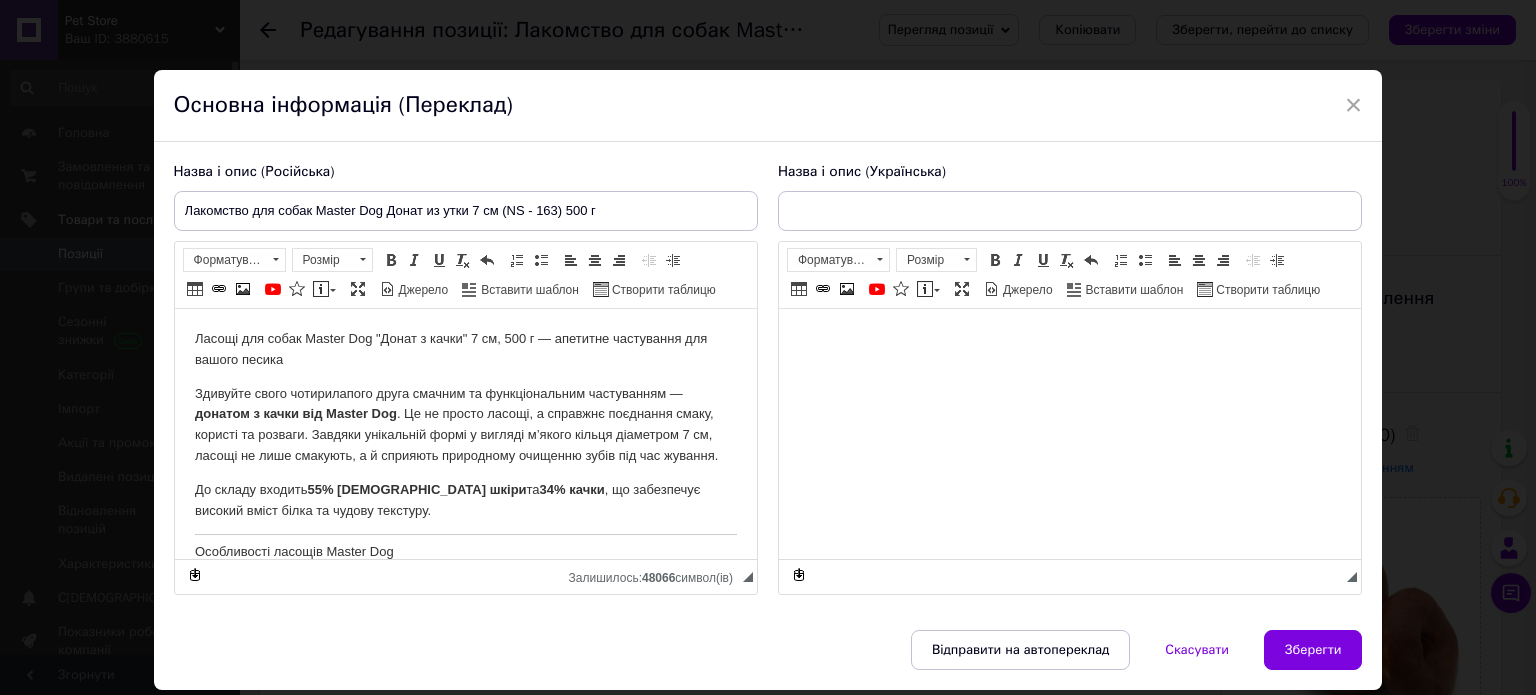 type on "Ласощі для собак Master Dog Донат з качки 7 см (NS - 163) 500 г" 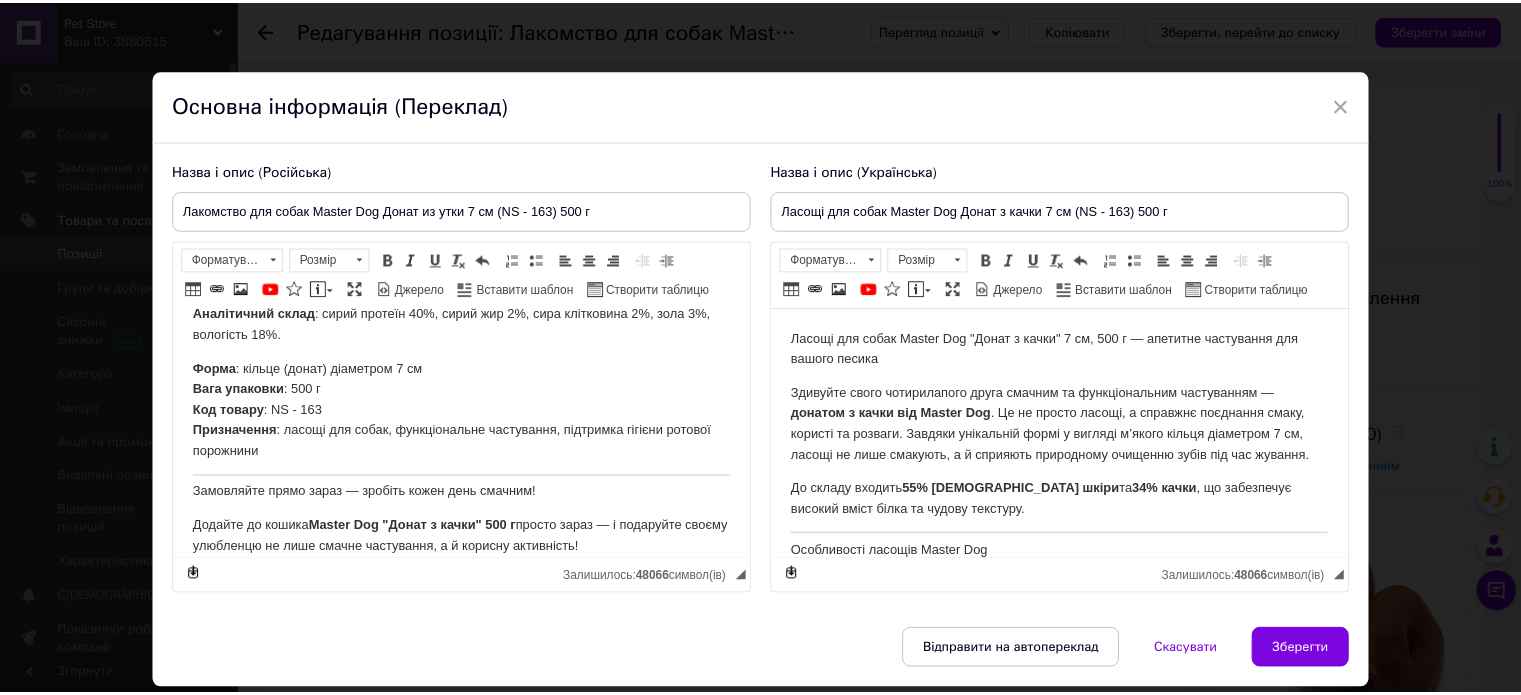 scroll, scrollTop: 740, scrollLeft: 0, axis: vertical 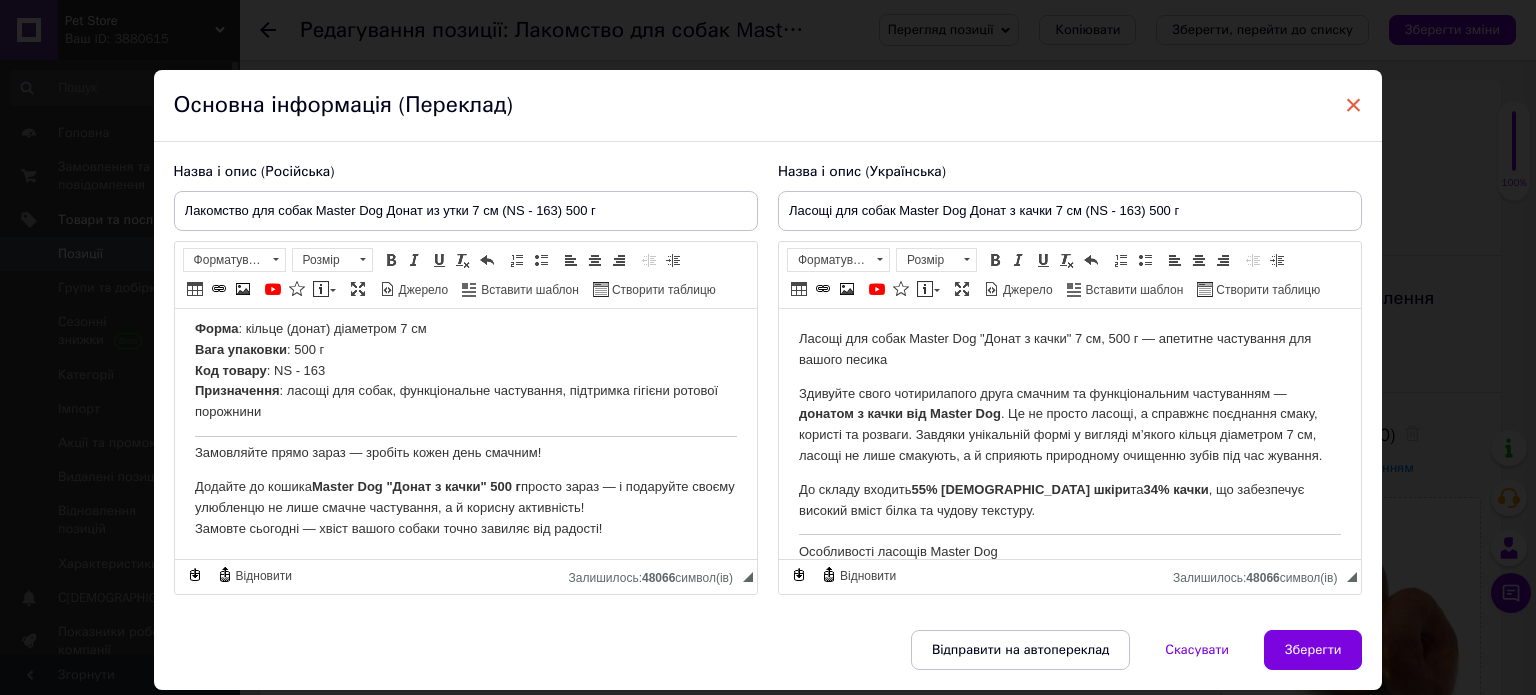 click on "×" at bounding box center [1354, 105] 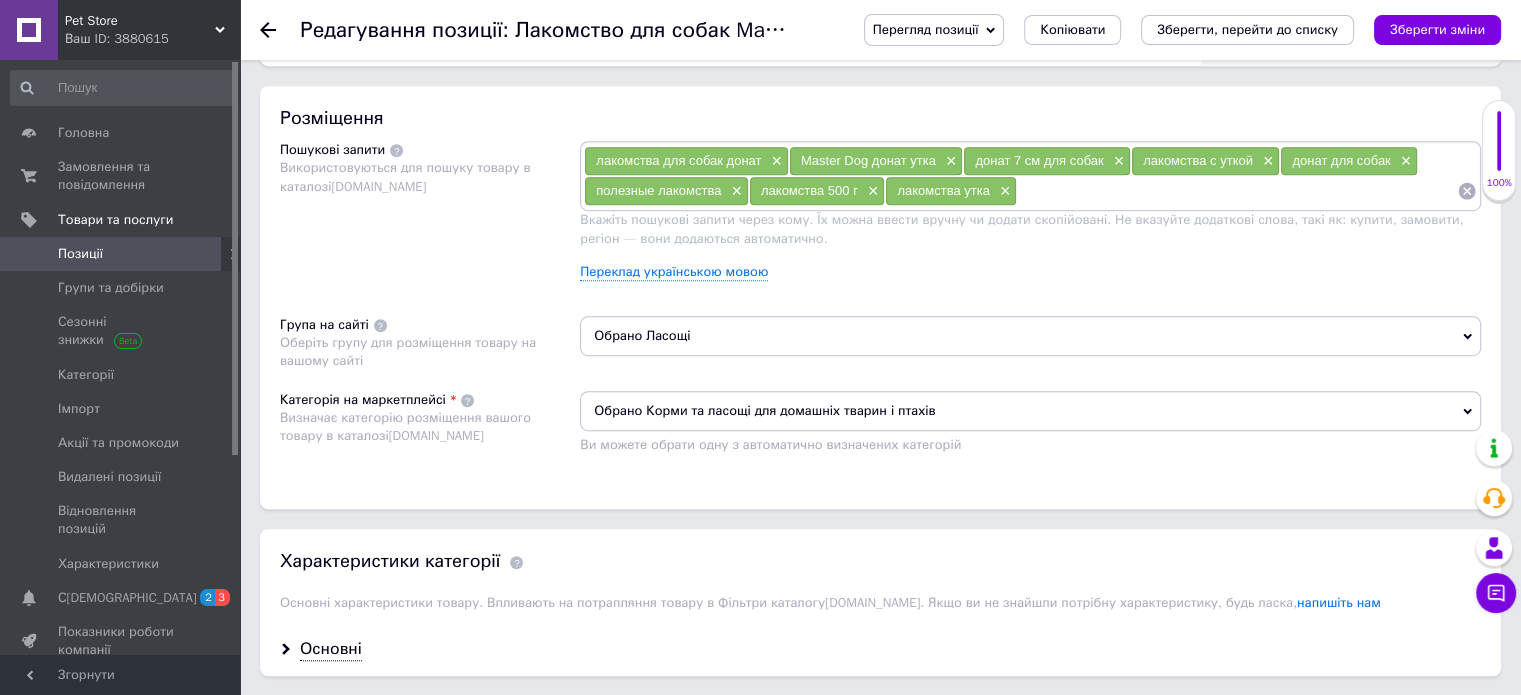 scroll, scrollTop: 1400, scrollLeft: 0, axis: vertical 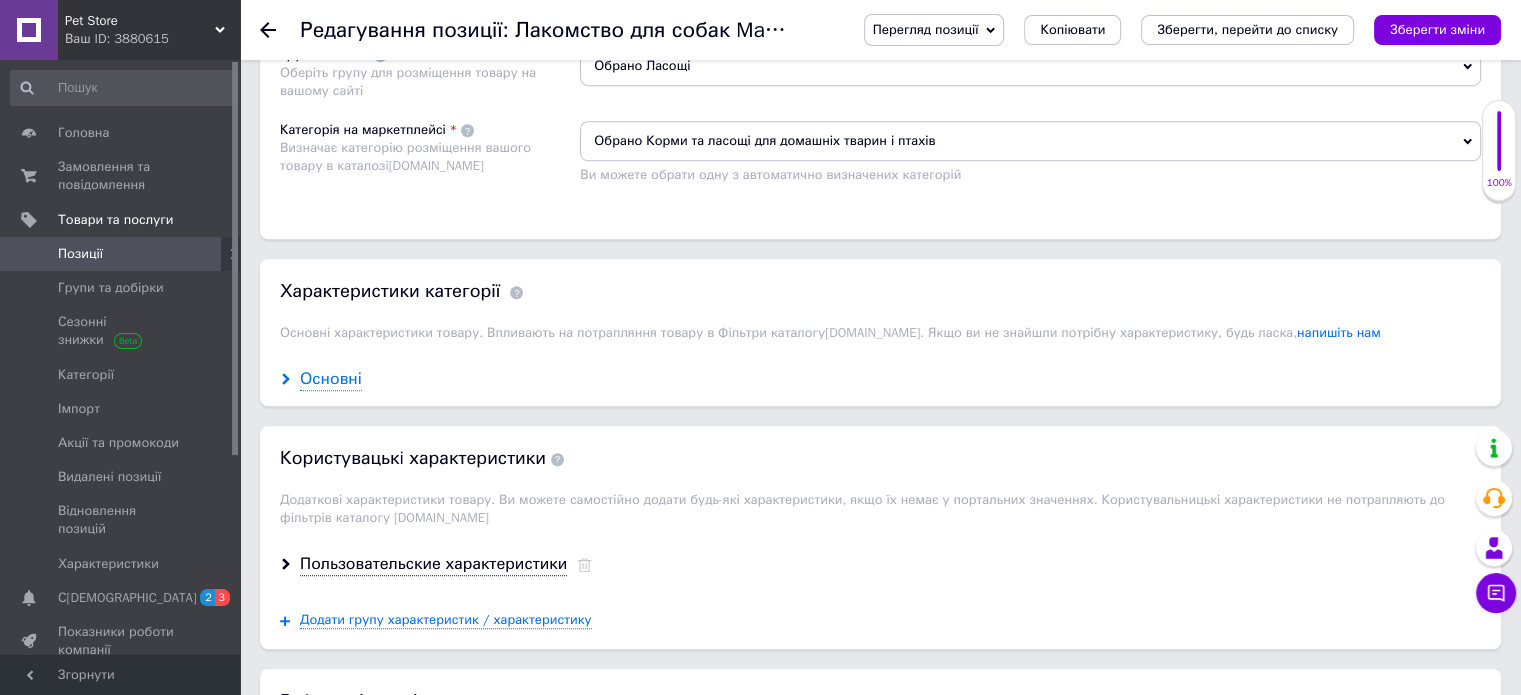click 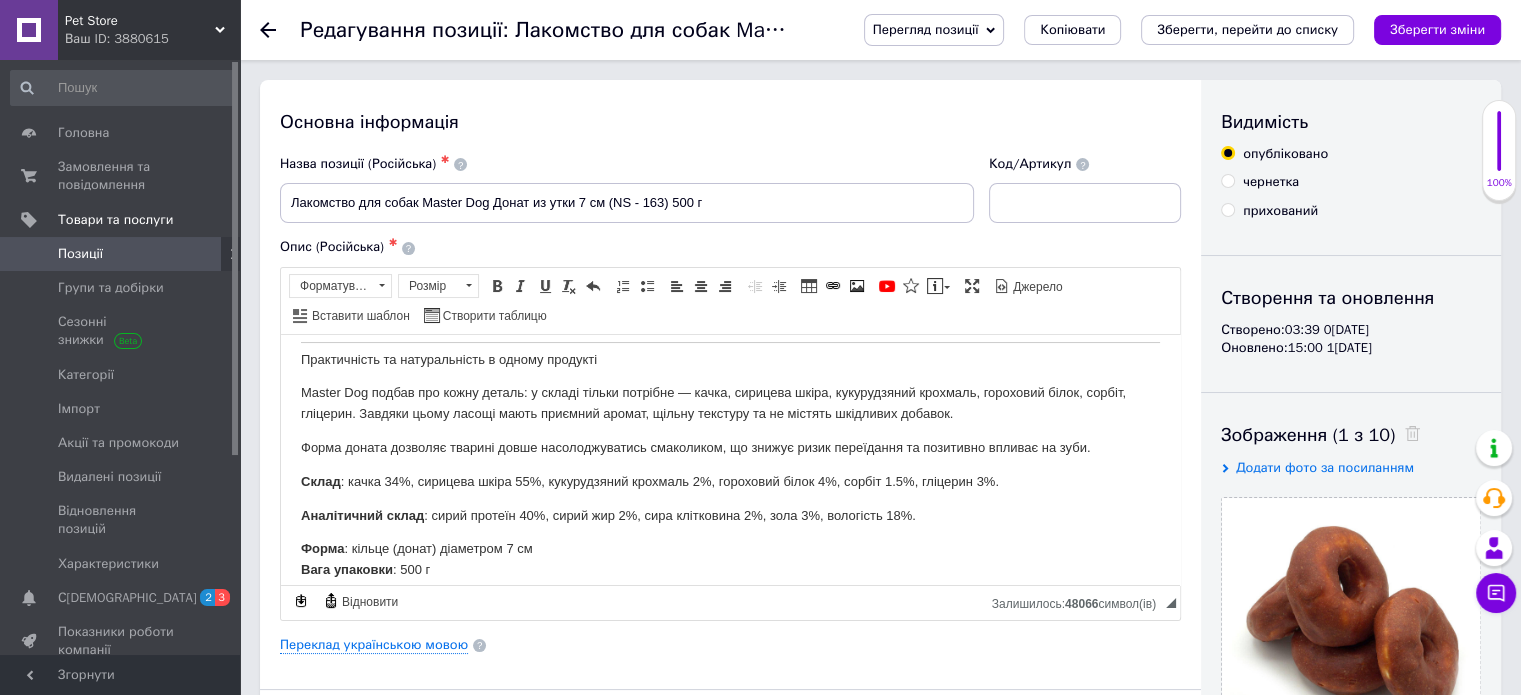 scroll, scrollTop: 573, scrollLeft: 0, axis: vertical 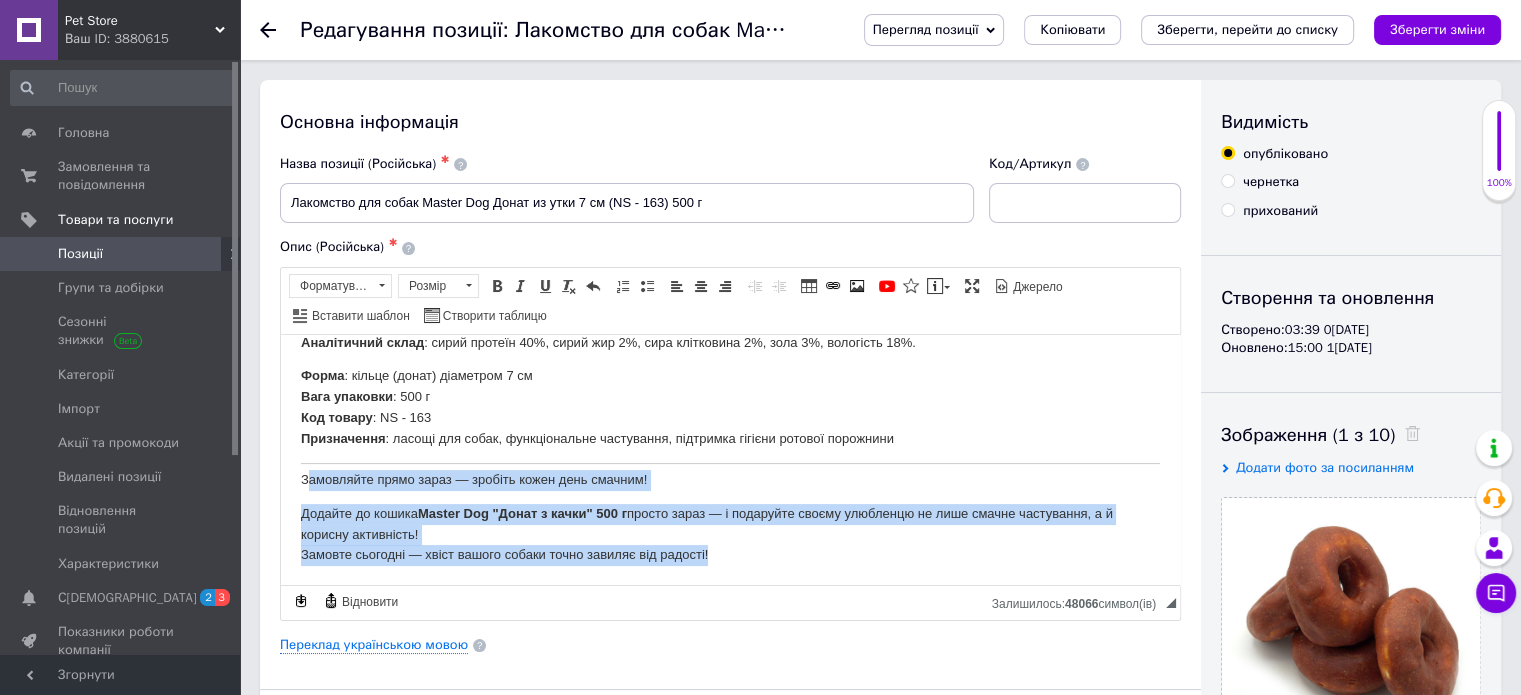drag, startPoint x: 789, startPoint y: 557, endPoint x: 297, endPoint y: 483, distance: 497.5339 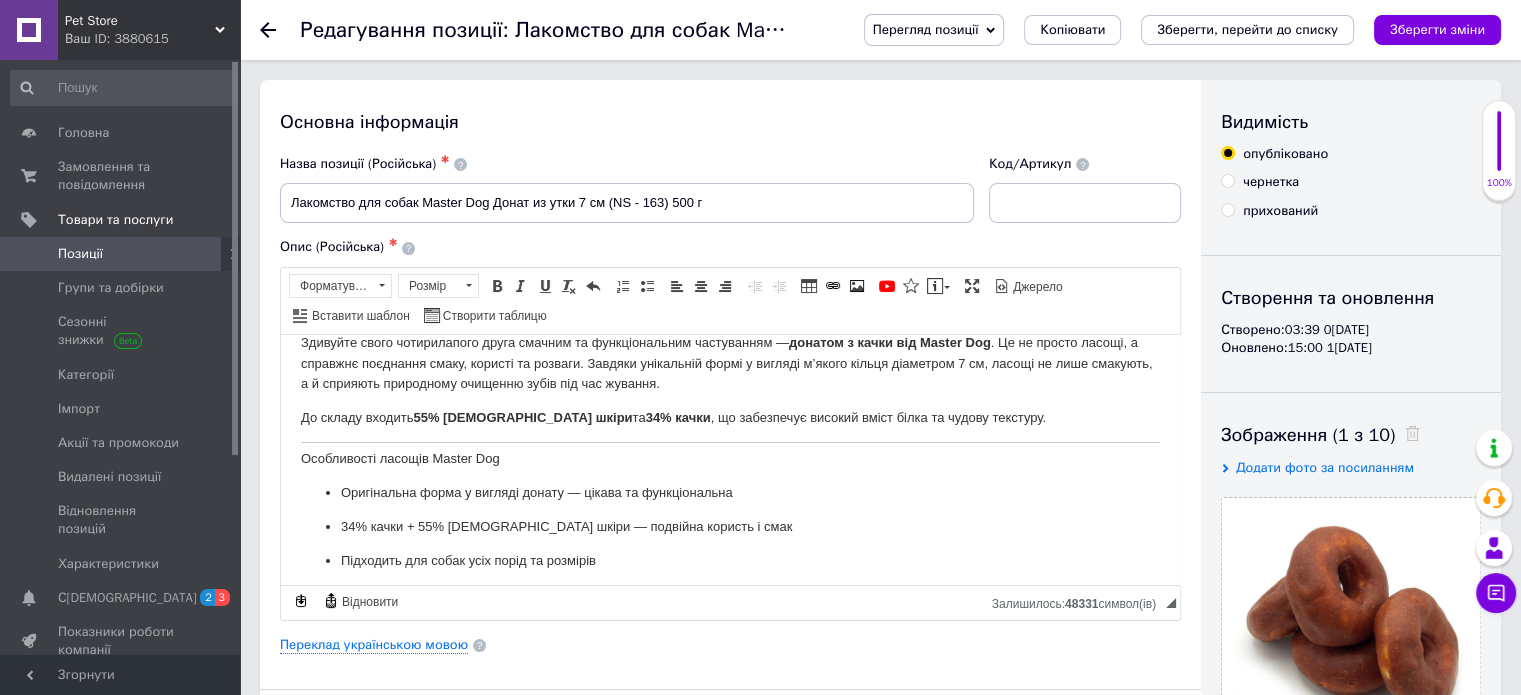 scroll, scrollTop: 0, scrollLeft: 0, axis: both 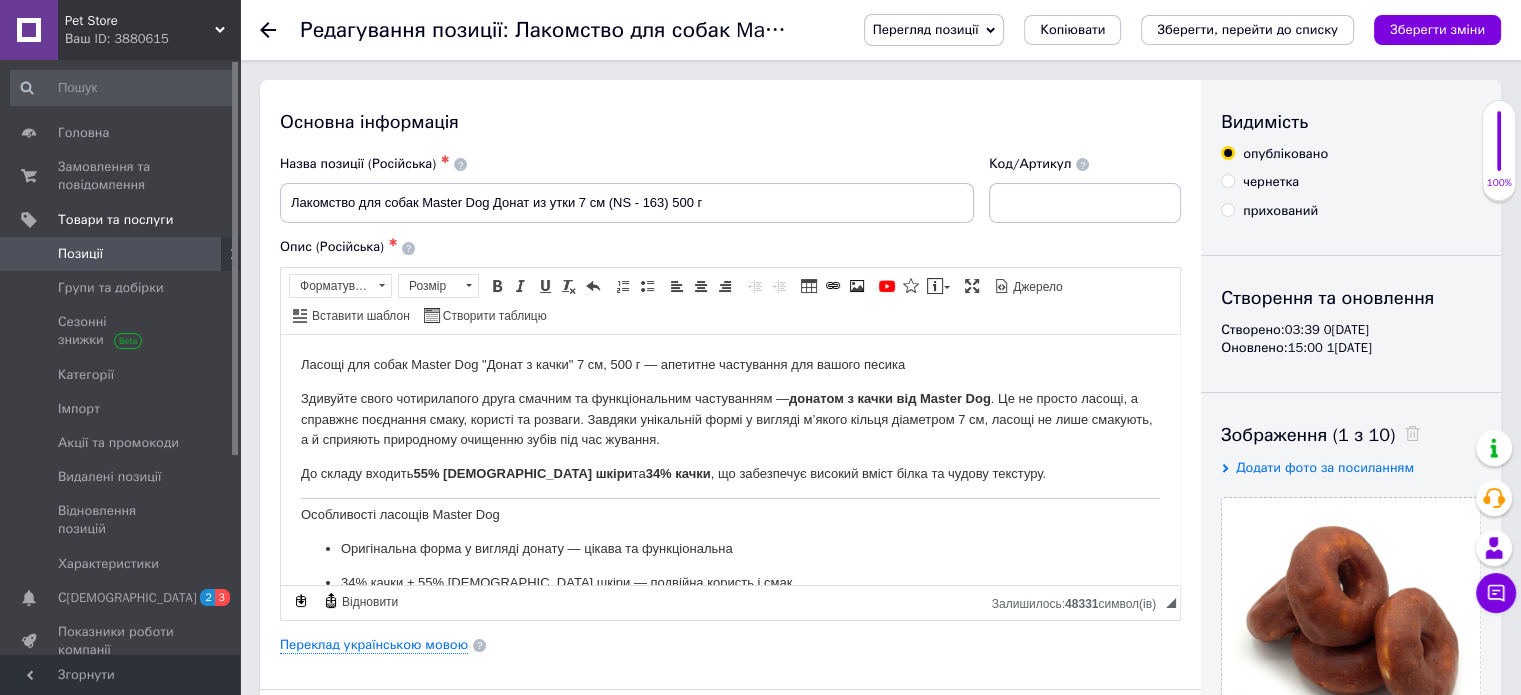 click on "Перегляд позиції Зберегти та переглянути на сайті Зберегти та переглянути на маркетплейсі [DOMAIN_NAME] Копіювати Зберегти, перейти до списку Зберегти зміни" at bounding box center (1172, 30) 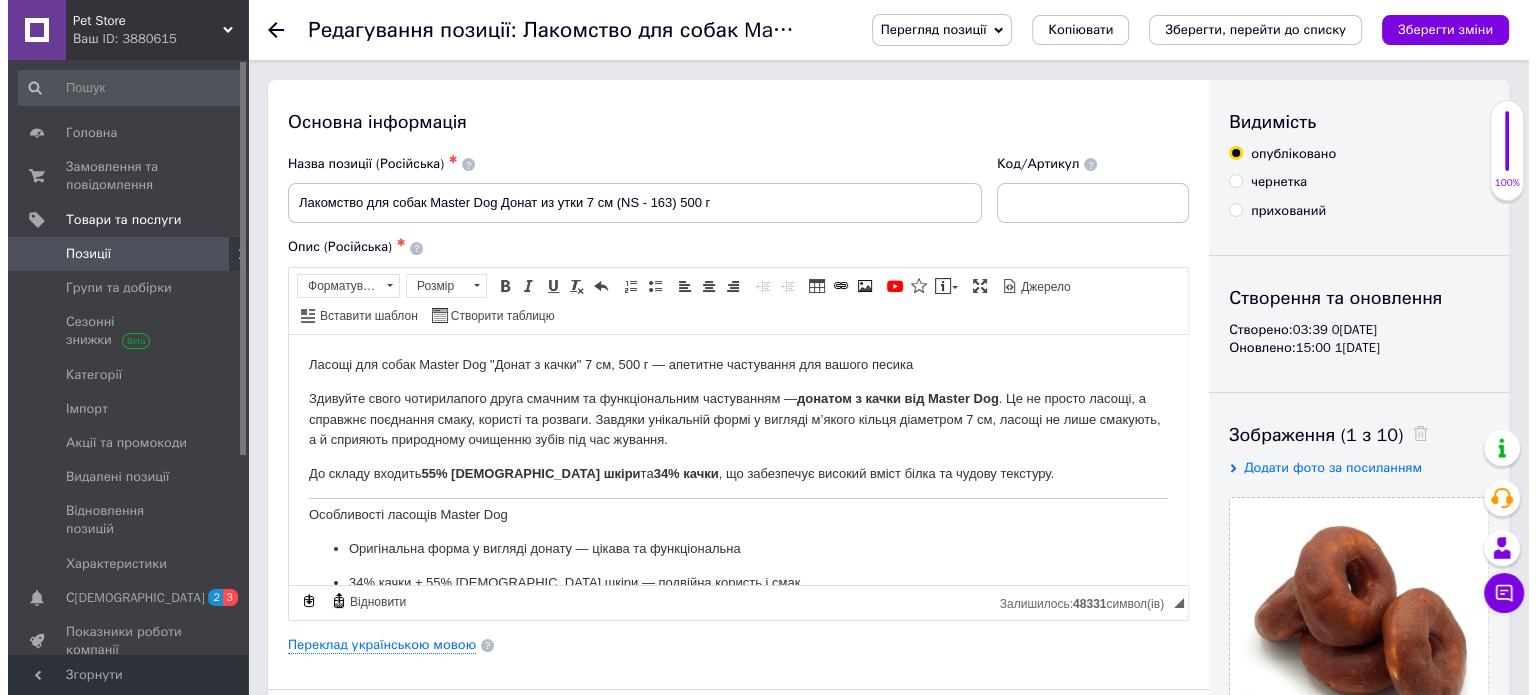 scroll, scrollTop: 0, scrollLeft: 0, axis: both 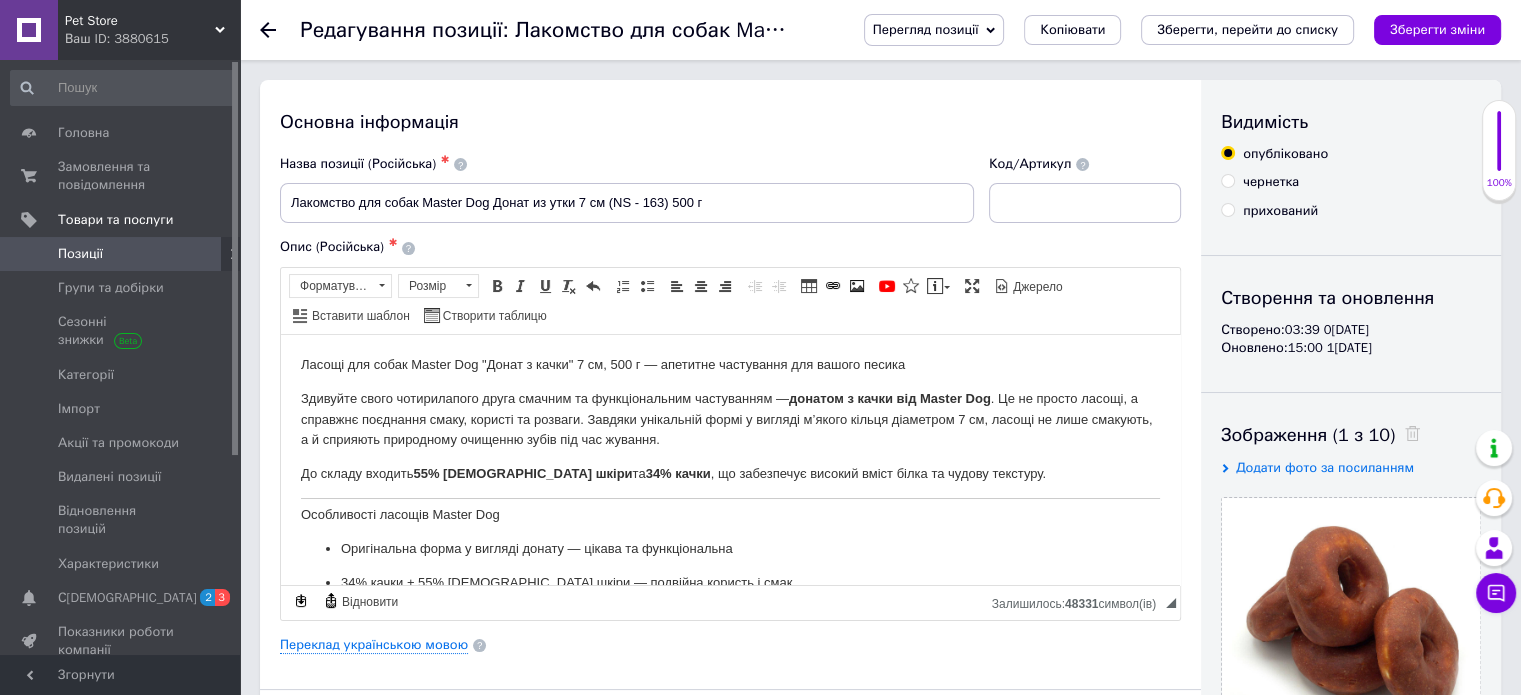click on "Ласощі для собак Master Dog "Донат з качки" 7 см, 500 г — апетитне частування для вашого песика Здивуйте свого чотирилапого друга смачним та функціональним частуванням —  донатом з качки від Master Dog . Це не просто ласощі, а справжнє поєднання смаку, користі та розваги. Завдяки унікальній формі у вигляді м’якого кільця діаметром 7 см, ласощі не лише смакують, а й сприяють природному очищенню зубів під час жування. До складу входить  55% сирицевої шкіри  та  34% качки , що забезпечує високий вміст білка та чудову текстуру.  Особливості ласощів Master Dog  Склад Форма : 500 г" at bounding box center [730, 708] 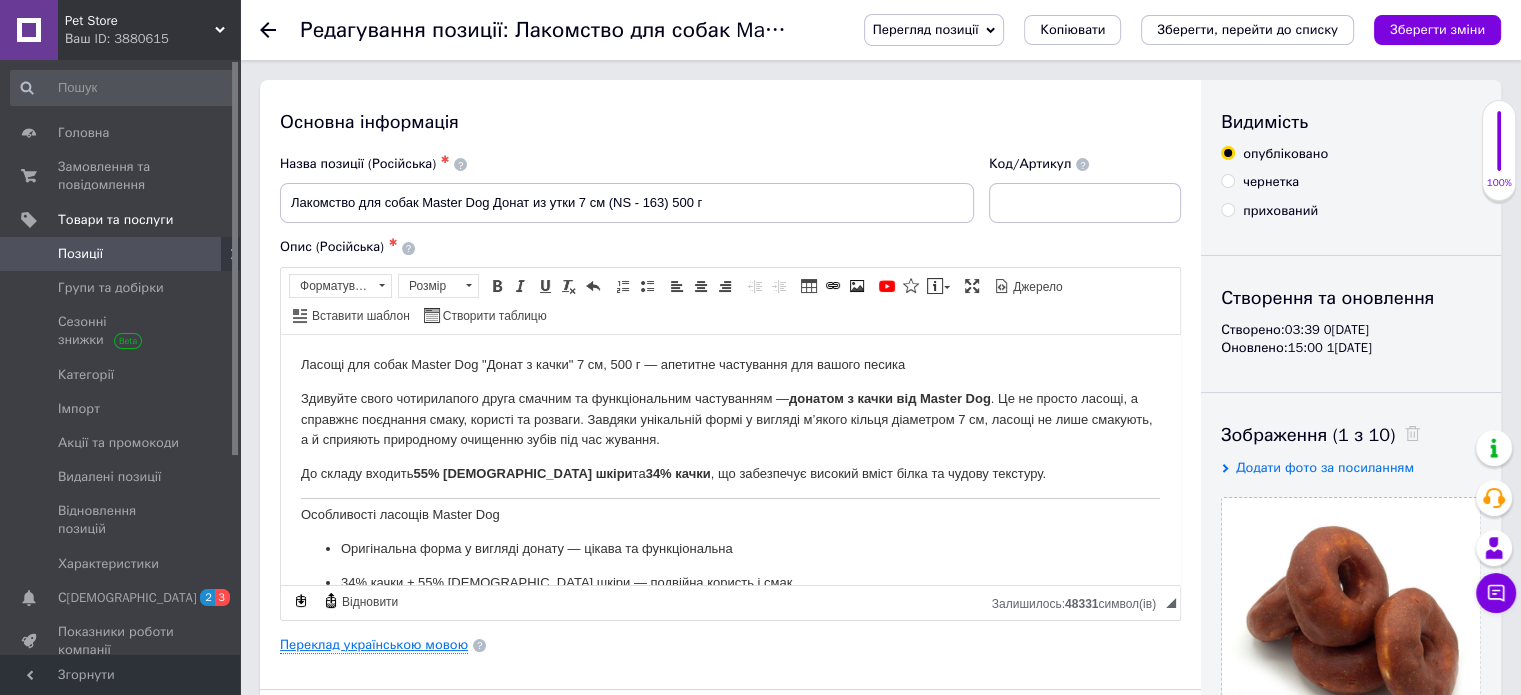 click on "Переклад українською мовою" at bounding box center (374, 645) 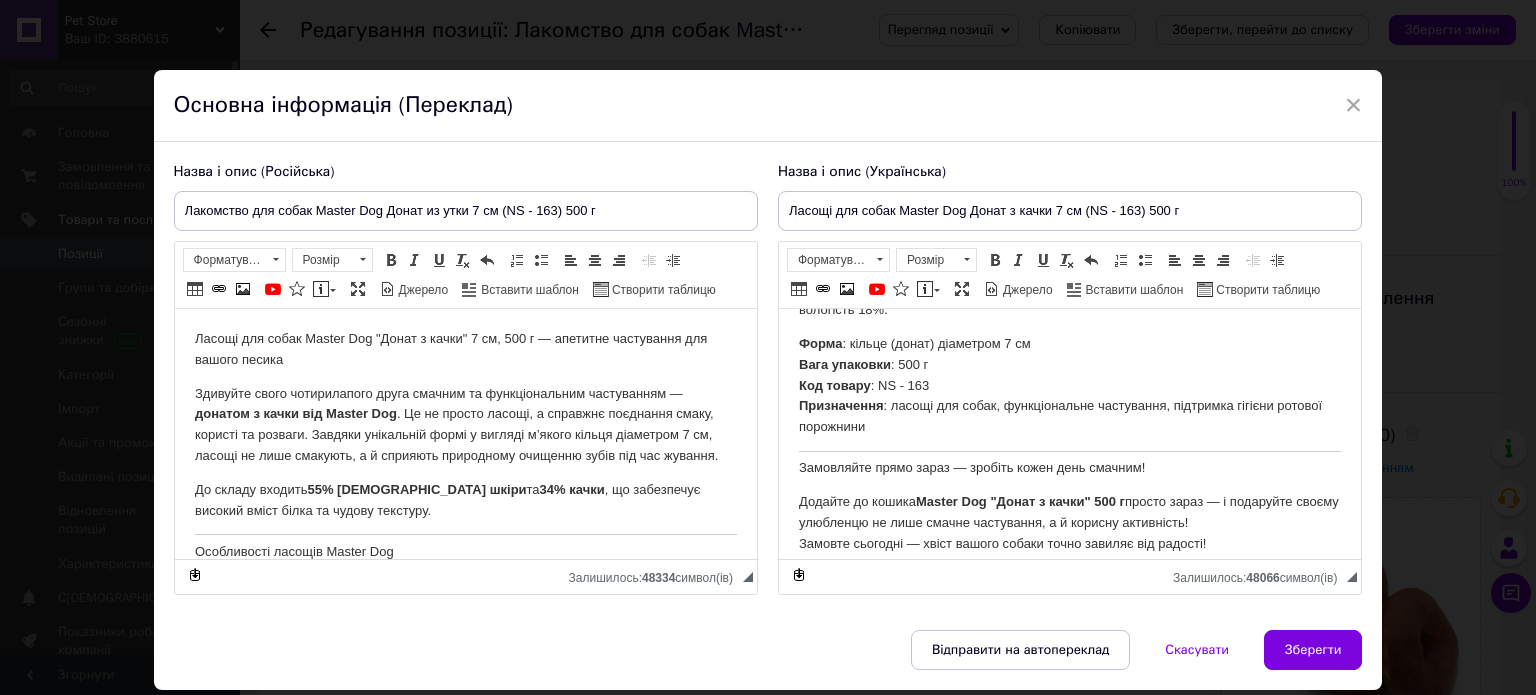 scroll, scrollTop: 740, scrollLeft: 0, axis: vertical 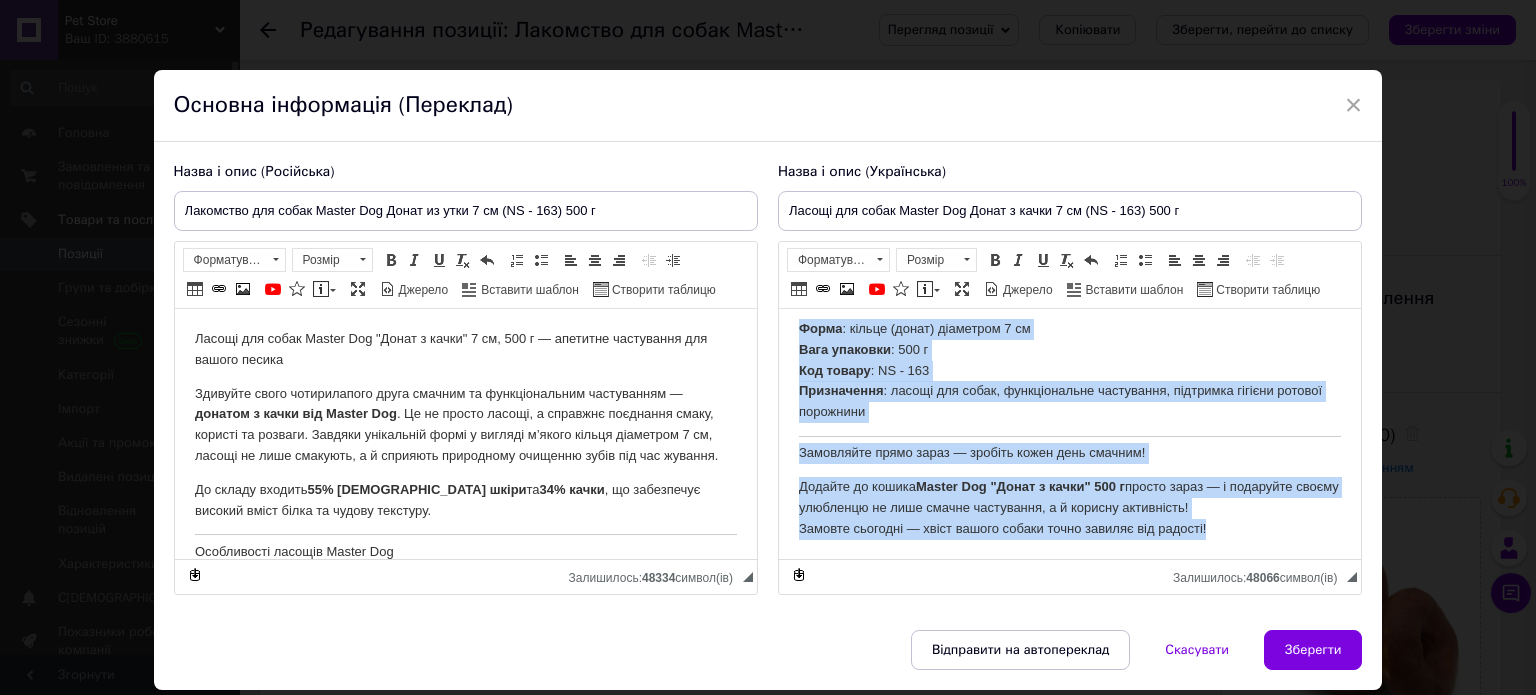 drag, startPoint x: 801, startPoint y: 434, endPoint x: 2001, endPoint y: 895, distance: 1285.5042 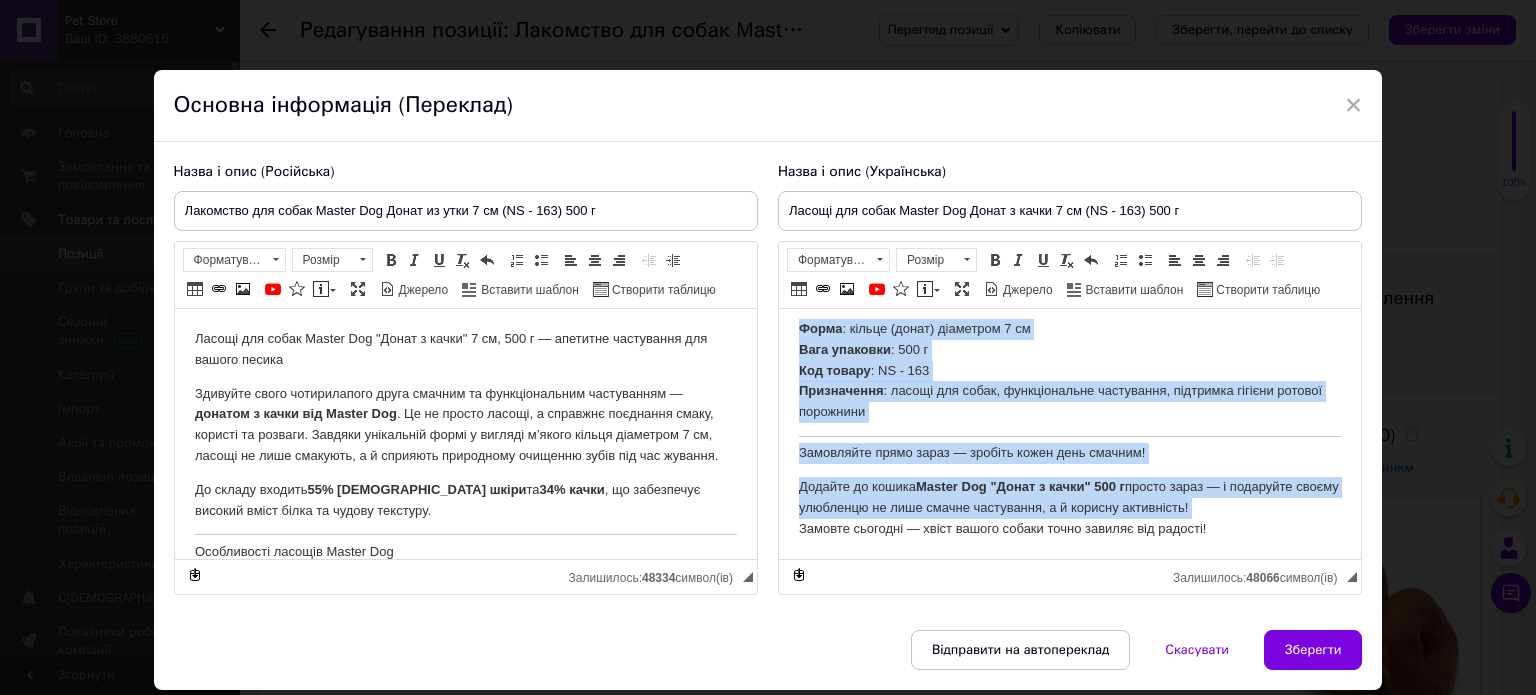 type 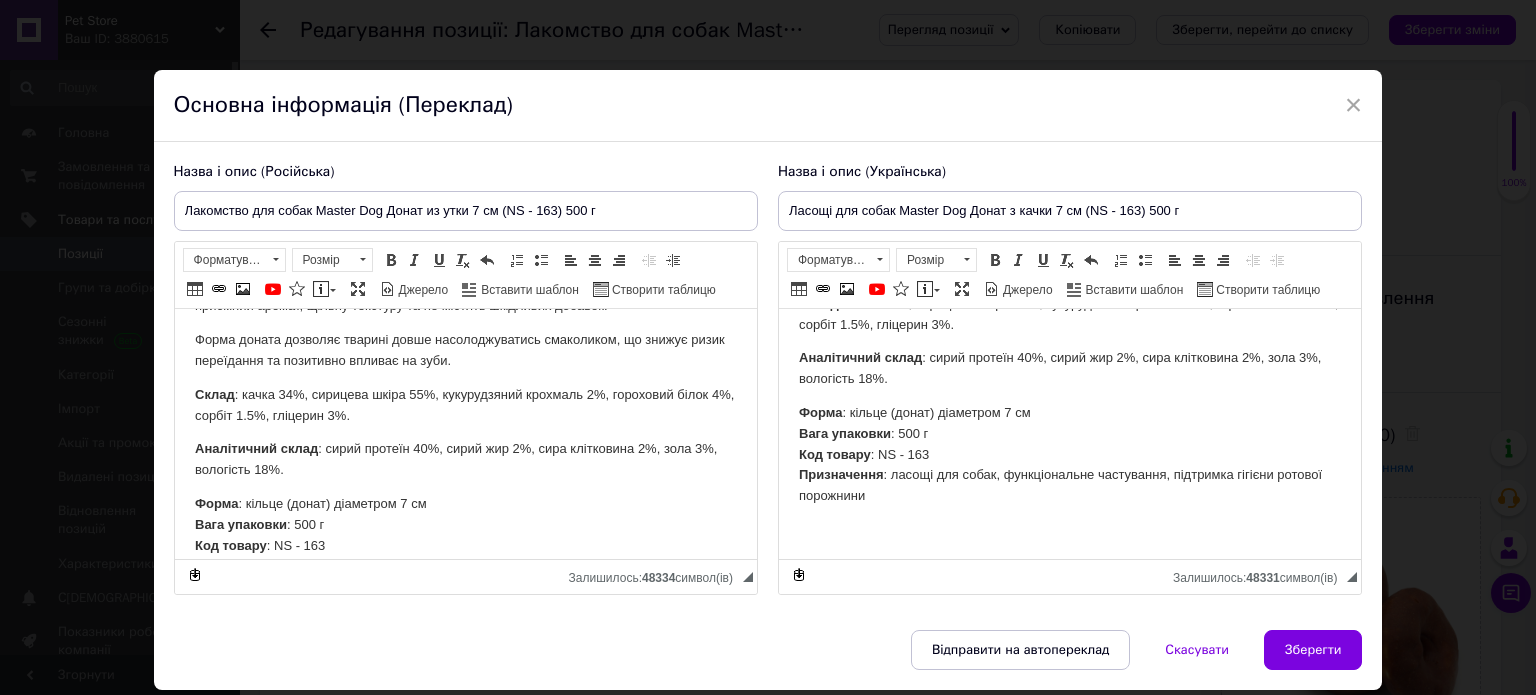 scroll, scrollTop: 636, scrollLeft: 0, axis: vertical 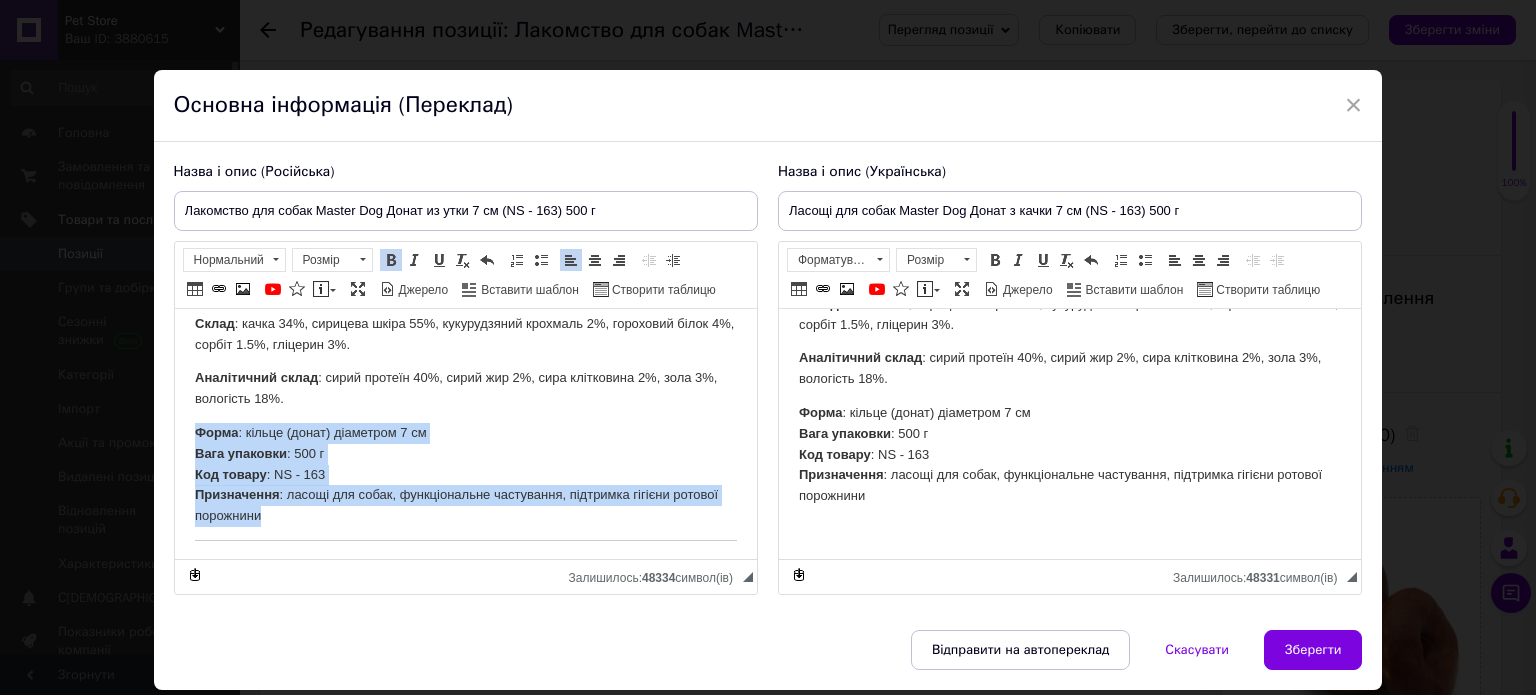 drag, startPoint x: 196, startPoint y: 434, endPoint x: 547, endPoint y: 518, distance: 360.91135 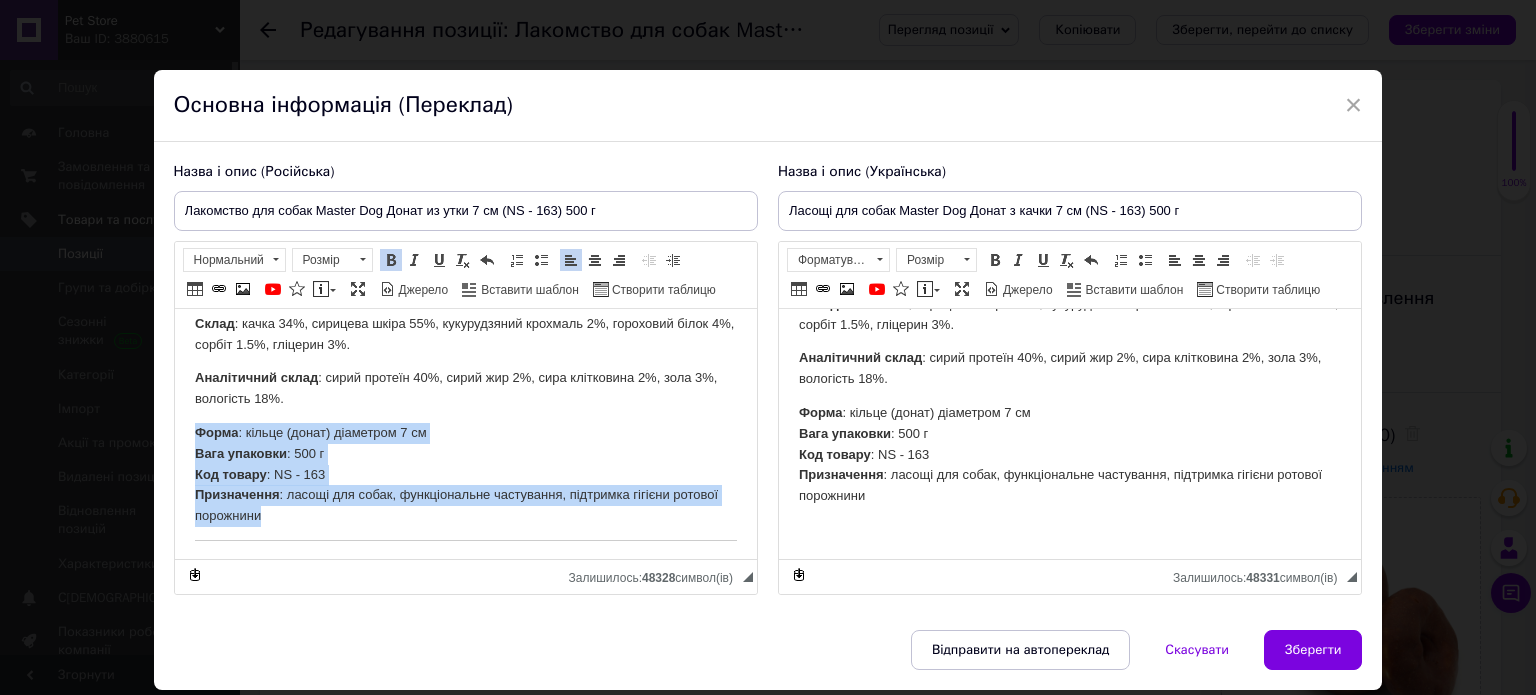 click on "Форма : кільце (донат) діаметром 7 см Вага упаковки : 500 г Код товару : NS - 163 Призначення : ласощі для собак, функціональне частування, підтримка гігієни ротової порожнини" at bounding box center [465, 475] 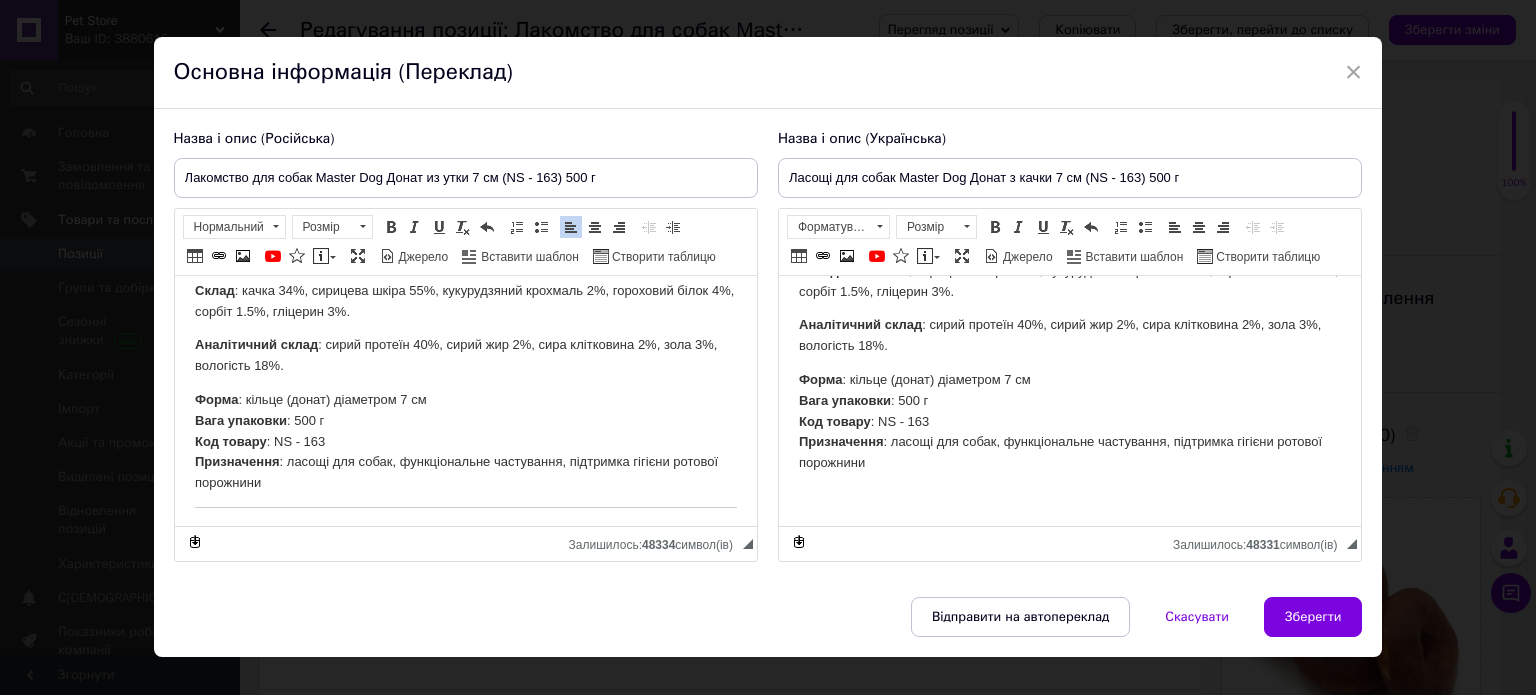 scroll, scrollTop: 62, scrollLeft: 0, axis: vertical 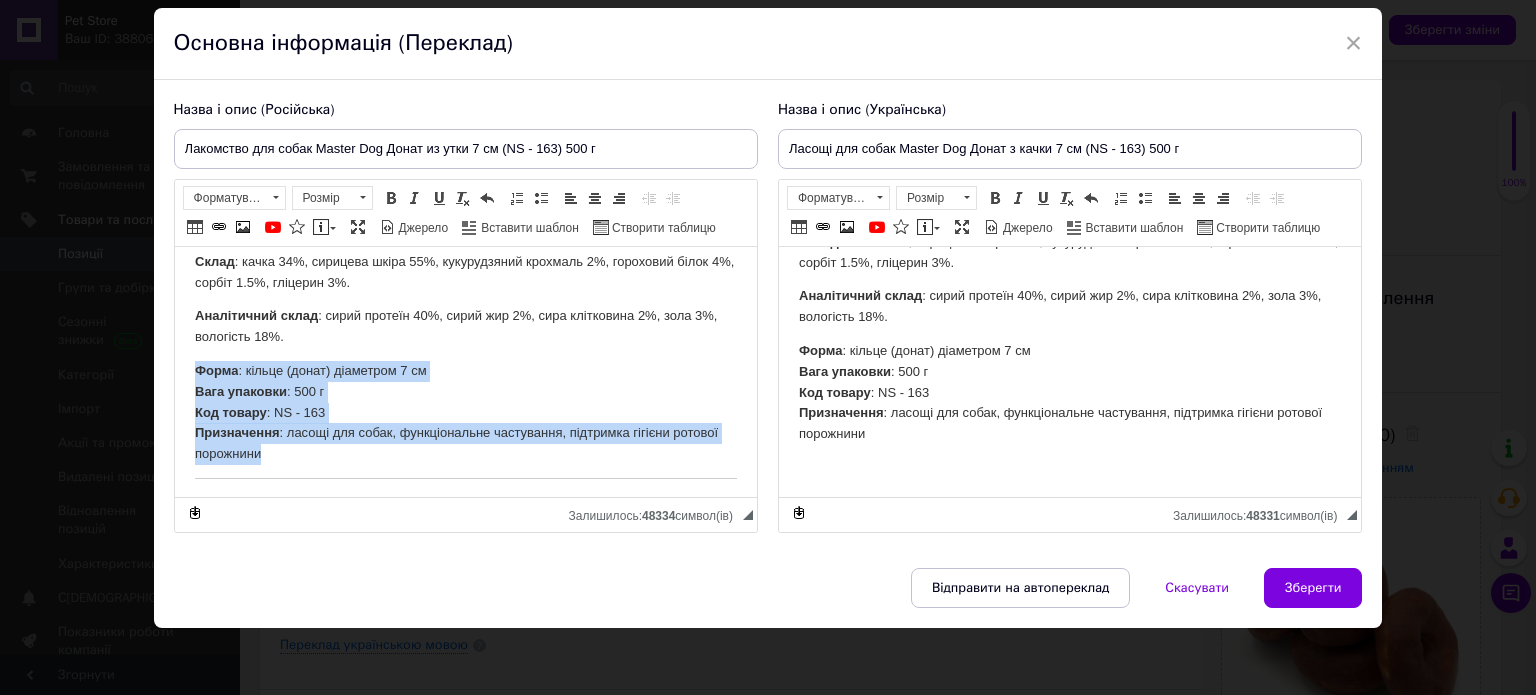drag, startPoint x: 724, startPoint y: 476, endPoint x: 264, endPoint y: 456, distance: 460.43457 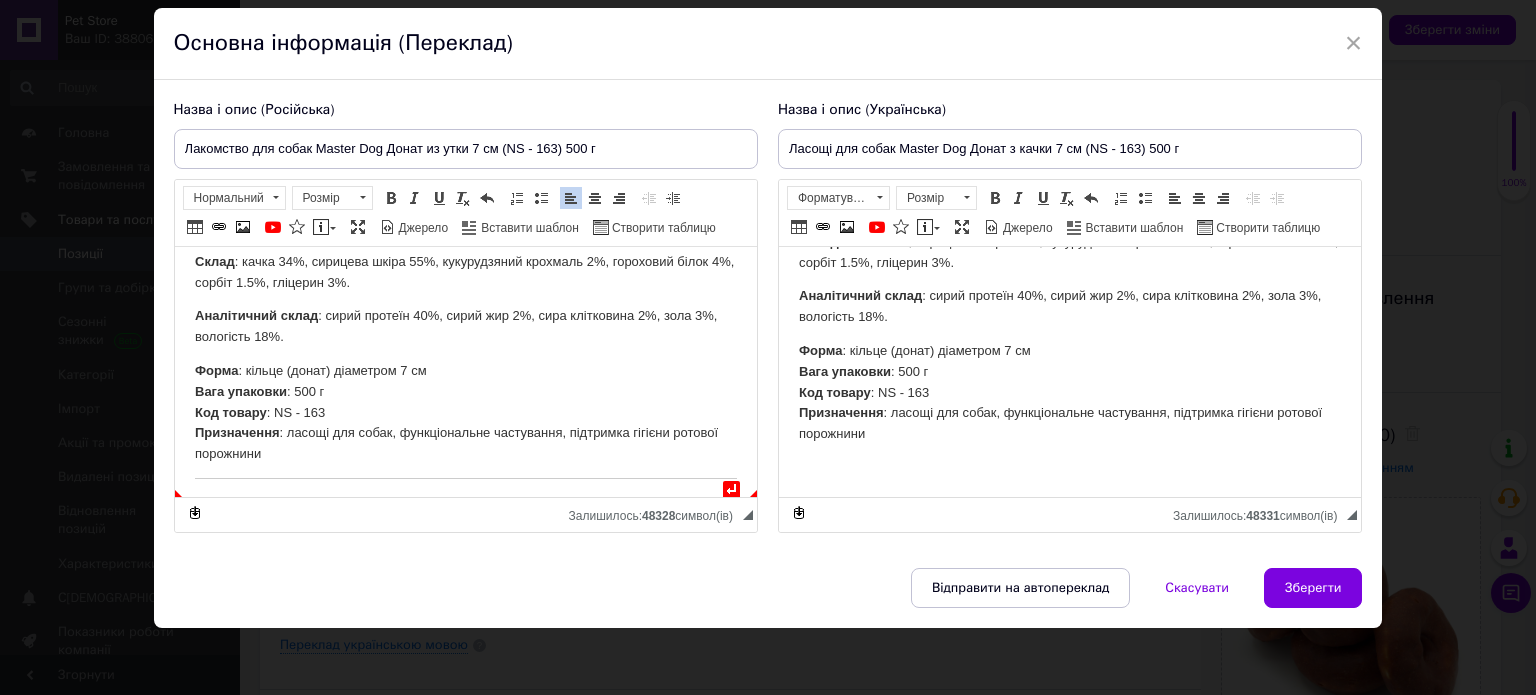 click on "↵ [PERSON_NAME] для собак Master Dog "Донат з качки" 7 см, 500 г — апетитне частування для вашого песика Здивуйте свого чотирилапого друга смачним та функціональним частуванням —  донатом з качки від Master Dog . Це не просто ласощі, а справжнє поєднання смаку, користі та розваги. Завдяки унікальній формі у вигляді м’якого кільця діаметром 7 см, ласощі не лише смакують, а й сприяють природному очищенню зубів під час жування. До складу входить  55% сирицевої шкіри  та  34% качки , що забезпечує високий вміст білка та чудову текстуру.  Особливості ласощів Master Dog  Склад Форма : 500 г" at bounding box center [465, 55] 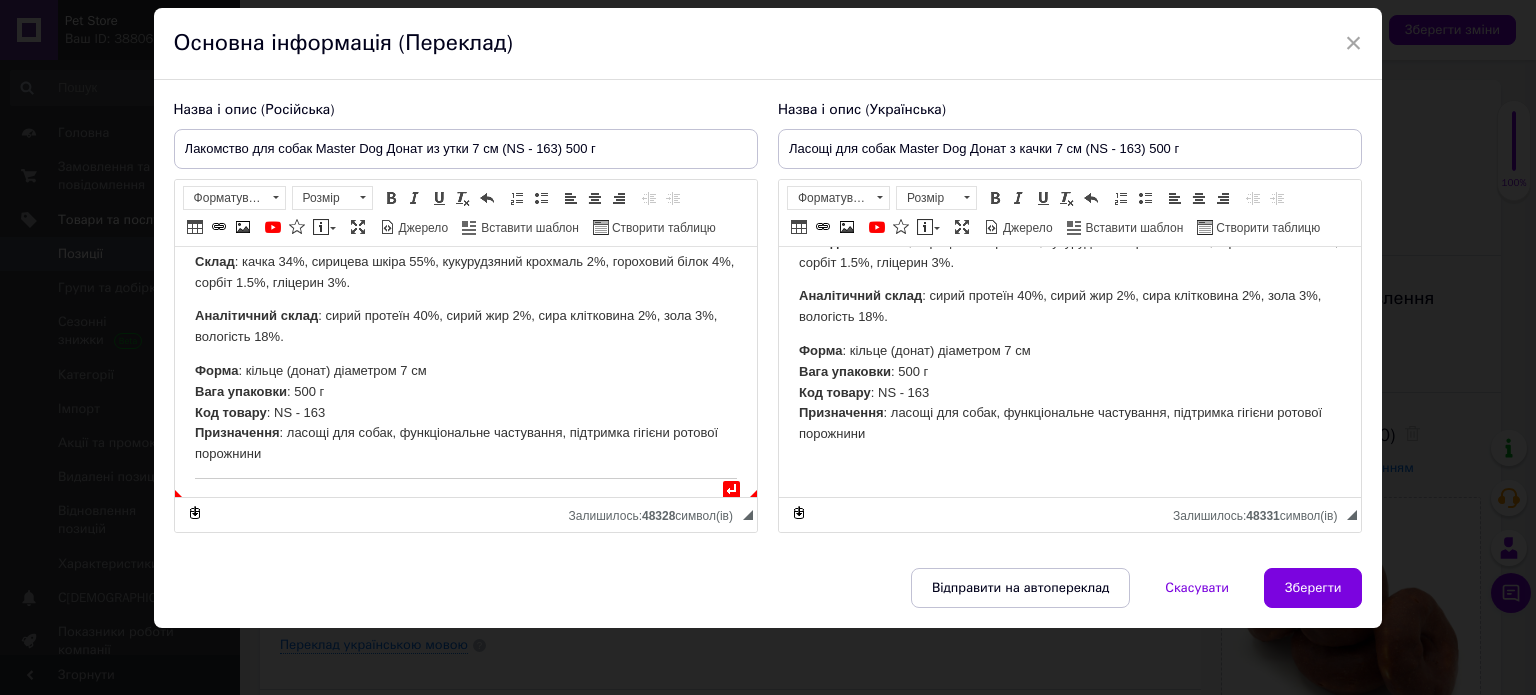 type 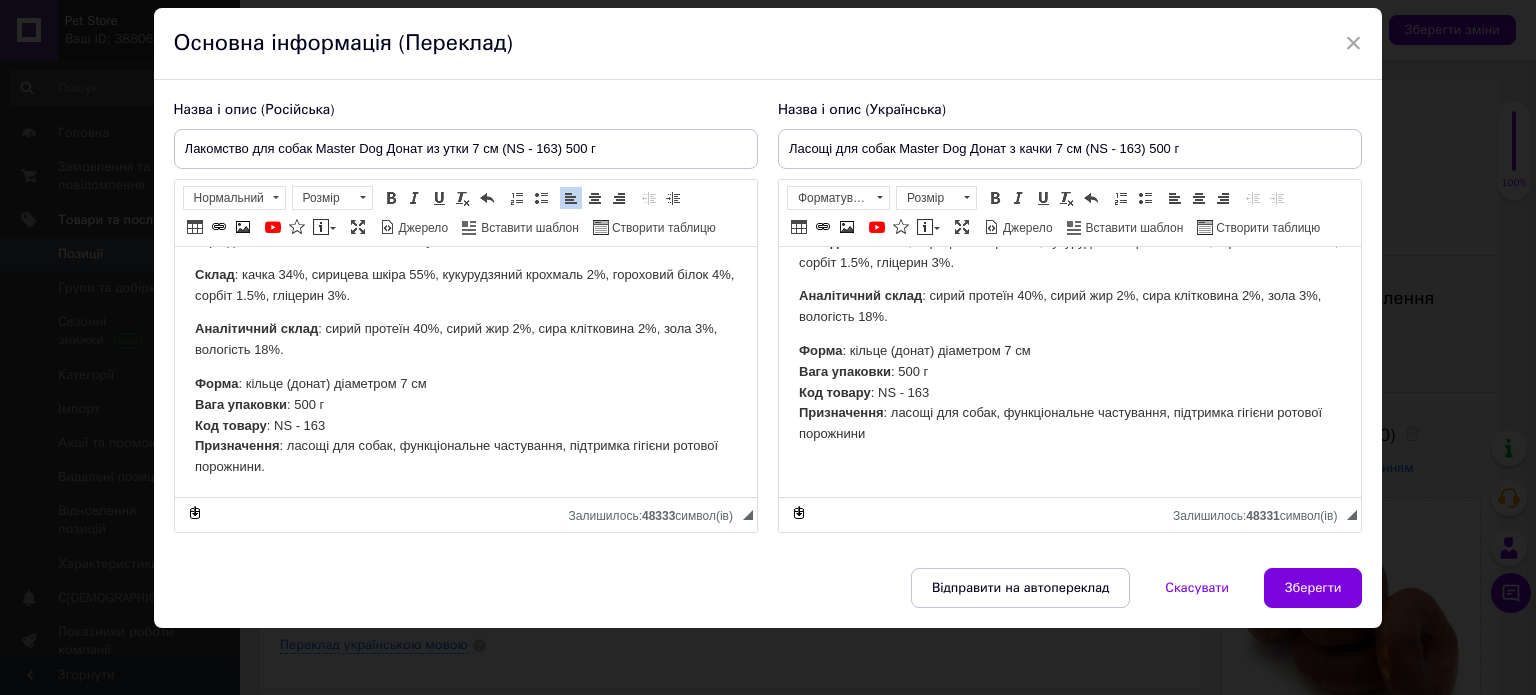 scroll, scrollTop: 0, scrollLeft: 0, axis: both 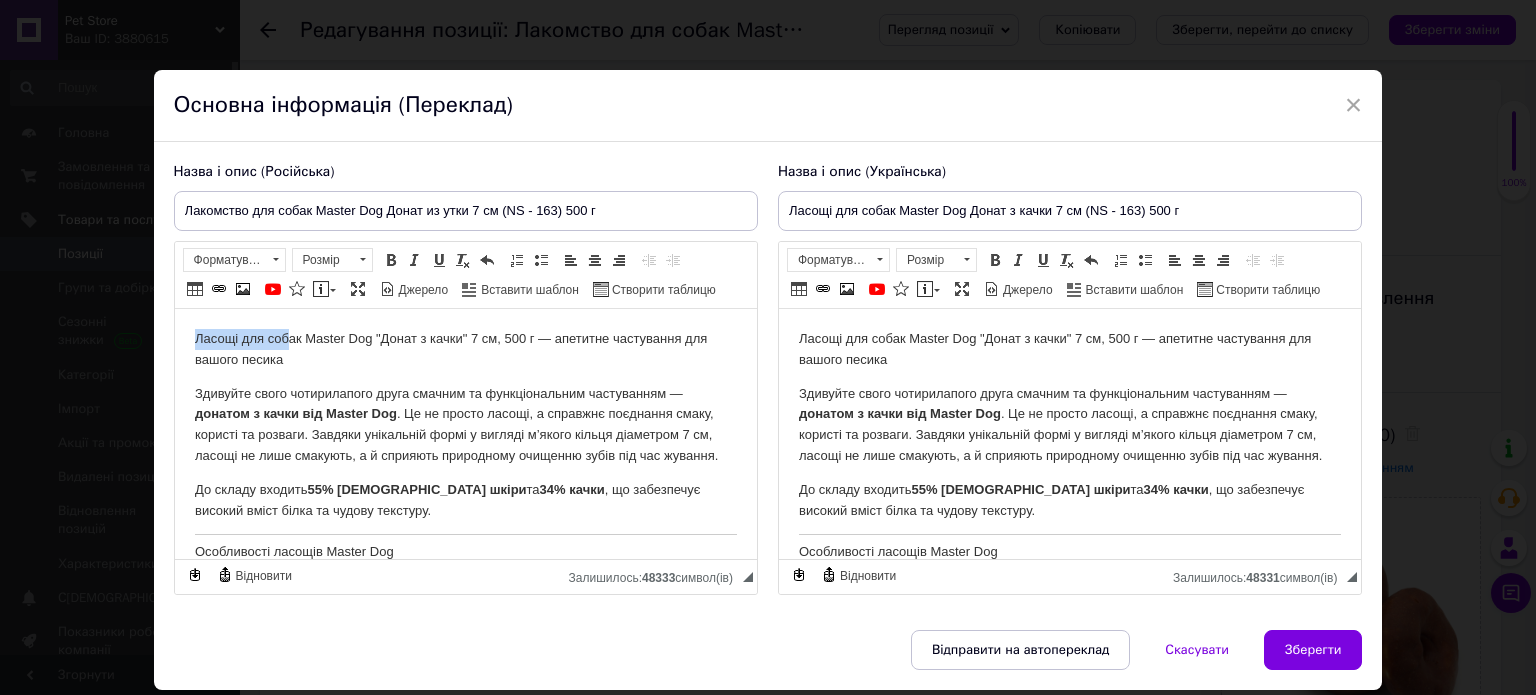drag, startPoint x: 192, startPoint y: 346, endPoint x: 284, endPoint y: 345, distance: 92.00543 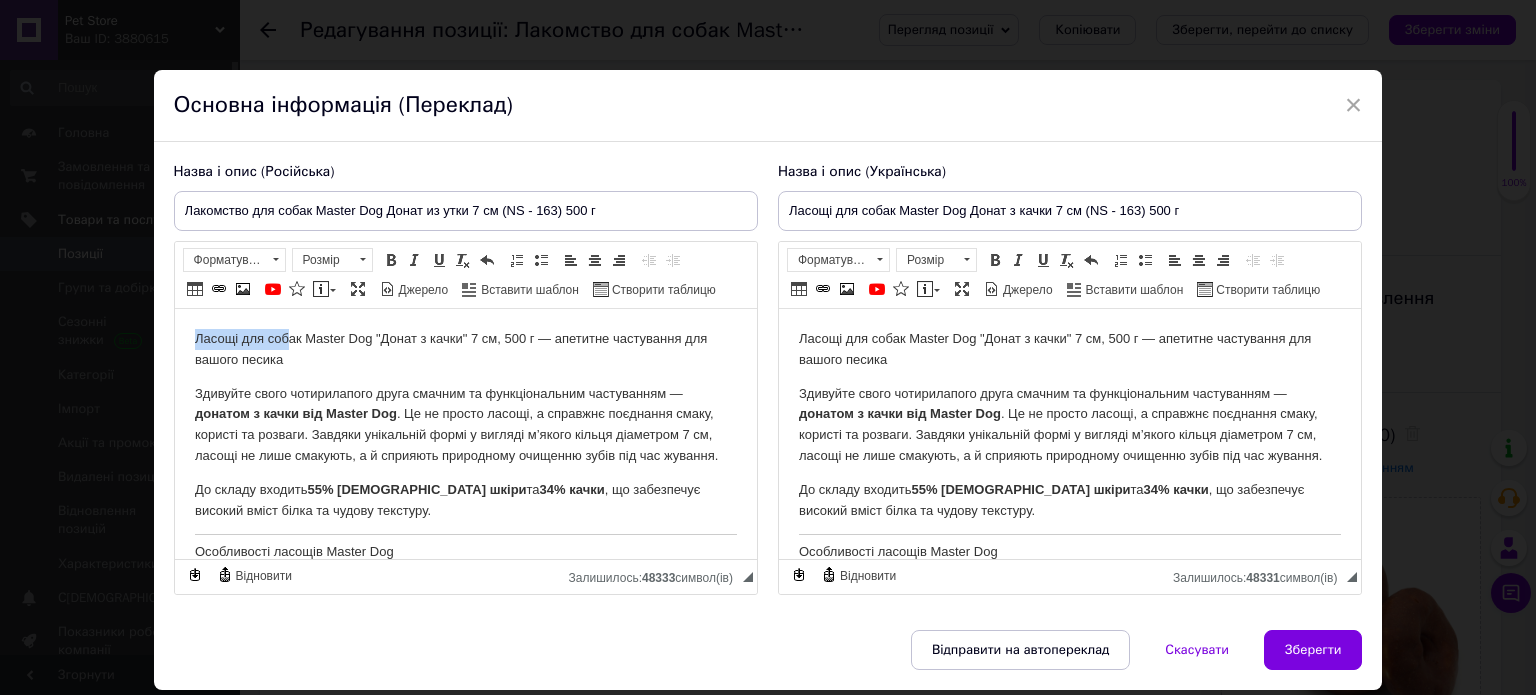 click on "Ласощі для собак Master Dog "Донат з качки" 7 см, 500 г — апетитне частування для вашого песика Здивуйте свого чотирилапого друга смачним та функціональним частуванням —  донатом з качки від Master Dog . Це не просто ласощі, а справжнє поєднання смаку, користі та розваги. Завдяки унікальній формі у вигляді м’якого кільця діаметром 7 см, ласощі не лише смакують, а й сприяють природному очищенню зубів під час жування. До складу входить  55% сирицевої шкіри  та  34% качки , що забезпечує високий вміст білка та чудову текстуру.  Особливості ласощів Master Dog  Склад Форма : 500 г" at bounding box center [465, 746] 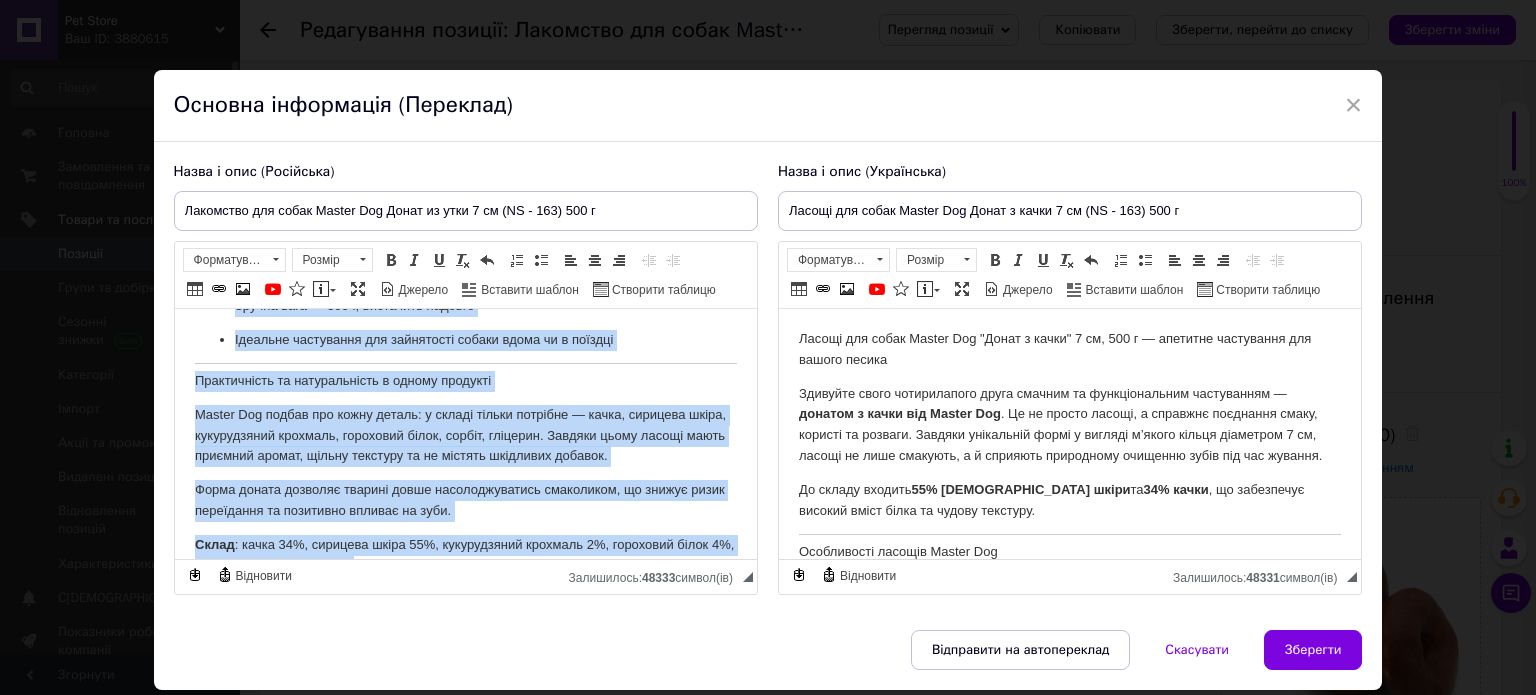 scroll, scrollTop: 623, scrollLeft: 0, axis: vertical 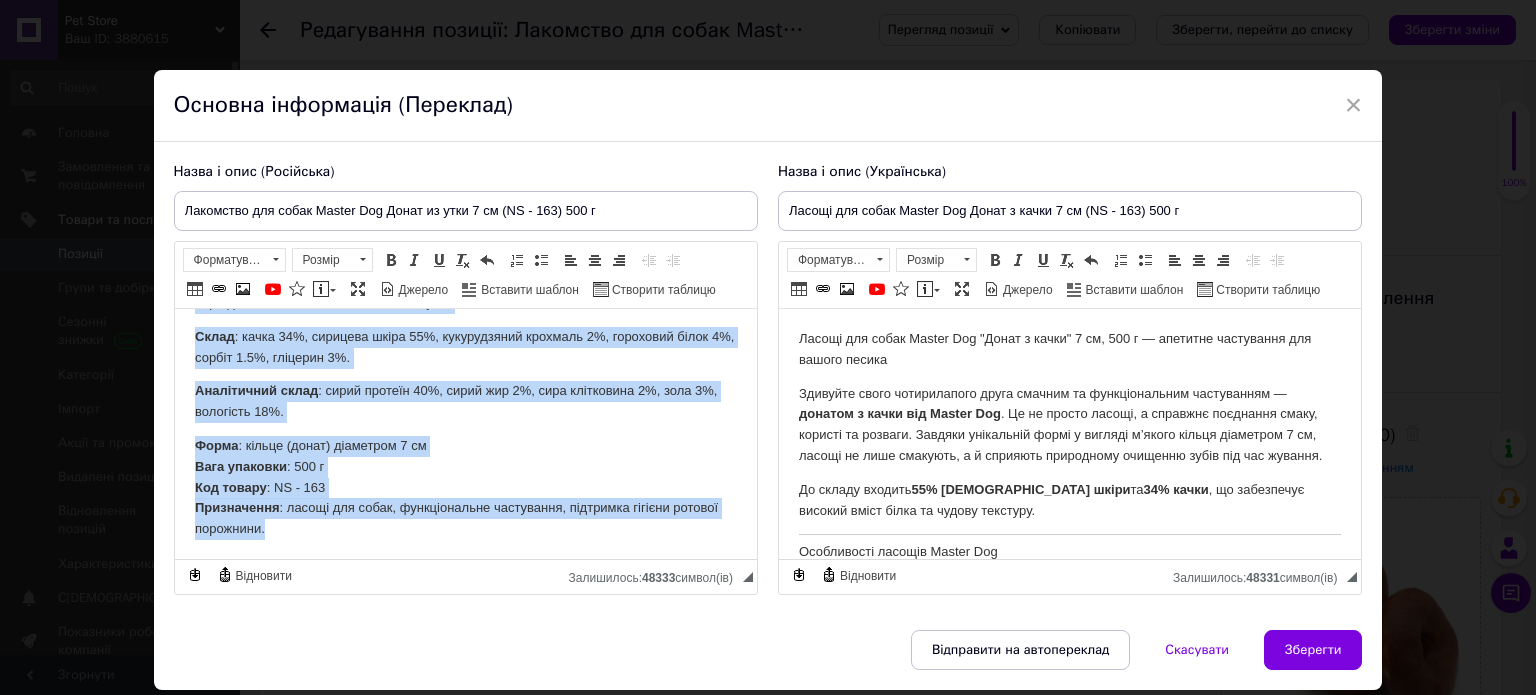 drag, startPoint x: 190, startPoint y: 339, endPoint x: 666, endPoint y: 677, distance: 583.7979 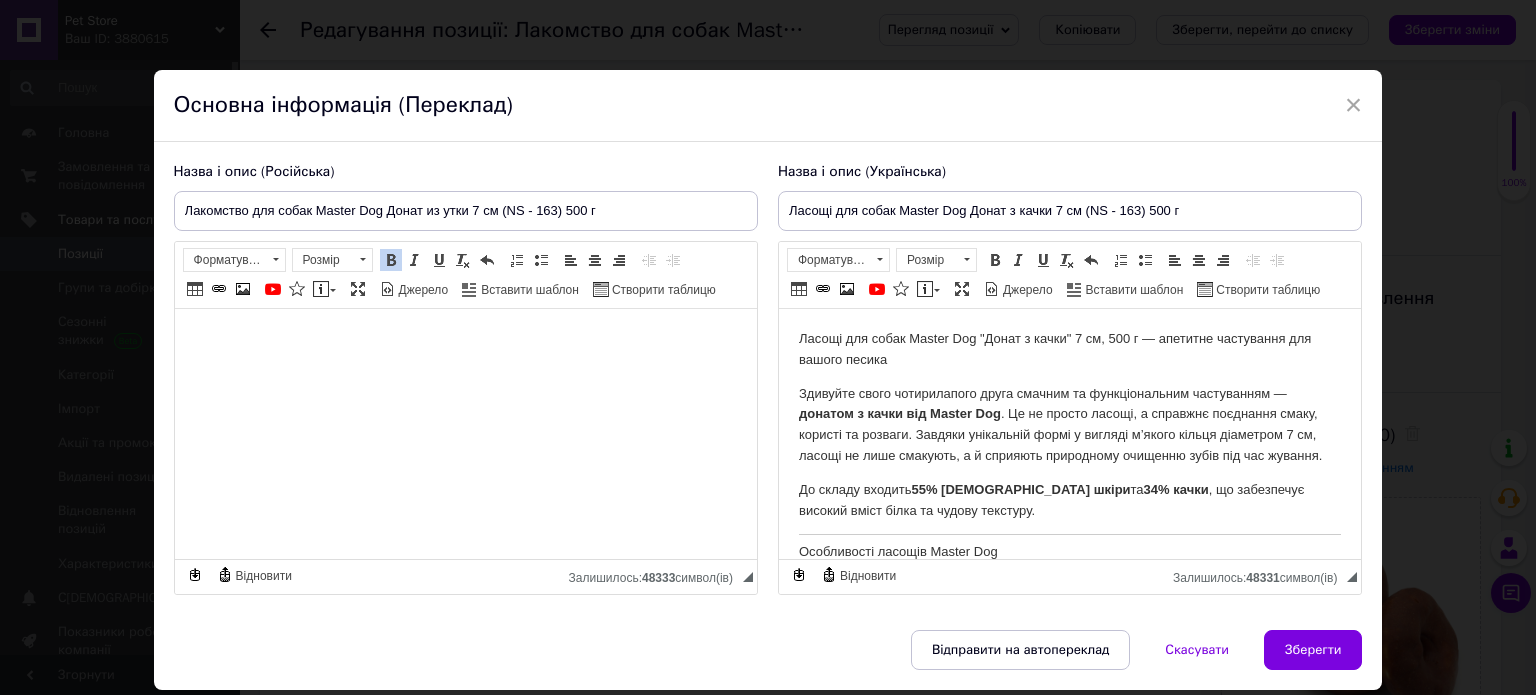 scroll, scrollTop: 0, scrollLeft: 0, axis: both 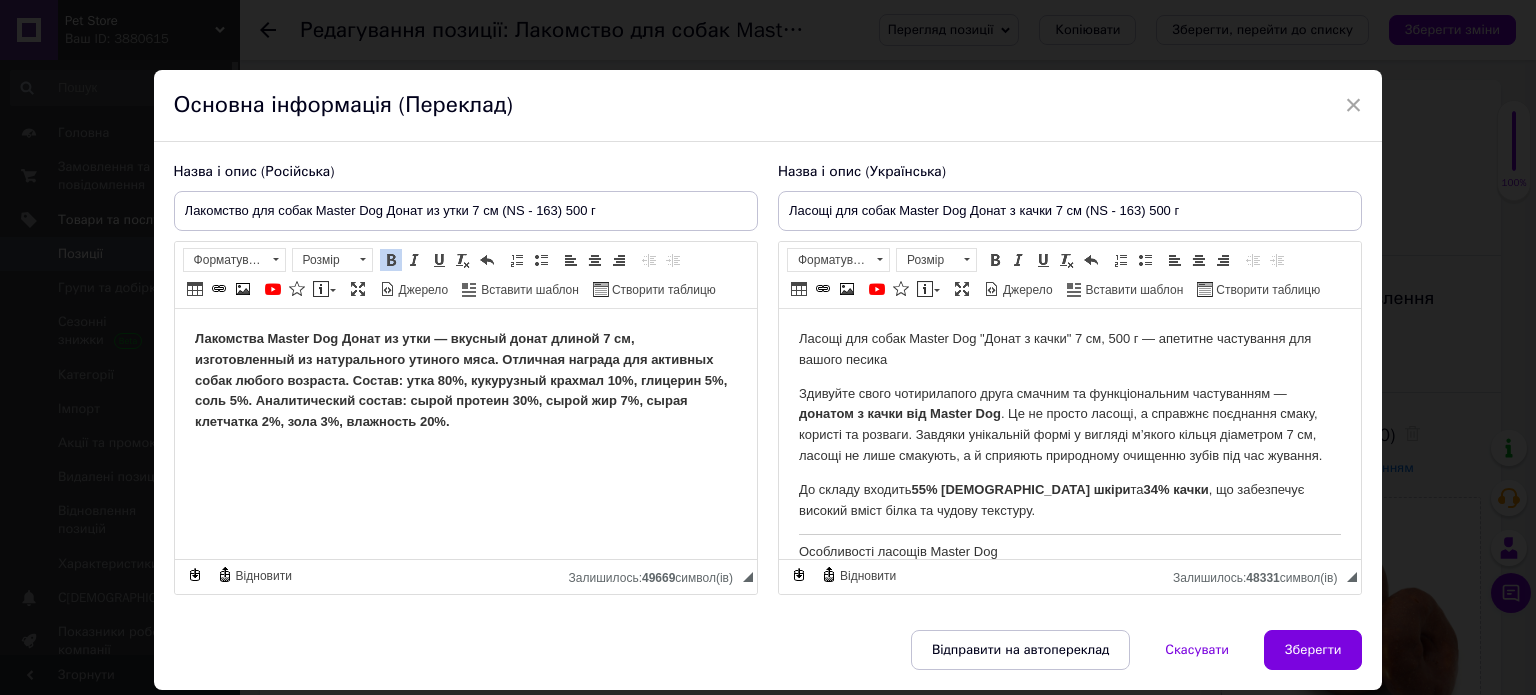 click on "​​​​​​​Лакомства Master Dog Донат из утки — вкусный донат длиной 7 см, изготовленный из натурального утиного мяса. Отличная награда для активных собак любого возраста. Состав: утка 80%, кукурузный крахмал 10%, глицерин 5%, соль 5%. Аналитический состав: сырой протеин 30%, сырой жир 7%, сырая клетчатка 2%, зола 3%, влажность 20%." at bounding box center (465, 381) 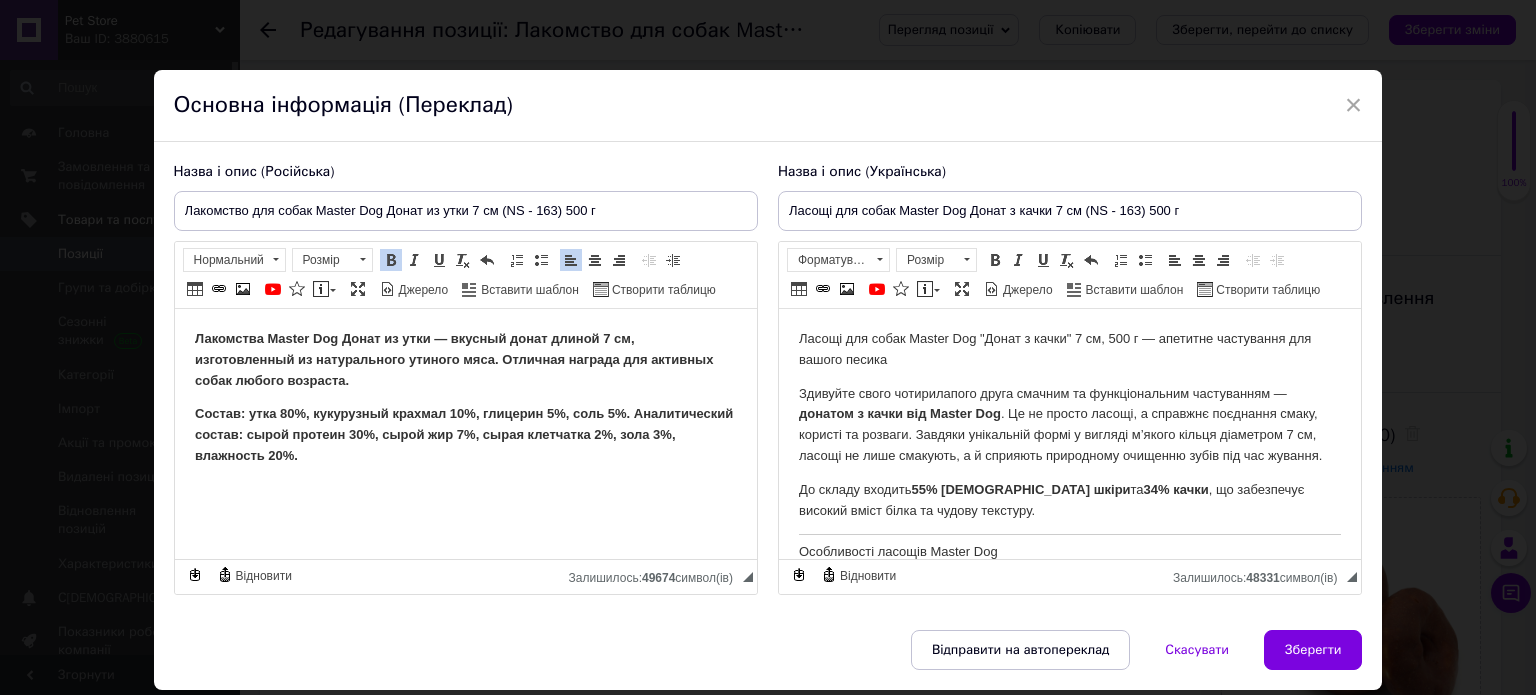click on "Состав: утка 80%, кукурузный крахмал 10%, глицерин 5%, соль 5%. Аналитический состав: сырой протеин 30%, сырой жир 7%, сырая клетчатка 2%, зола 3%, влажность 20%." at bounding box center [463, 434] 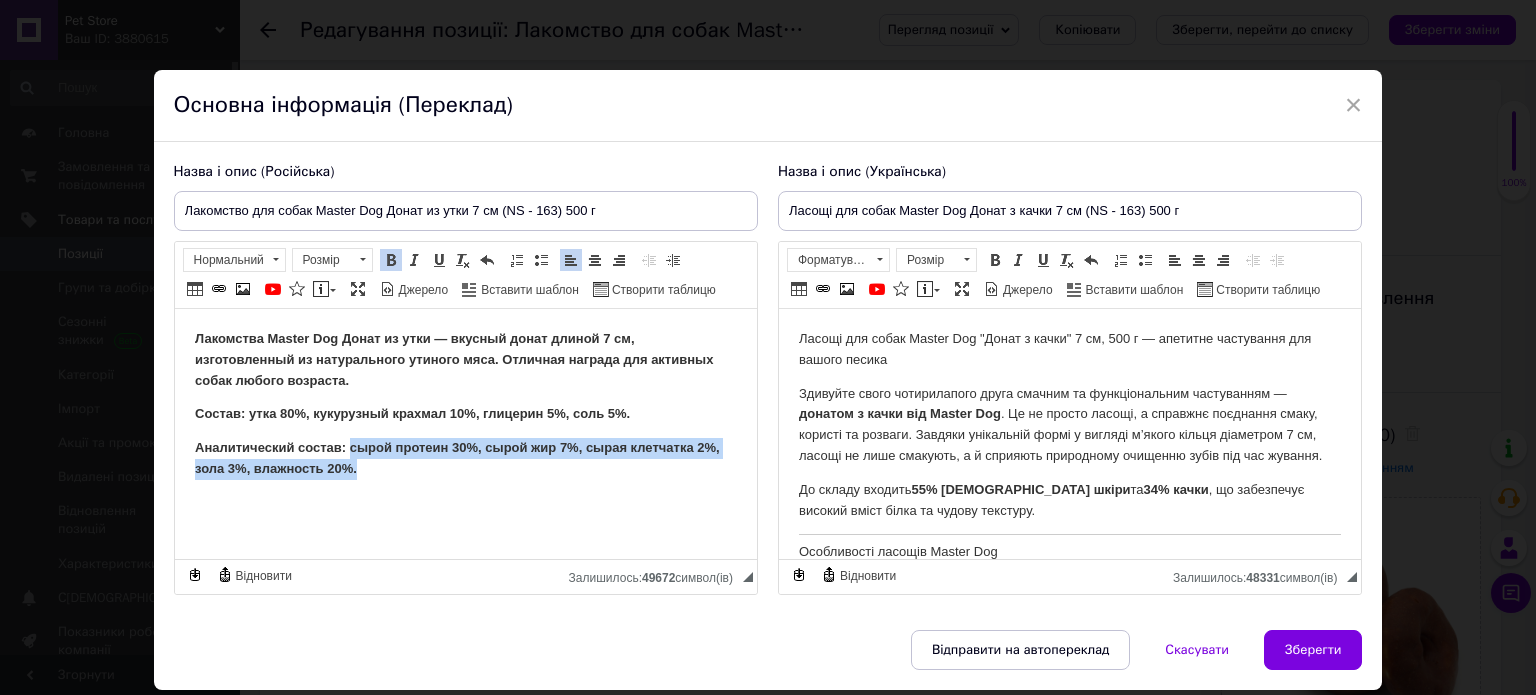 drag, startPoint x: 348, startPoint y: 447, endPoint x: 472, endPoint y: 482, distance: 128.84486 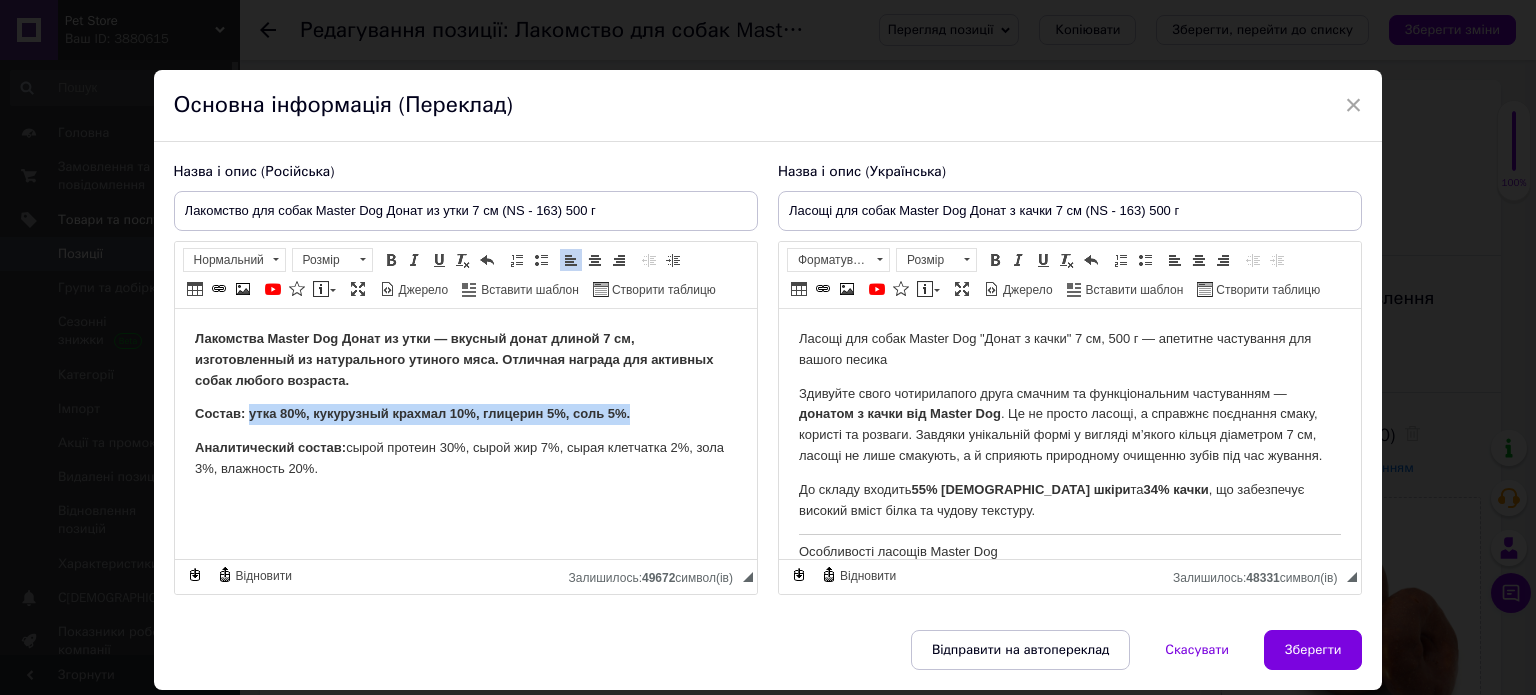 drag, startPoint x: 248, startPoint y: 416, endPoint x: 783, endPoint y: 422, distance: 535.0336 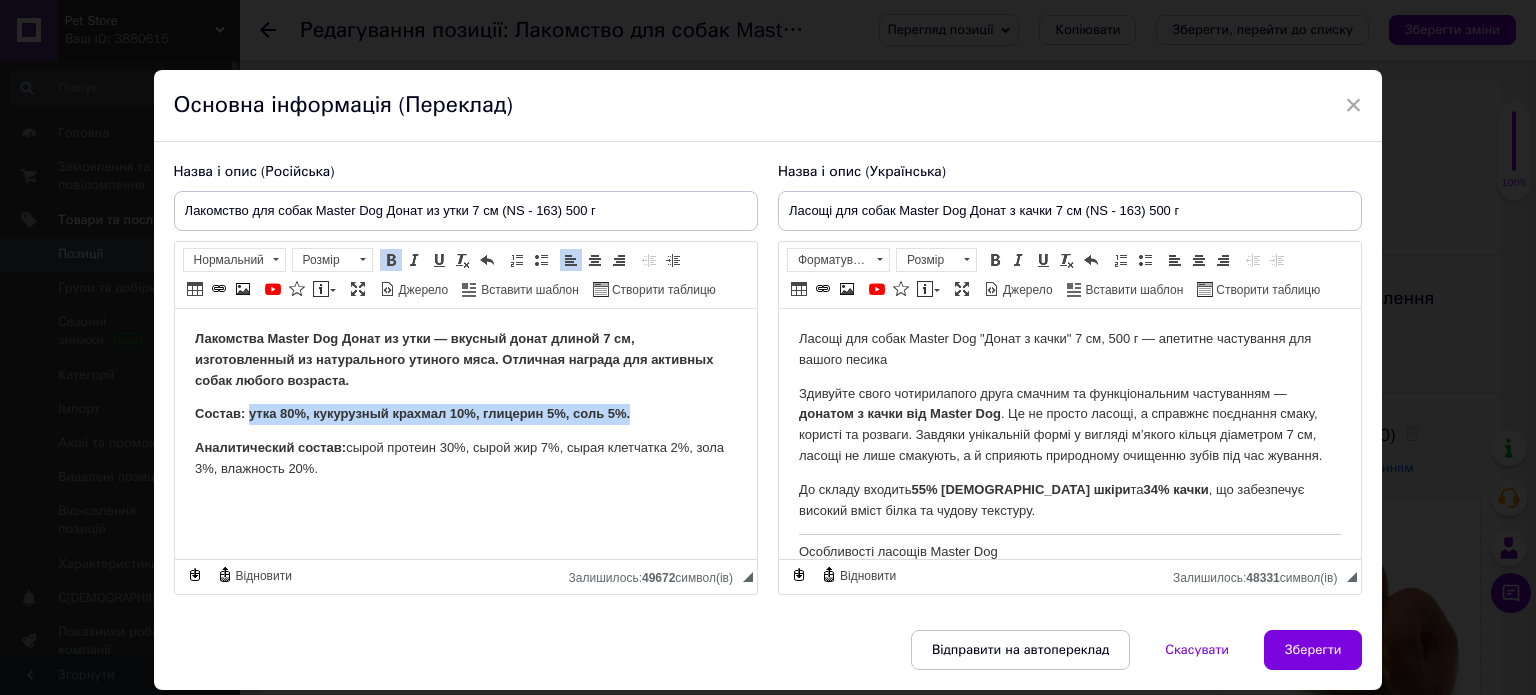 drag, startPoint x: 390, startPoint y: 253, endPoint x: 160, endPoint y: 1, distance: 341.1803 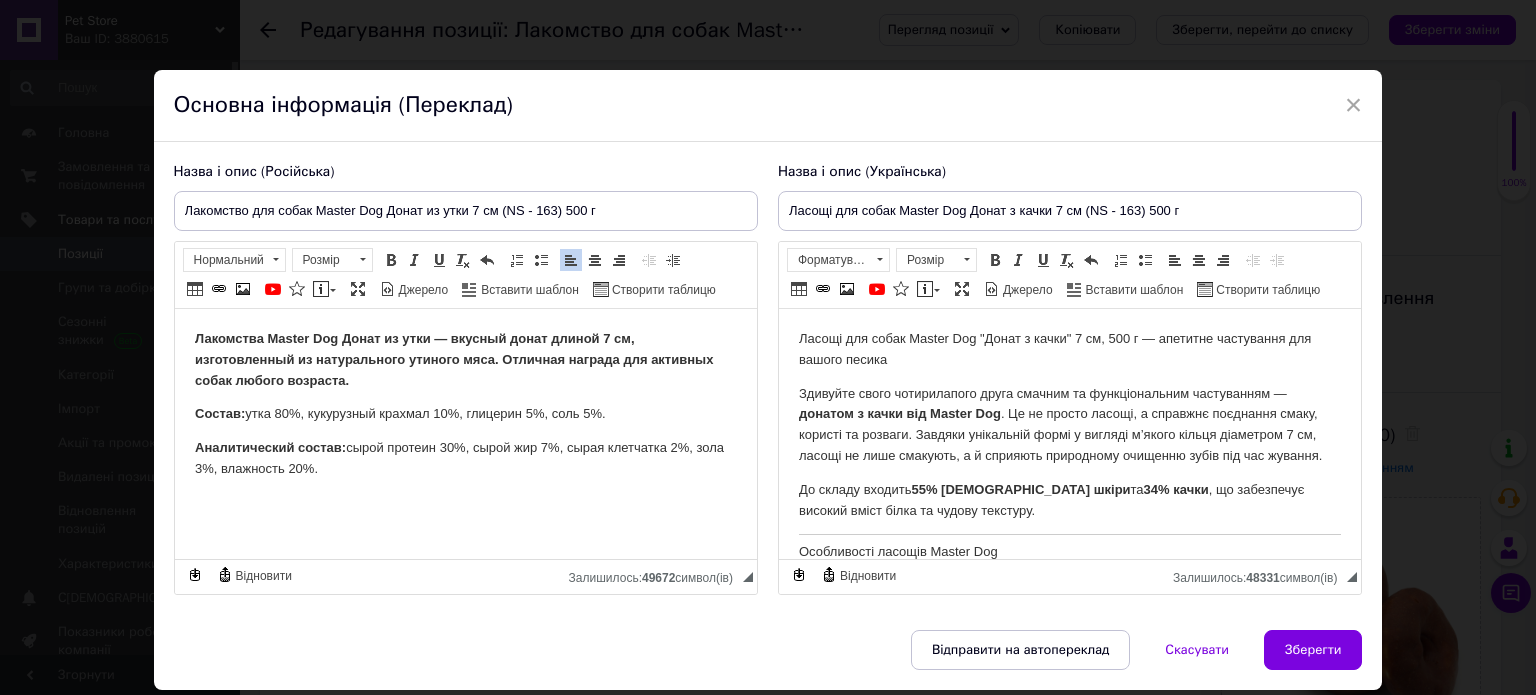 click on "Лакомства Master Dog Донат из утки — вкусный донат длиной 7 см, изготовленный из натурального утиного мяса. Отличная награда для активных собак любого возраста." at bounding box center [453, 359] 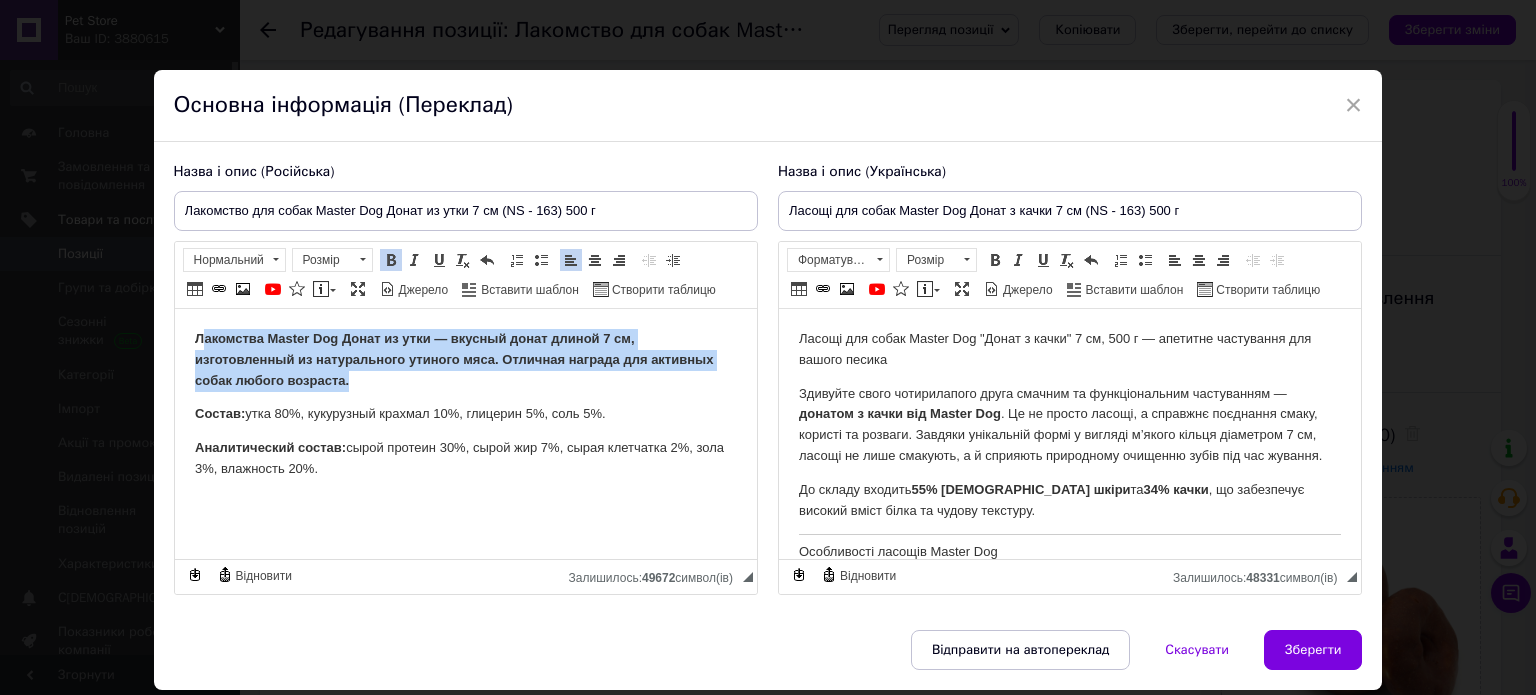 drag, startPoint x: 356, startPoint y: 390, endPoint x: 203, endPoint y: 334, distance: 162.92636 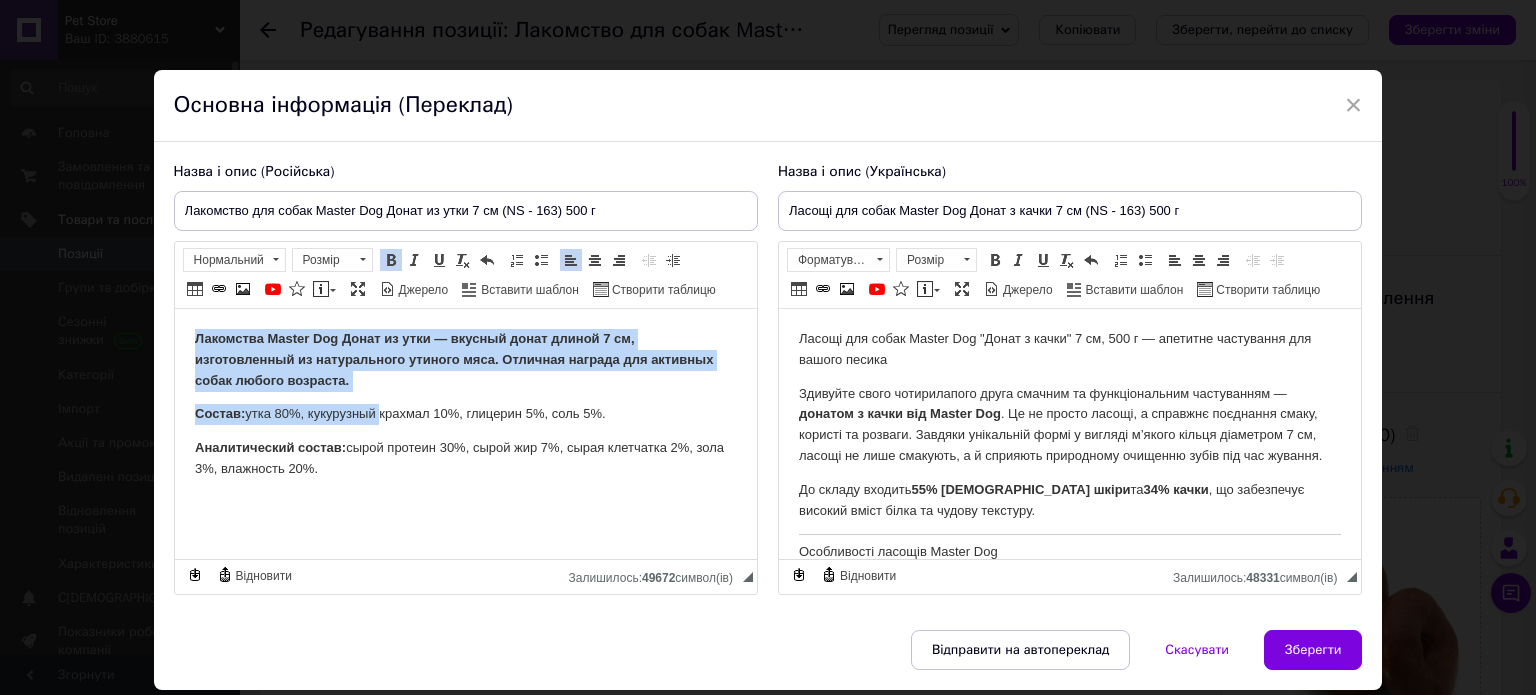 drag, startPoint x: 381, startPoint y: 391, endPoint x: 169, endPoint y: 328, distance: 221.16284 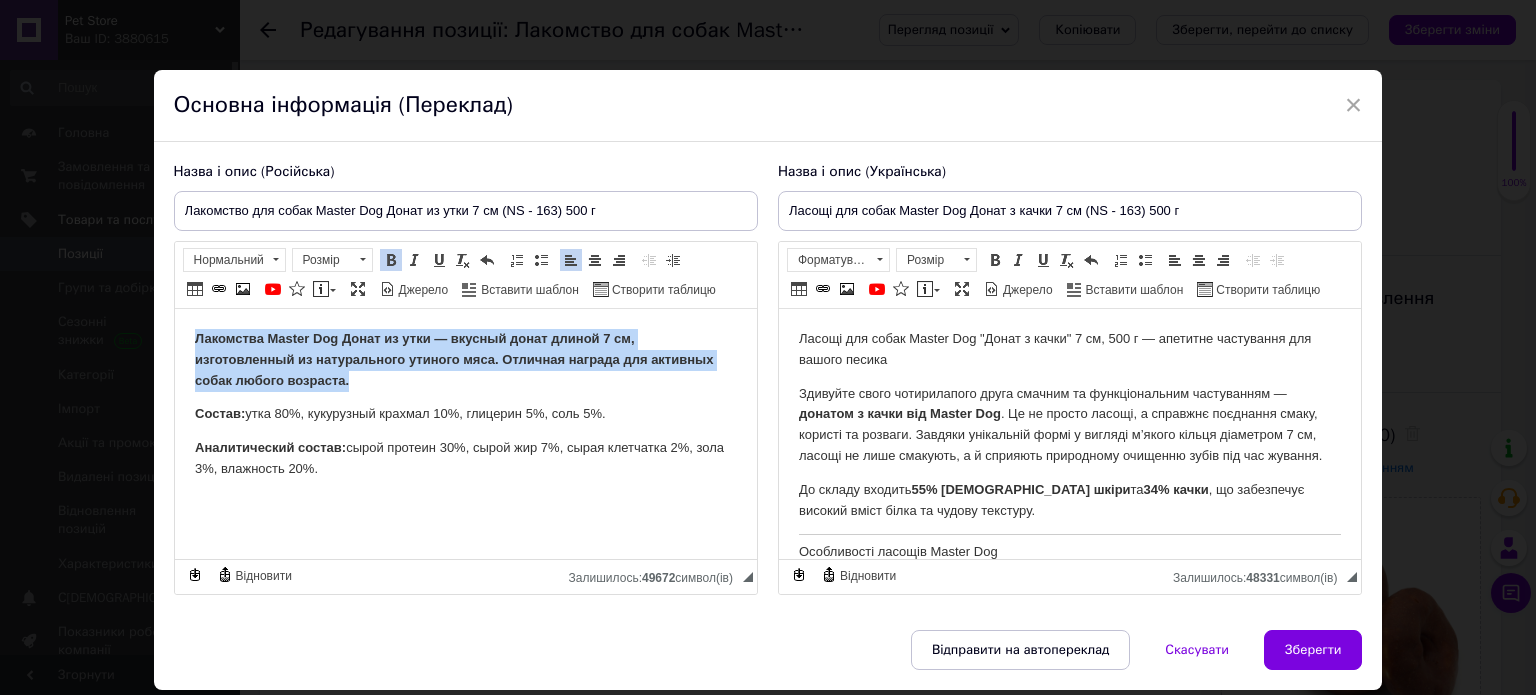 drag, startPoint x: 352, startPoint y: 382, endPoint x: 182, endPoint y: 336, distance: 176.1136 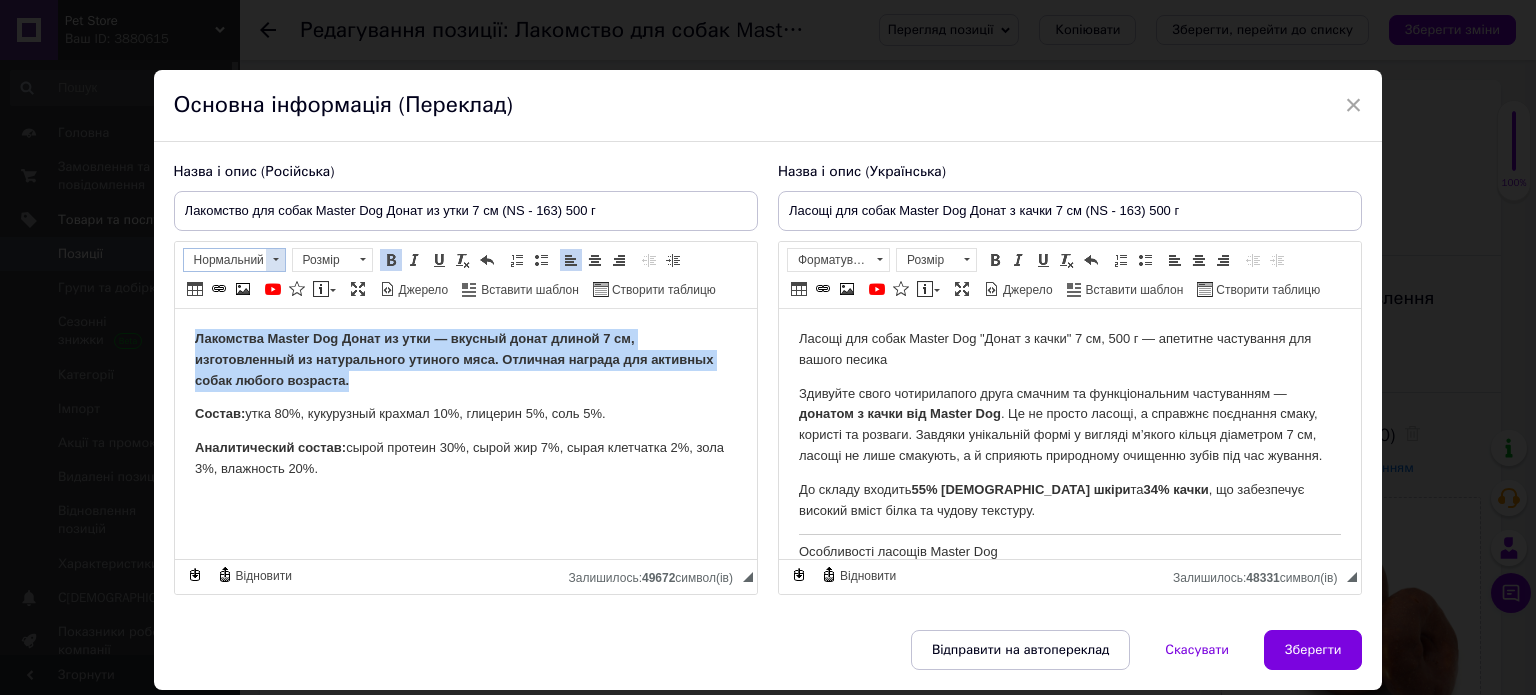 click at bounding box center (275, 260) 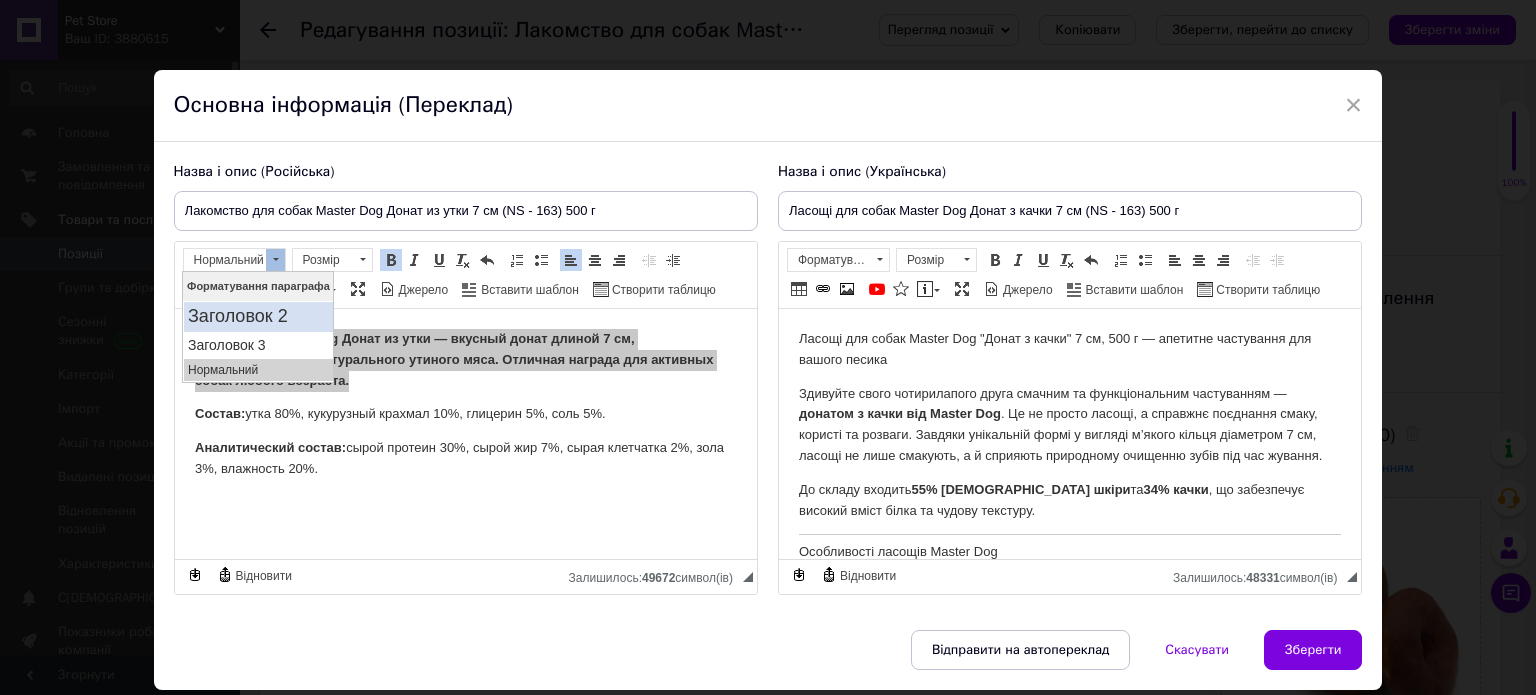 scroll, scrollTop: 0, scrollLeft: 0, axis: both 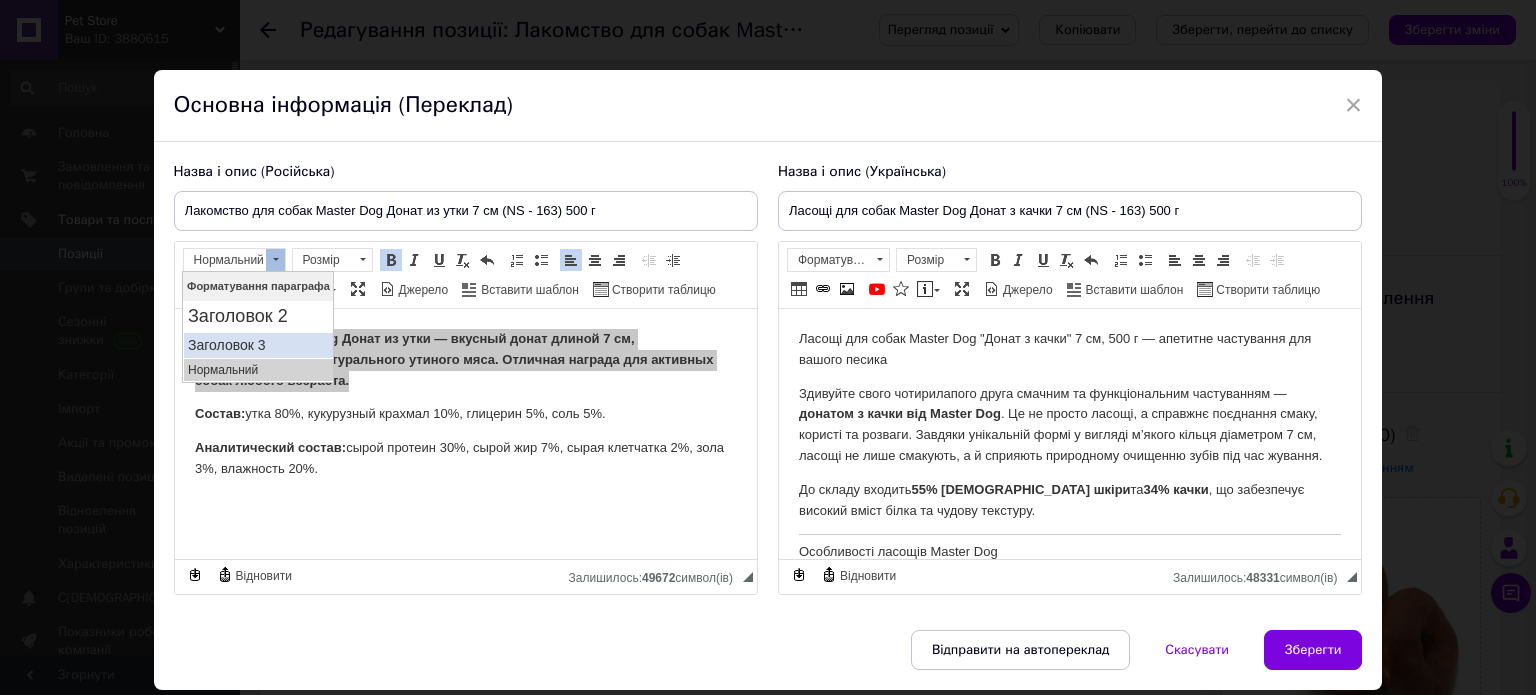click on "Заголовок 3" at bounding box center (257, 344) 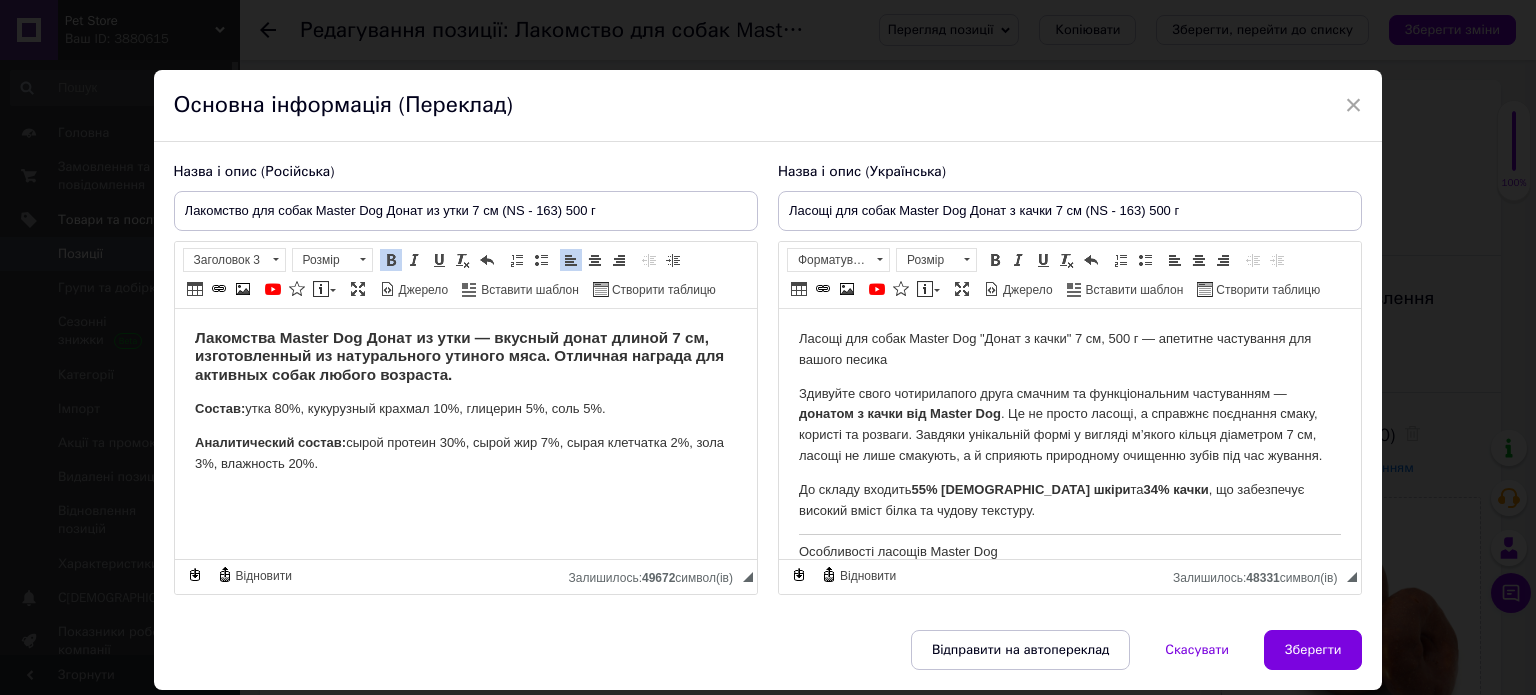click on "Лакомства Master Dog Донат из утки — вкусный донат длиной 7 см, изготовленный из натурального утиного мяса. Отличная награда для активных собак любого возраста." at bounding box center [465, 356] 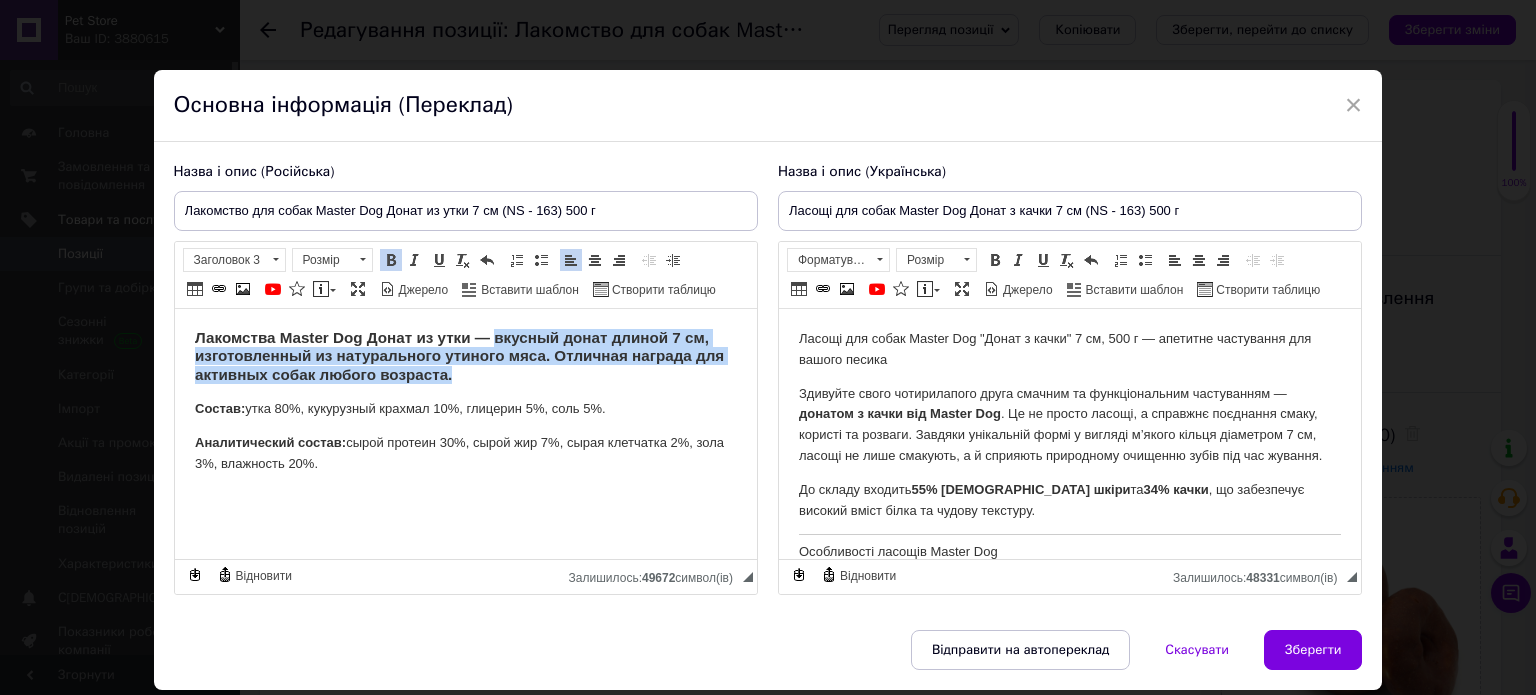 drag, startPoint x: 495, startPoint y: 339, endPoint x: 614, endPoint y: 370, distance: 122.97154 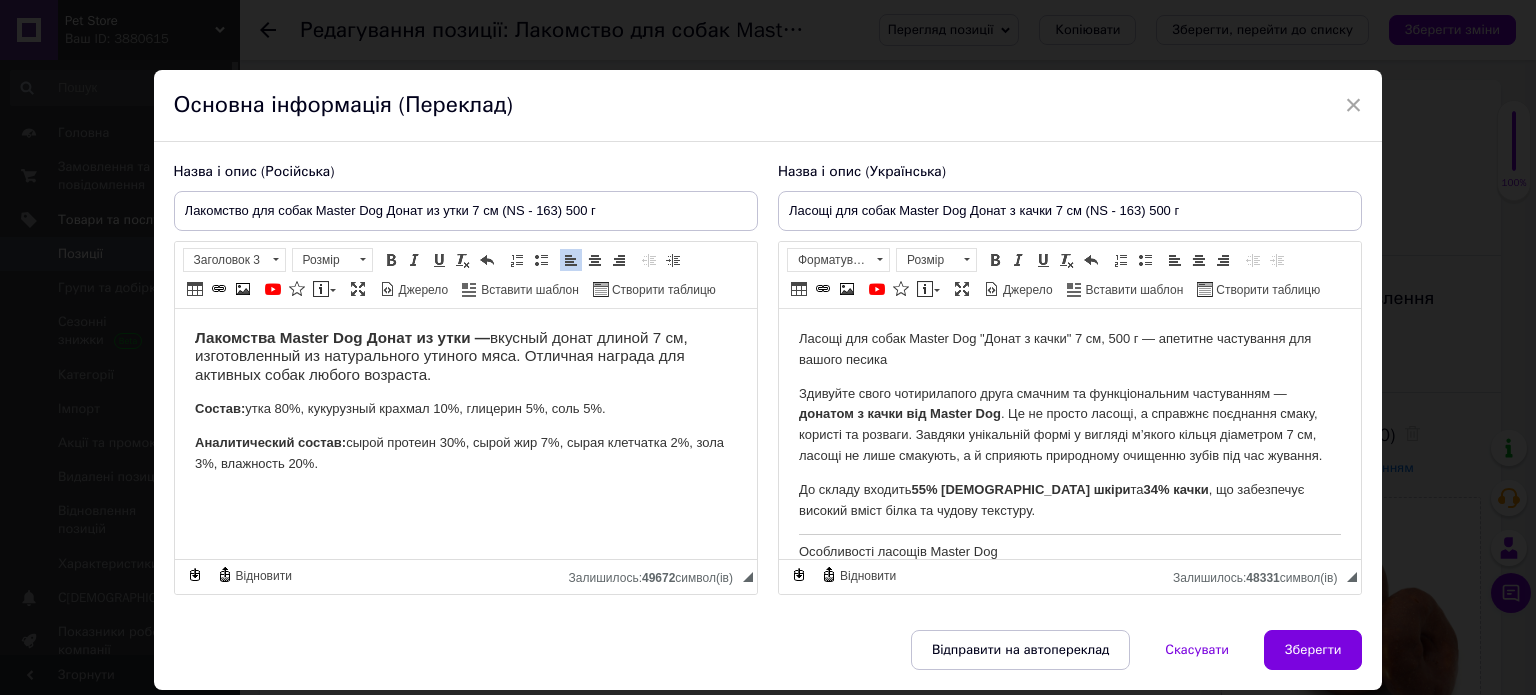 click on "Лакомства Master Dog Донат из утки —  вкусный донат длиной 7 см, изготовленный из натурального утиного мяса. Отличная награда для активных собак любого возраста." at bounding box center (465, 356) 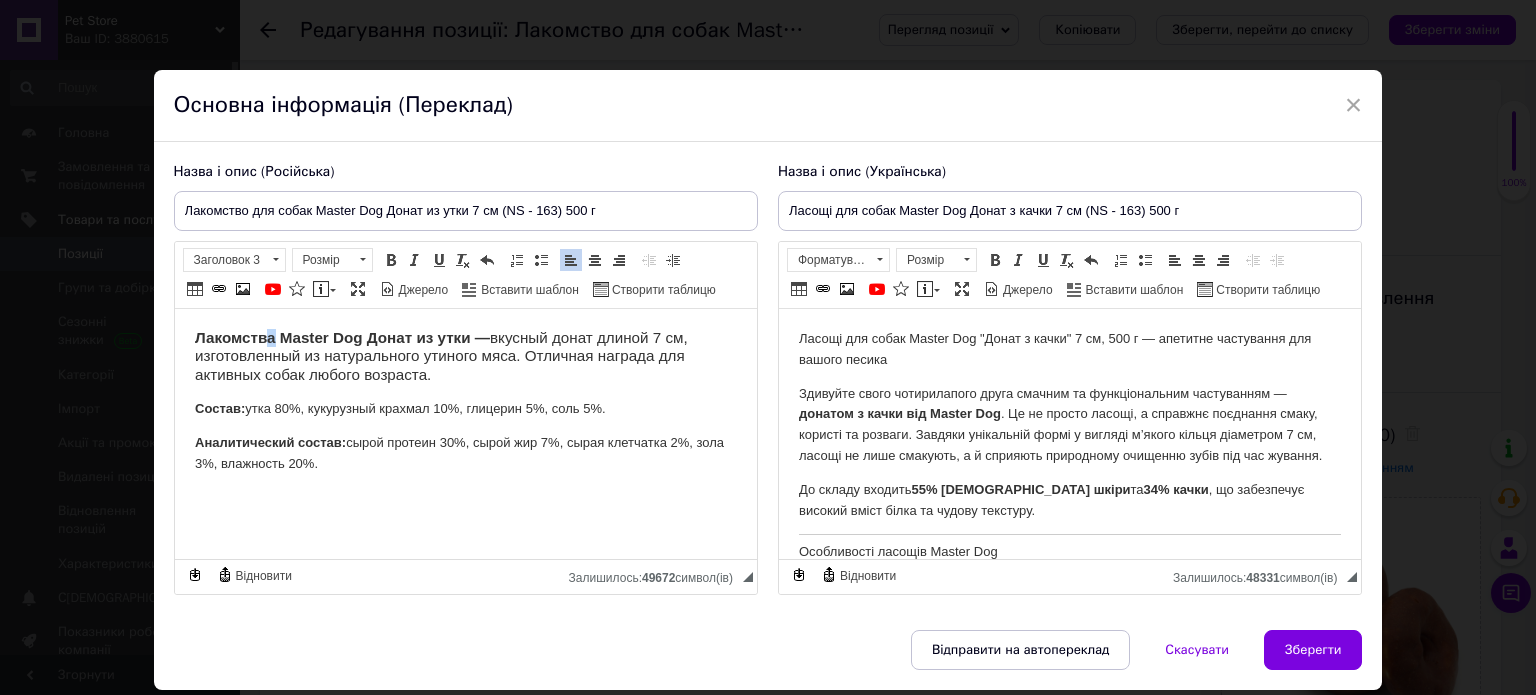 click on "Лакомства Master Dog Донат из утки —" at bounding box center (341, 337) 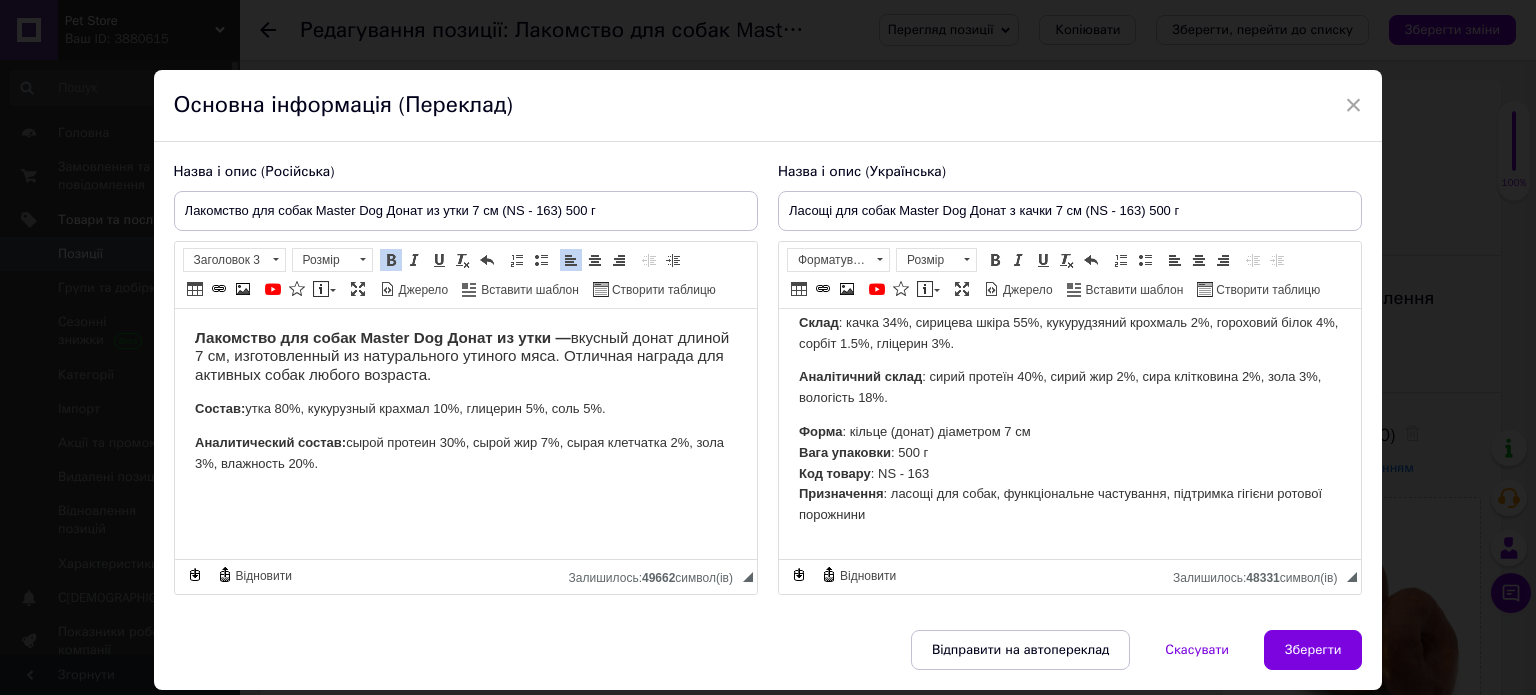scroll, scrollTop: 656, scrollLeft: 0, axis: vertical 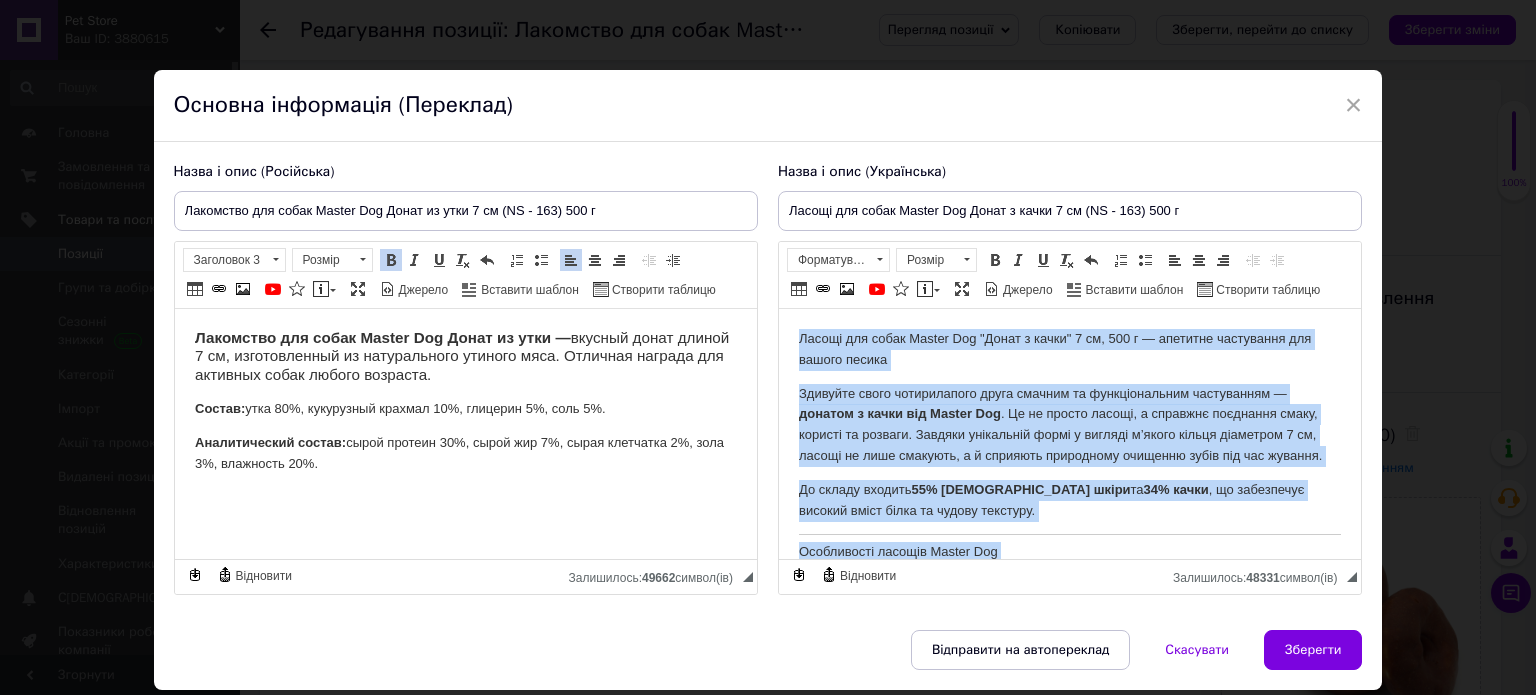 drag, startPoint x: 933, startPoint y: 516, endPoint x: 770, endPoint y: 209, distance: 347.58884 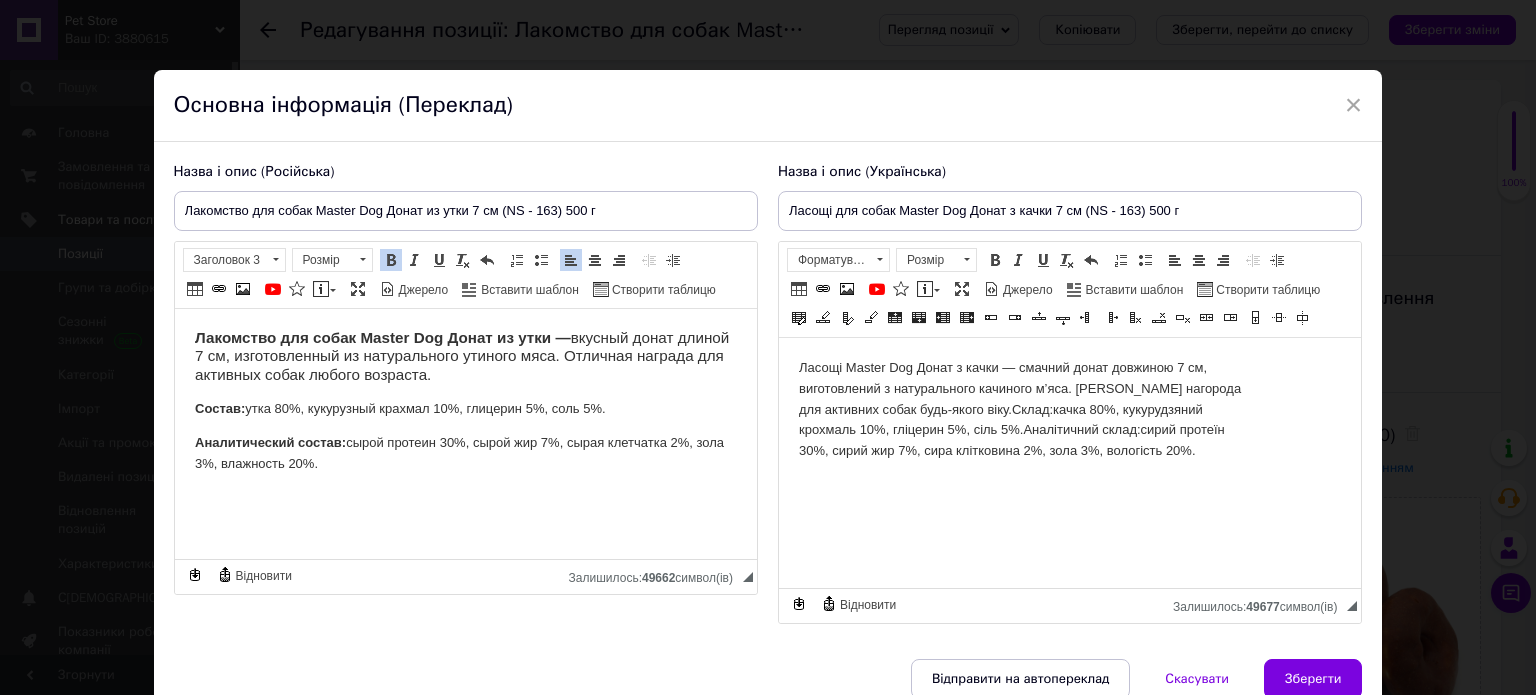 click on "Ласощі Master Dog Донат з качки — смачний донат довжиною 7 см, виготовлений з натурального качиного м’яса. [PERSON_NAME] нагорода для активних собак будь-якого віку.  Склад:  качка 80%, кукурудзяний крохмаль 10%, гліцерин 5%, сіль 5%.  Аналітичний склад:  сирий протеїн 30%, сирий жир 7%, сира клітковина 2%, зола 3%, вологість 20%." at bounding box center [1022, 410] 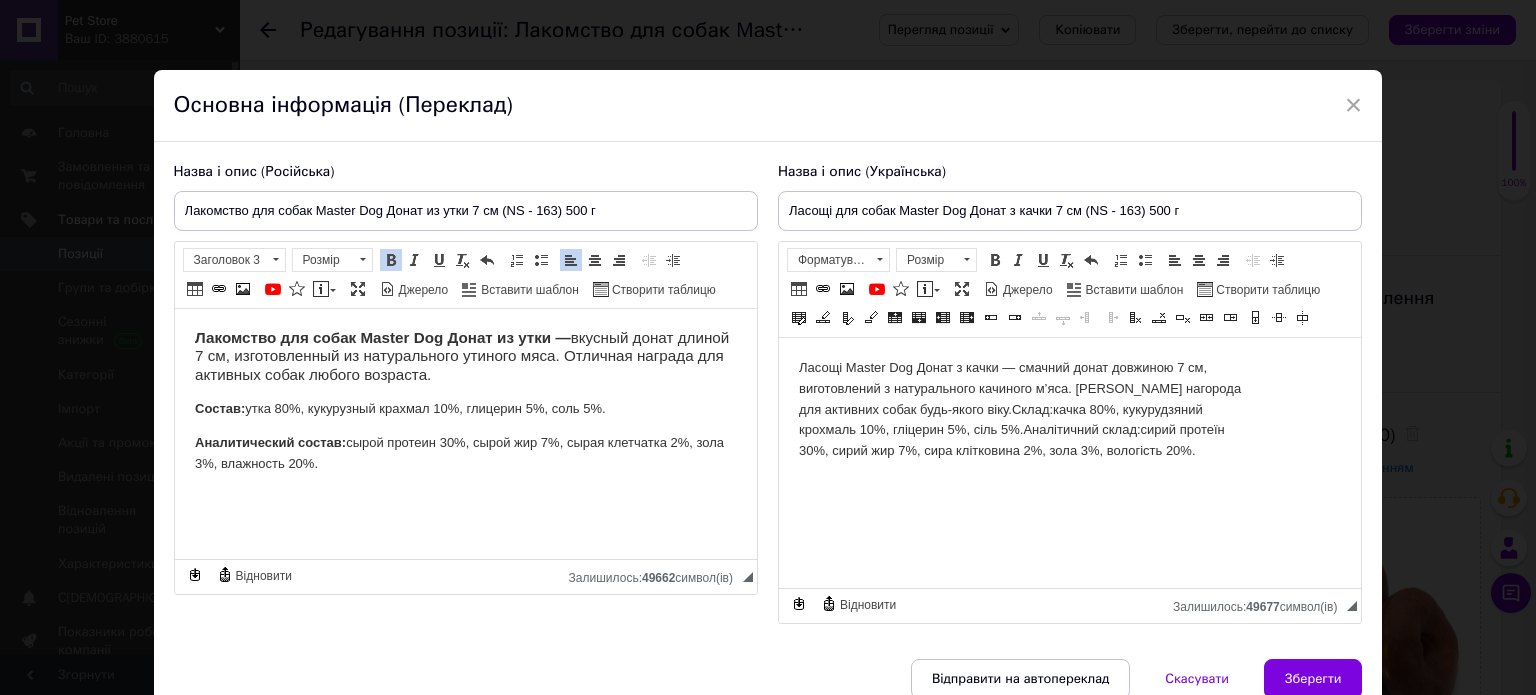 click on "Ласощі Master Dog Донат з качки — смачний донат довжиною 7 см, виготовлений з натурального качиного м’яса. [PERSON_NAME] нагорода для активних собак будь-якого віку.  Склад:  качка 80%, кукурудзяний крохмаль 10%, гліцерин 5%, сіль 5%.  Аналітичний склад:  сирий протеїн 30%, сирий жир 7%, сира клітковина 2%, зола 3%, вологість 20%." at bounding box center [1022, 410] 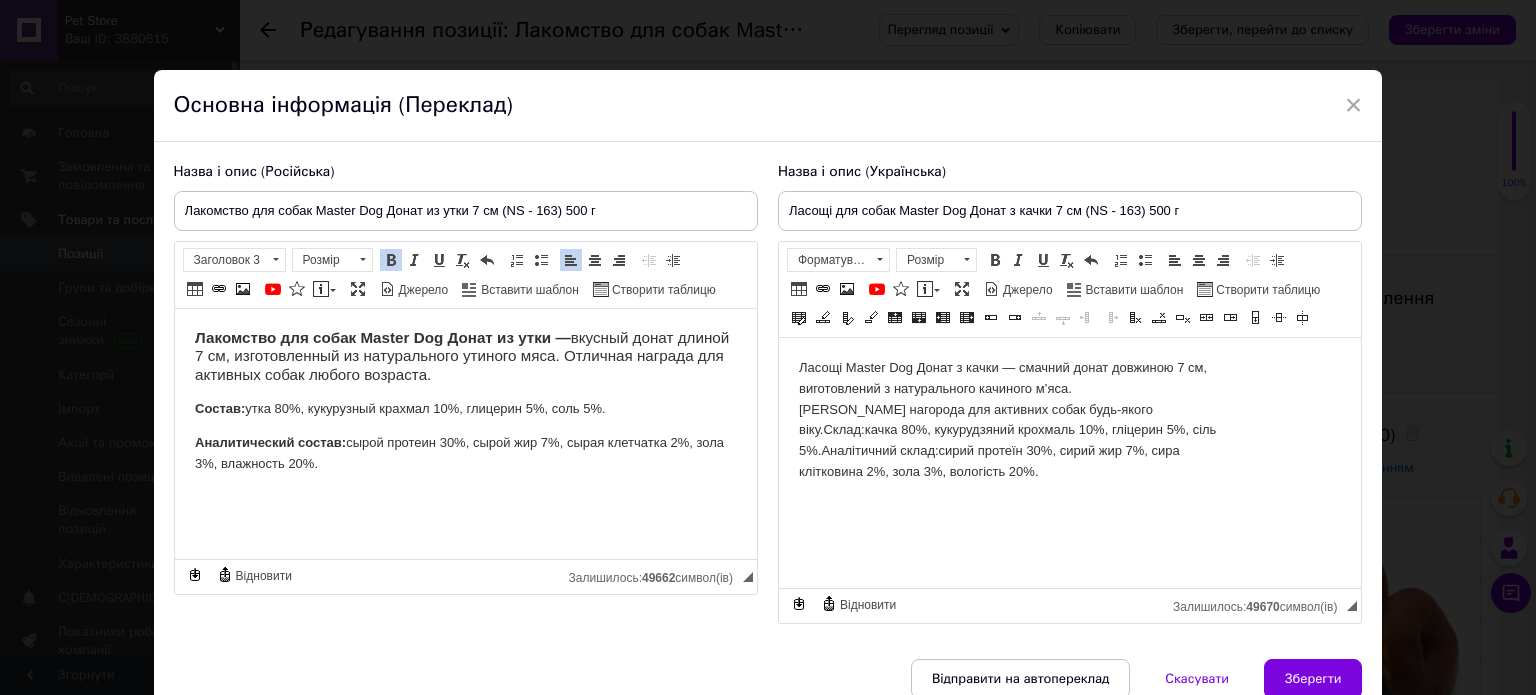 click on "Лакомство для собак Master Dog Донат из утки —  вкусный донат длиной 7 см, изготовленный из натурального утиного мяса. Отличная награда для активных собак любого возраста." at bounding box center (465, 356) 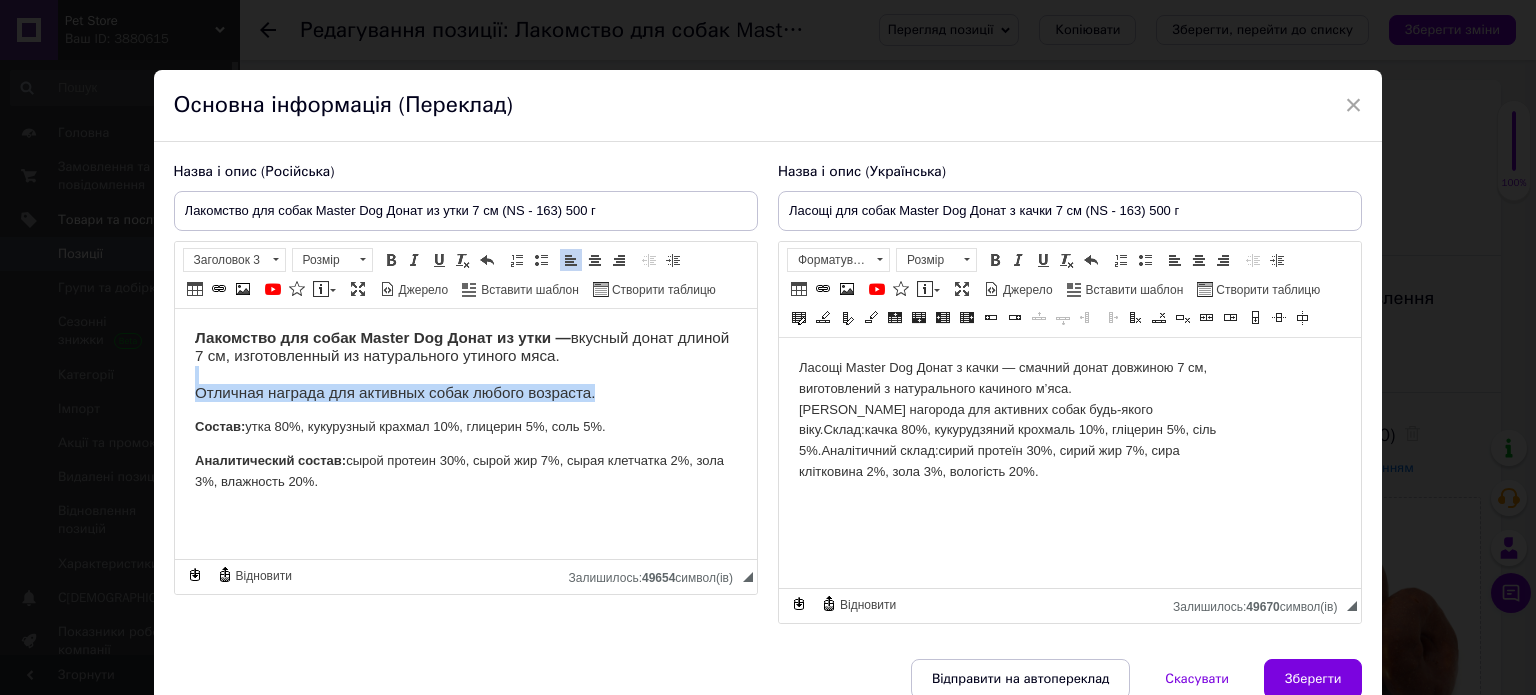 drag, startPoint x: 466, startPoint y: 376, endPoint x: 347, endPoint y: 690, distance: 335.7931 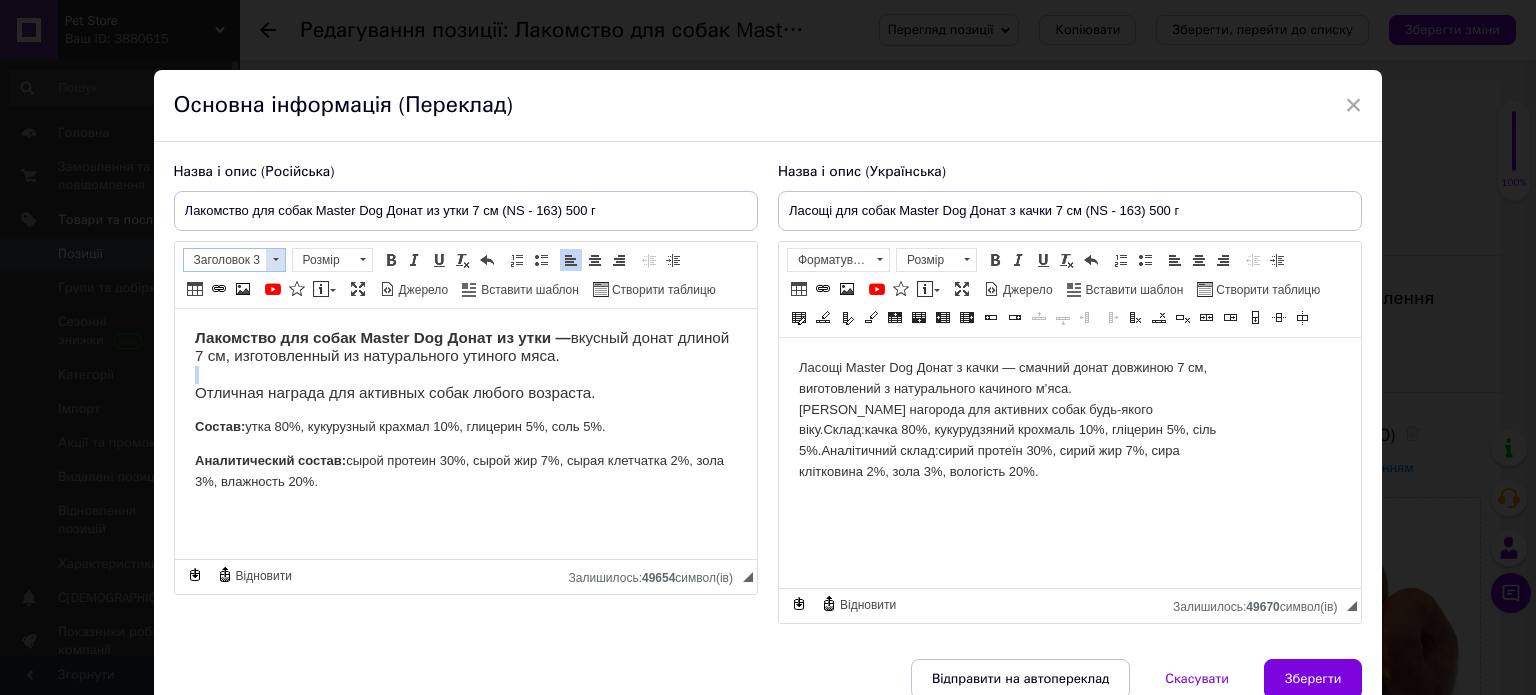 click at bounding box center [275, 260] 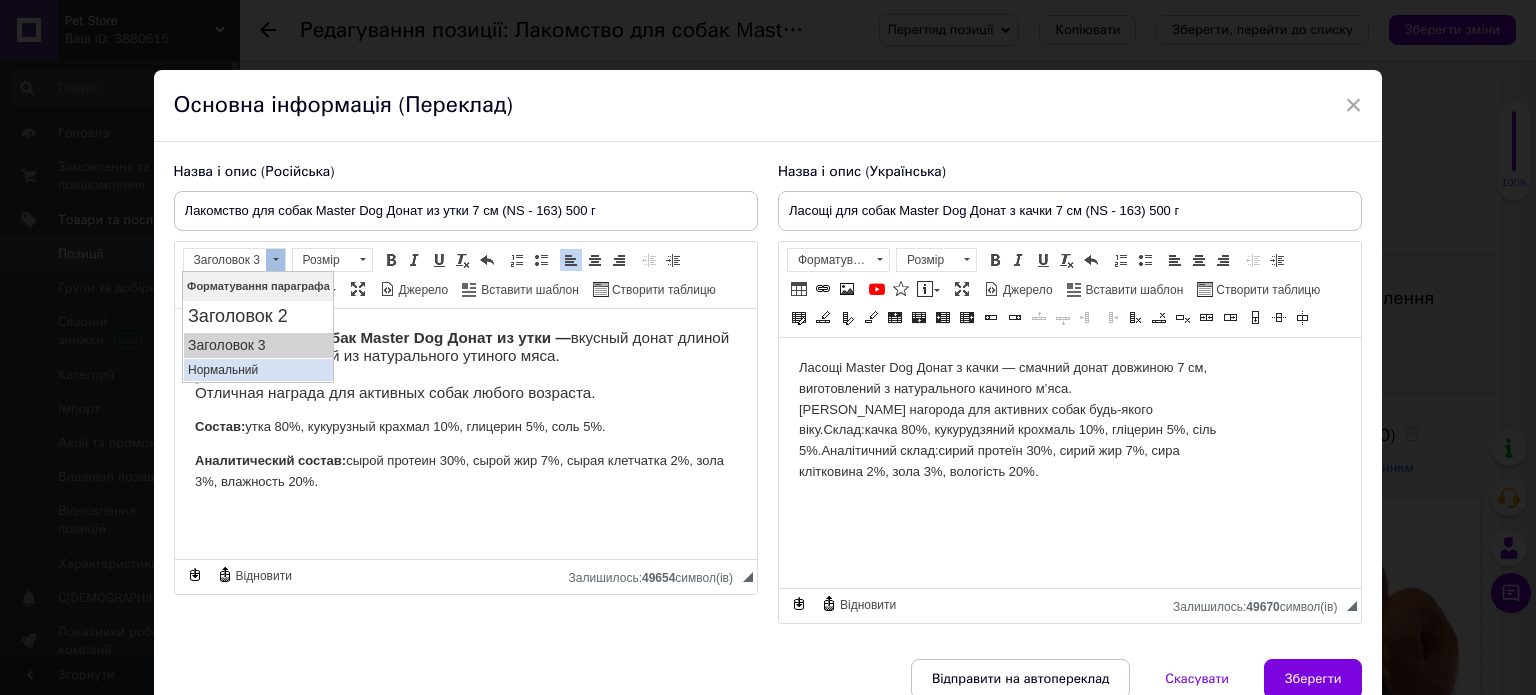 click on "Нормальний" at bounding box center (257, 369) 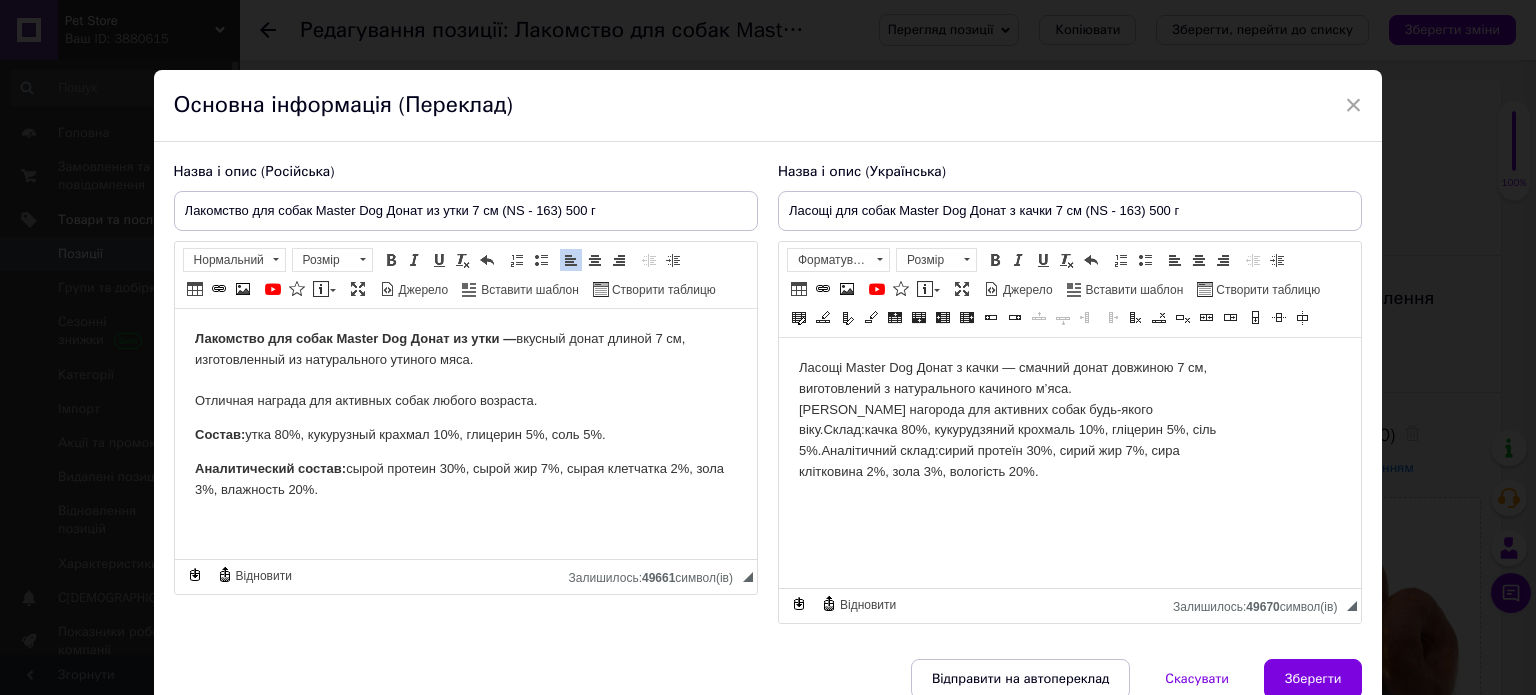 click on "Лакомство для собак Master Dog Донат из утки —  вкусный донат длиной 7 см, изготовленный из натурального утиного мяса.  Отличная награда для активных собак любого возраста.   Состав:  утка 80%, кукурузный крахмал 10%, глицерин 5%, соль 5%.   Аналитический состав:  сырой протеин 30%, сырой жир 7%, сырая клетчатка 2%, зола 3%, влажность 20%." at bounding box center [465, 415] 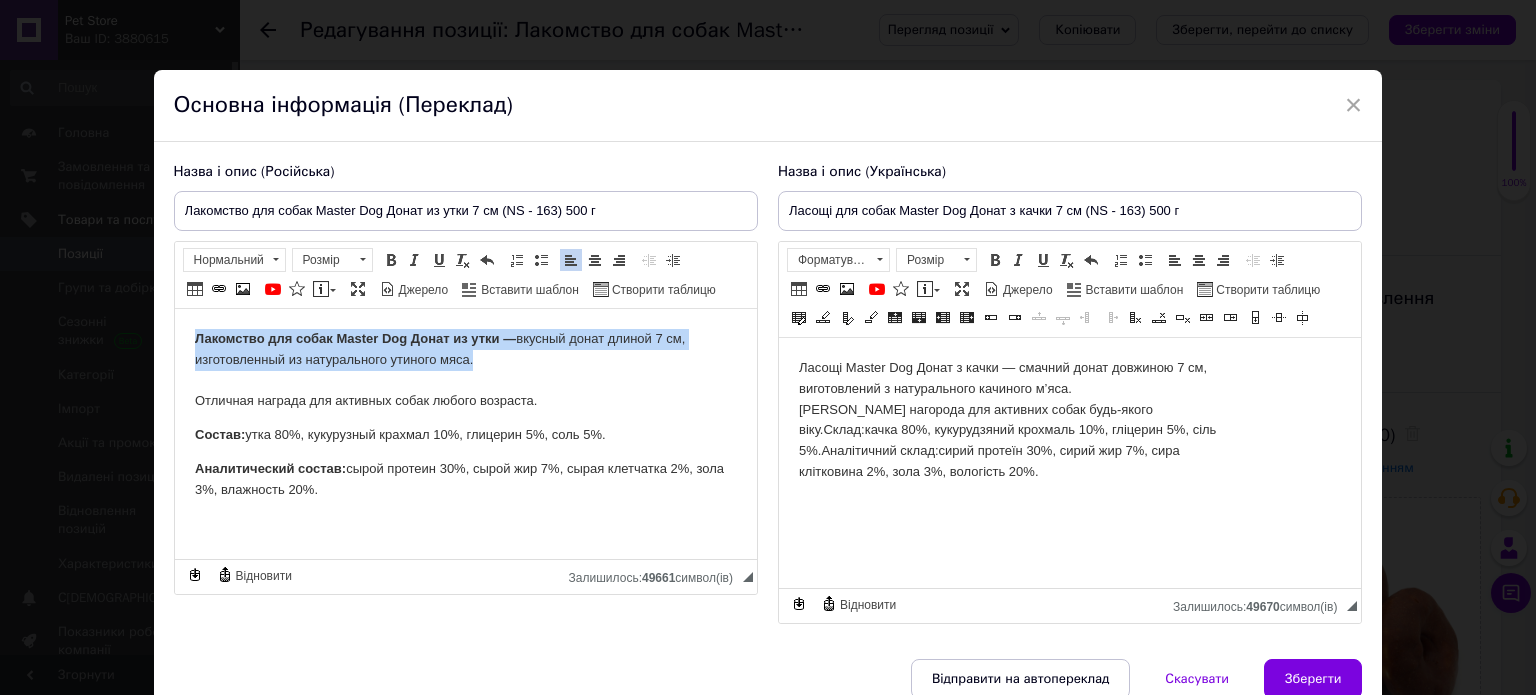 drag, startPoint x: 472, startPoint y: 358, endPoint x: 163, endPoint y: 338, distance: 309.64658 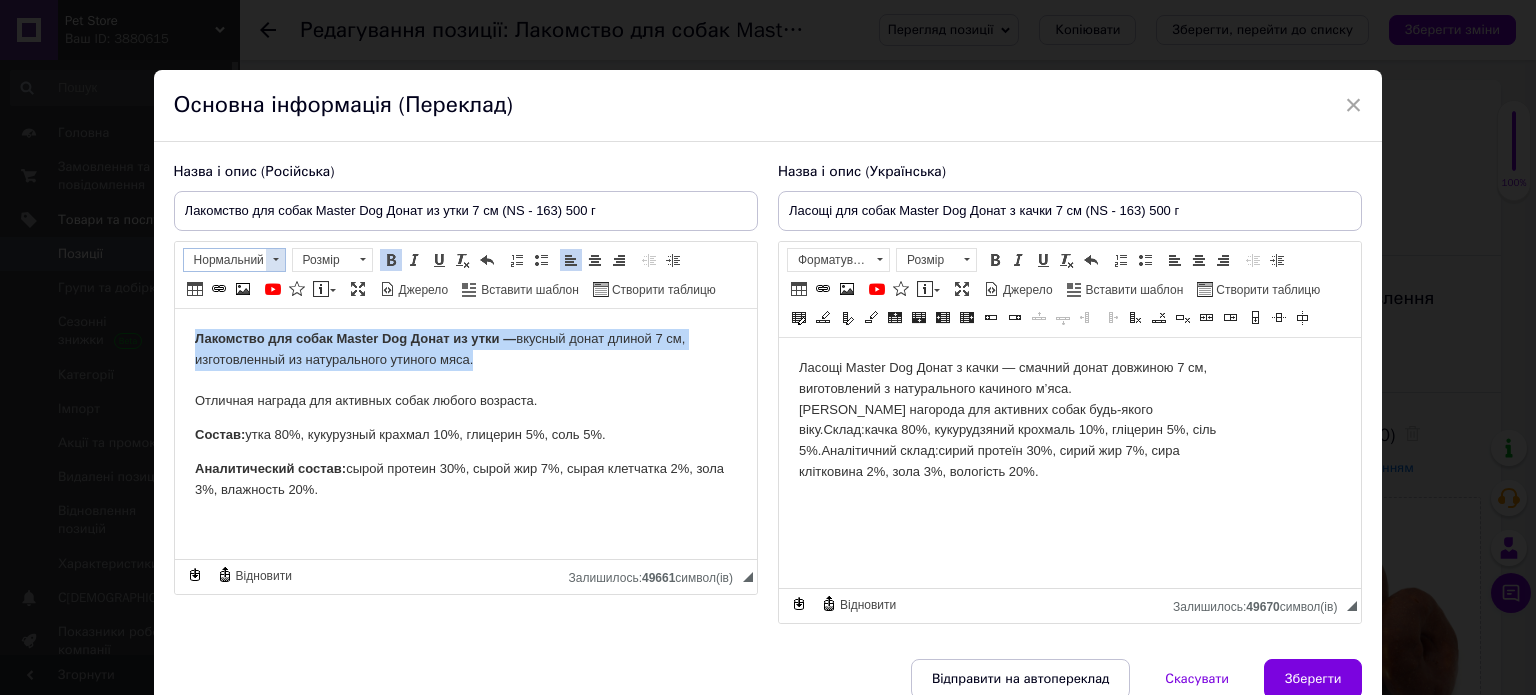 click at bounding box center [276, 259] 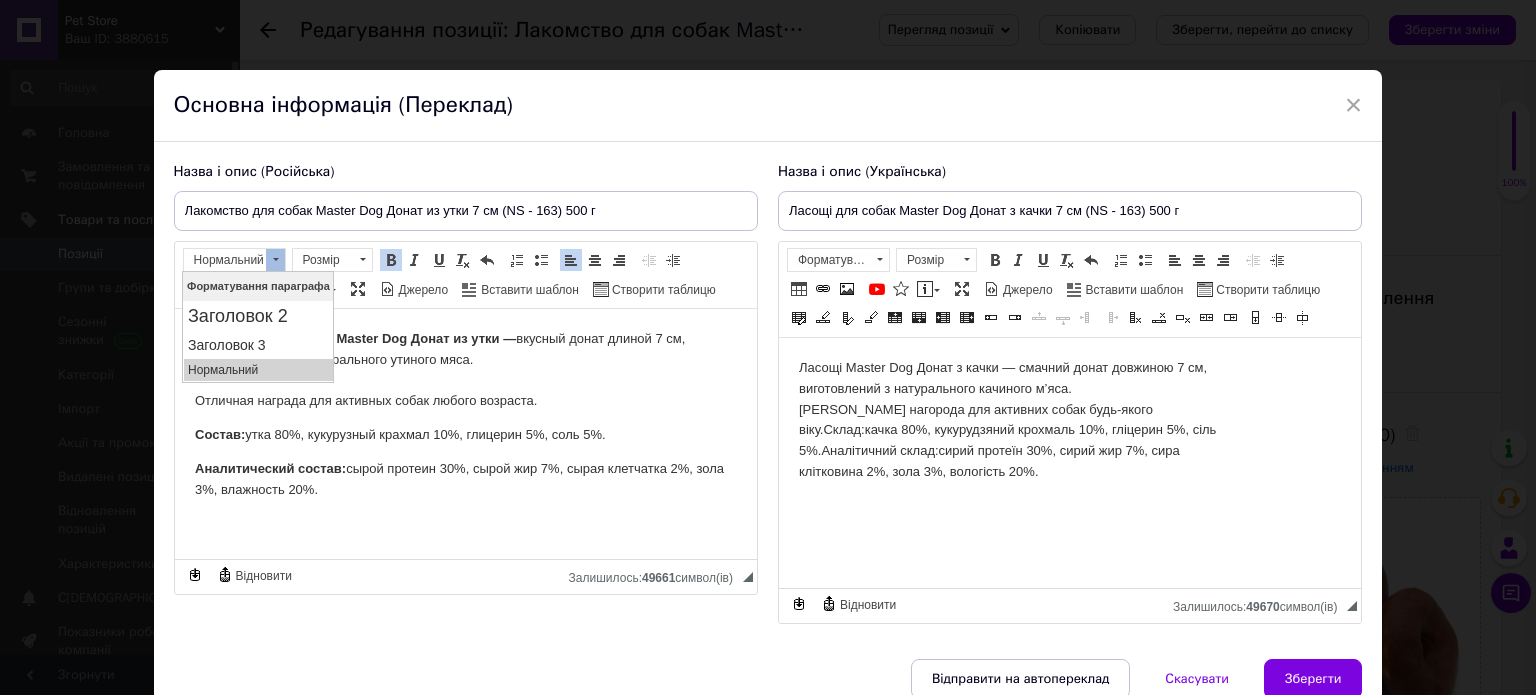 click on "Лакомство для собак Master Dog Донат из утки —  вкусный донат длиной 7 см, изготовленный из натурального утиного мяса.  Отличная награда для активных собак любого возраста." at bounding box center (465, 370) 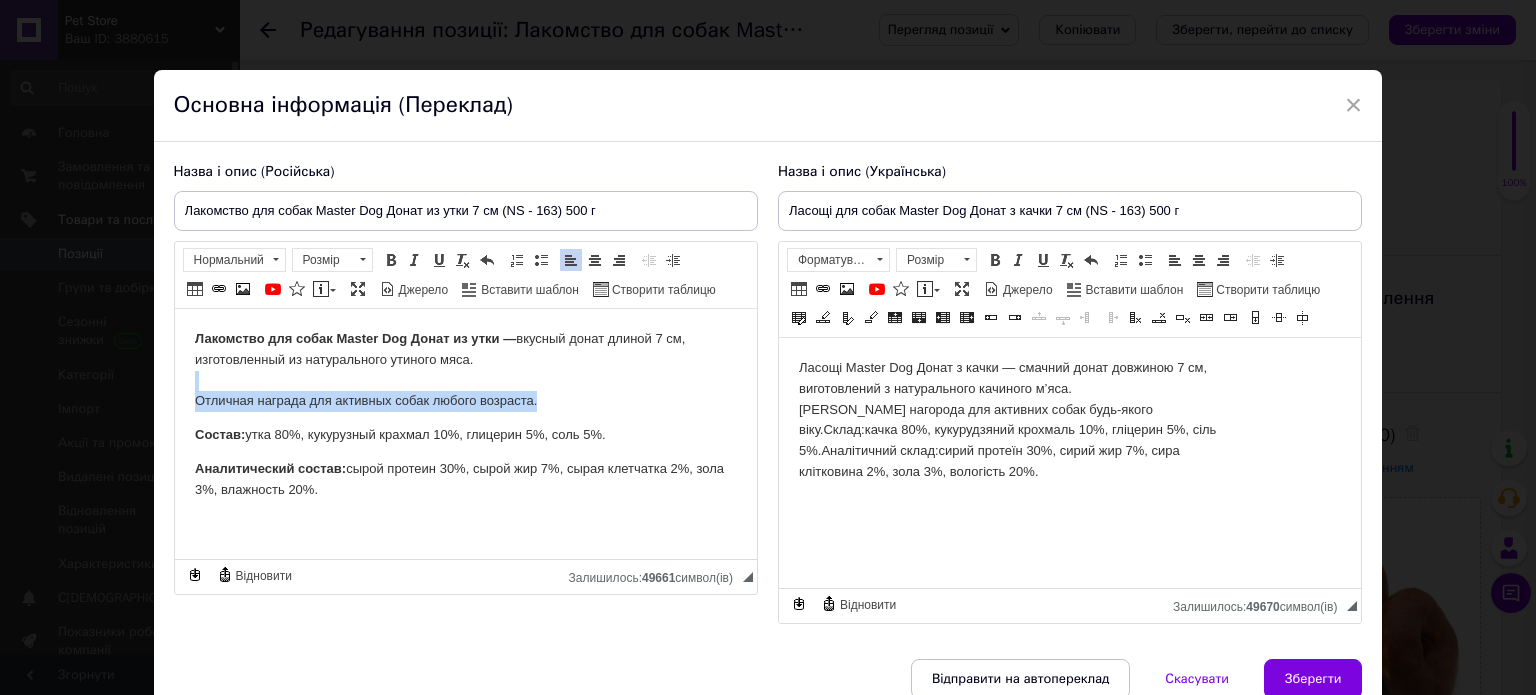 drag, startPoint x: 556, startPoint y: 403, endPoint x: 172, endPoint y: 384, distance: 384.46976 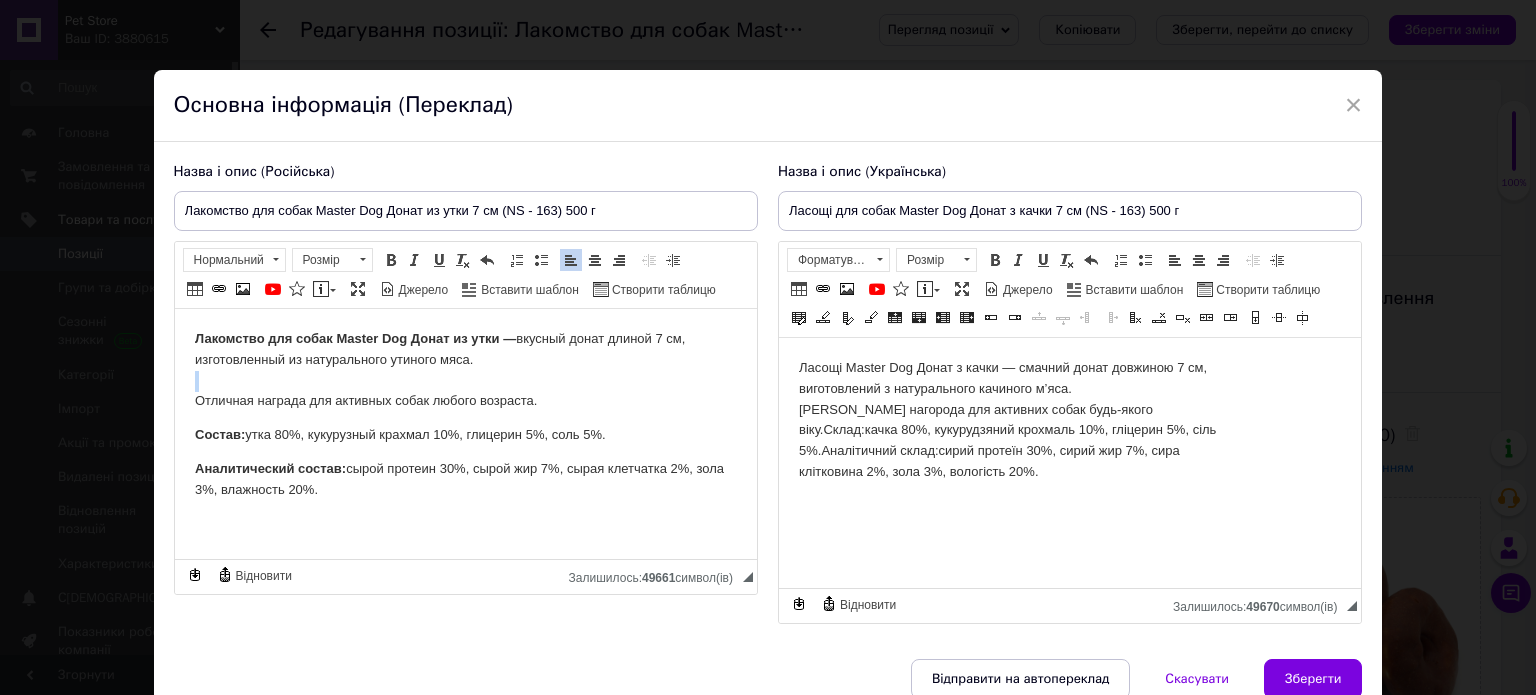 click on "Лакомство для собак Master Dog Донат из утки —  вкусный донат длиной 7 см, изготовленный из натурального утиного мяса.  Отличная награда для активных собак любого возраста." at bounding box center [465, 370] 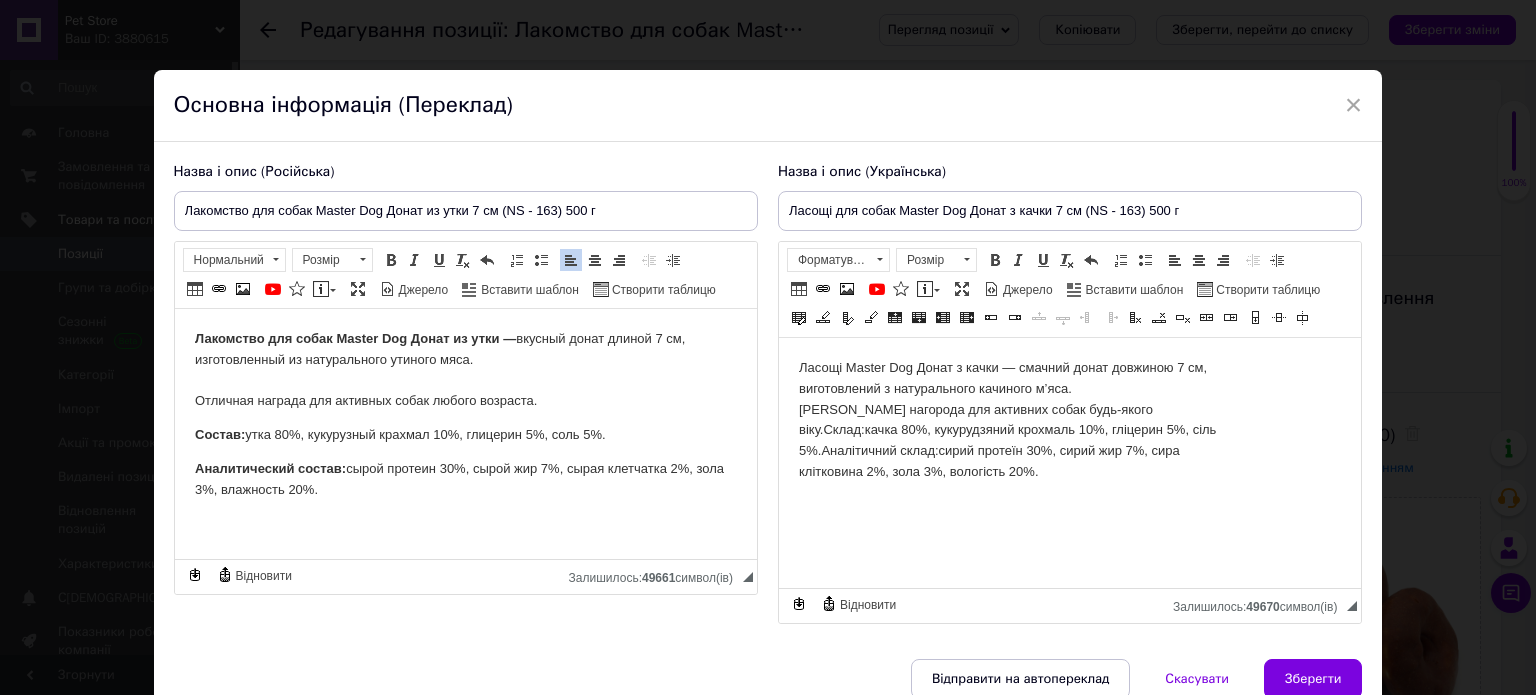click on "Лакомство для собак Master Dog Донат из утки —  вкусный донат длиной 7 см, изготовленный из натурального утиного мяса.  Отличная награда для активных собак любого возраста." at bounding box center [465, 370] 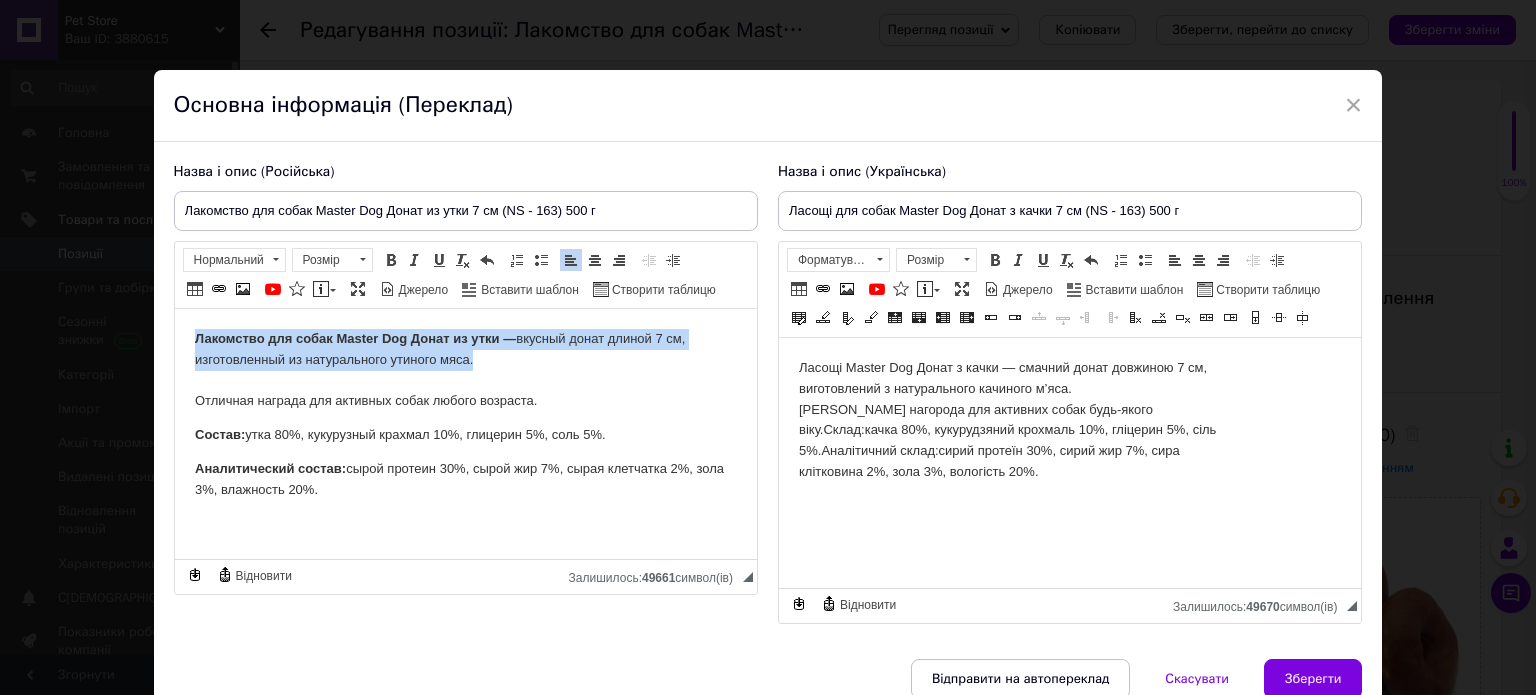 drag, startPoint x: 495, startPoint y: 357, endPoint x: 152, endPoint y: 303, distance: 347.2247 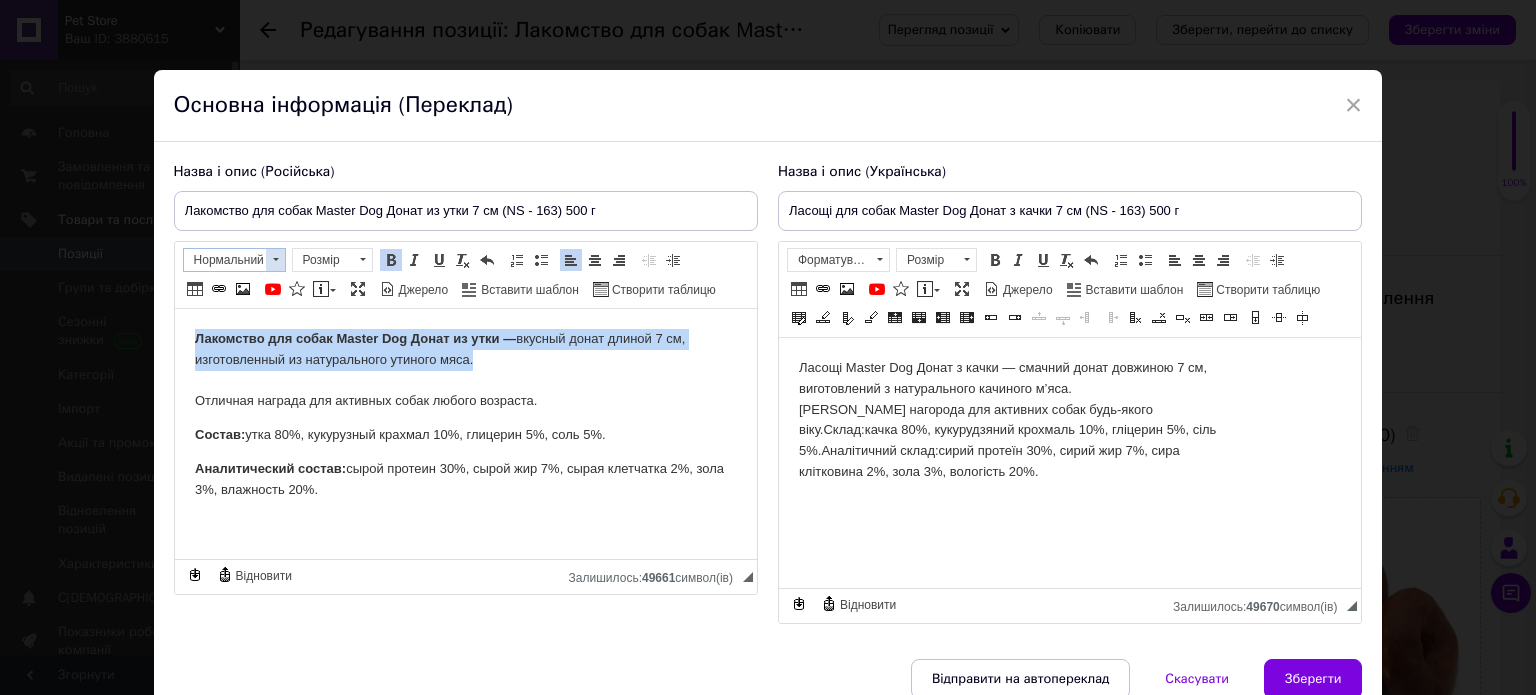click at bounding box center (276, 259) 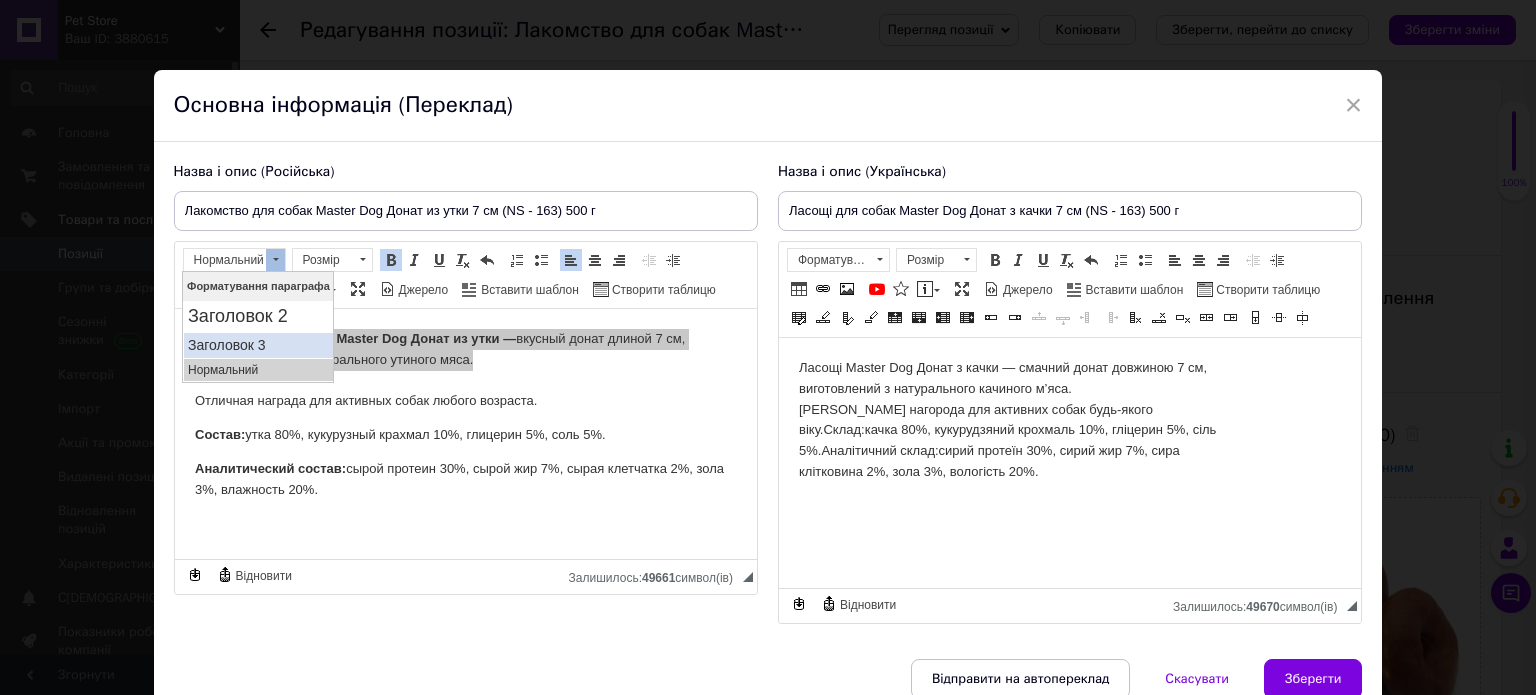 click on "Заголовок 3" at bounding box center (257, 344) 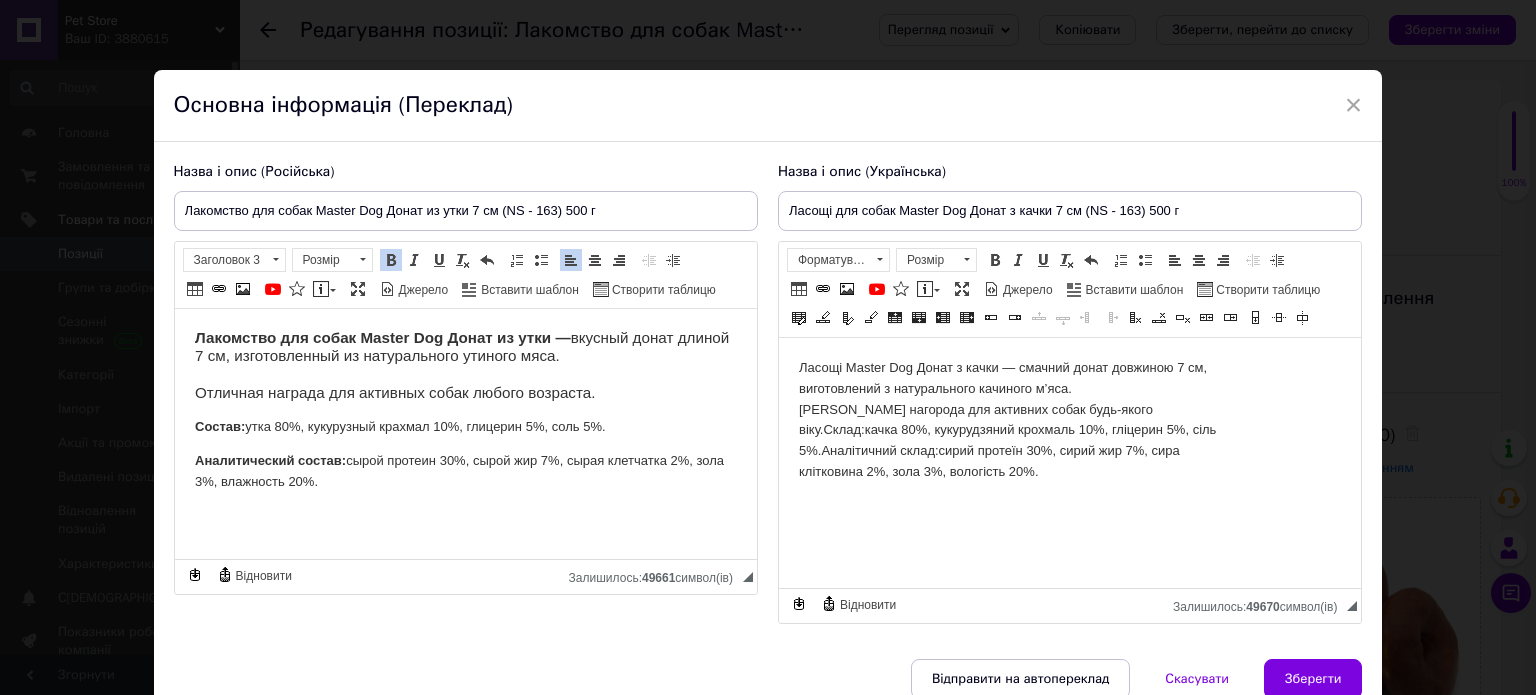 click on "Лакомство для собак Master Dog Донат из утки —  вкусный донат длиной 7 см, изготовленный из натурального утиного мяса.   Отличная награда для активных собак любого возраста." at bounding box center (465, 365) 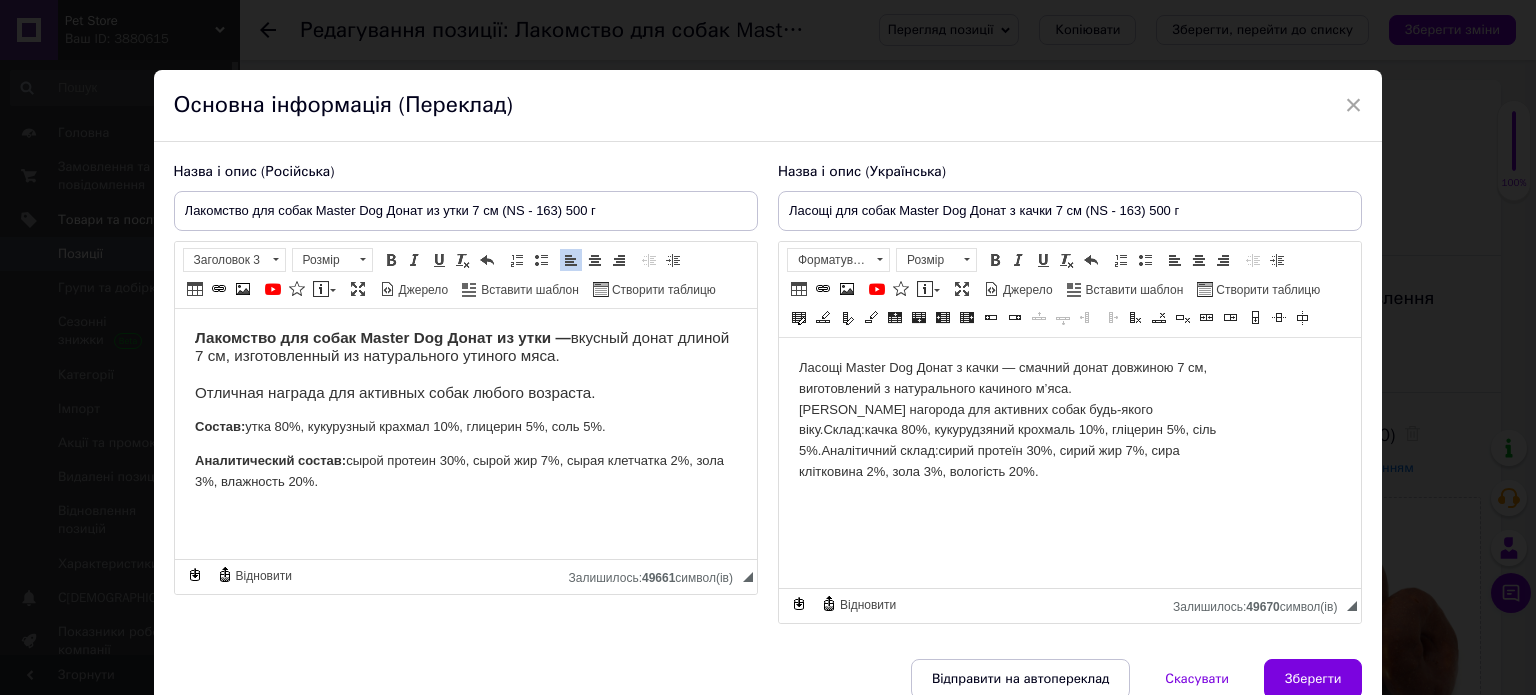 drag, startPoint x: 642, startPoint y: 408, endPoint x: 633, endPoint y: 403, distance: 10.29563 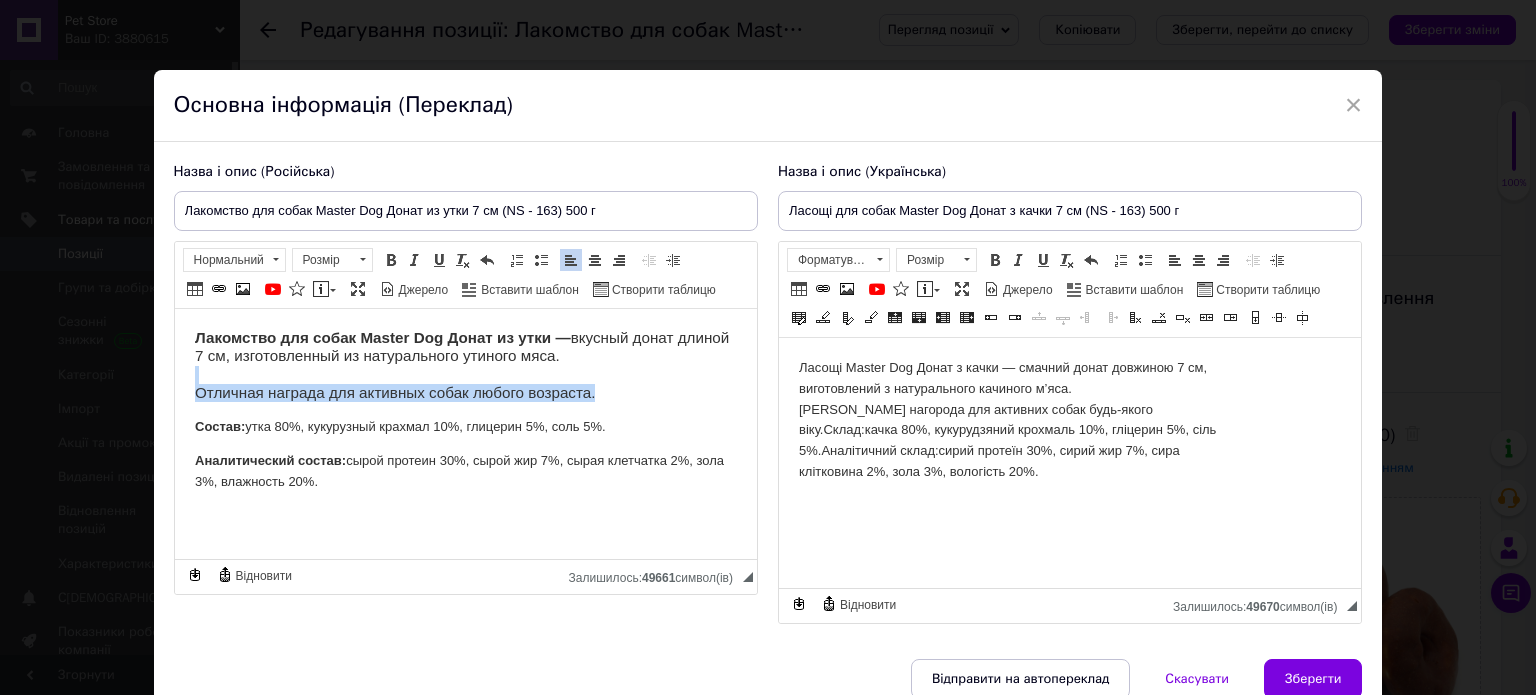 drag, startPoint x: 582, startPoint y: 384, endPoint x: 247, endPoint y: 366, distance: 335.48325 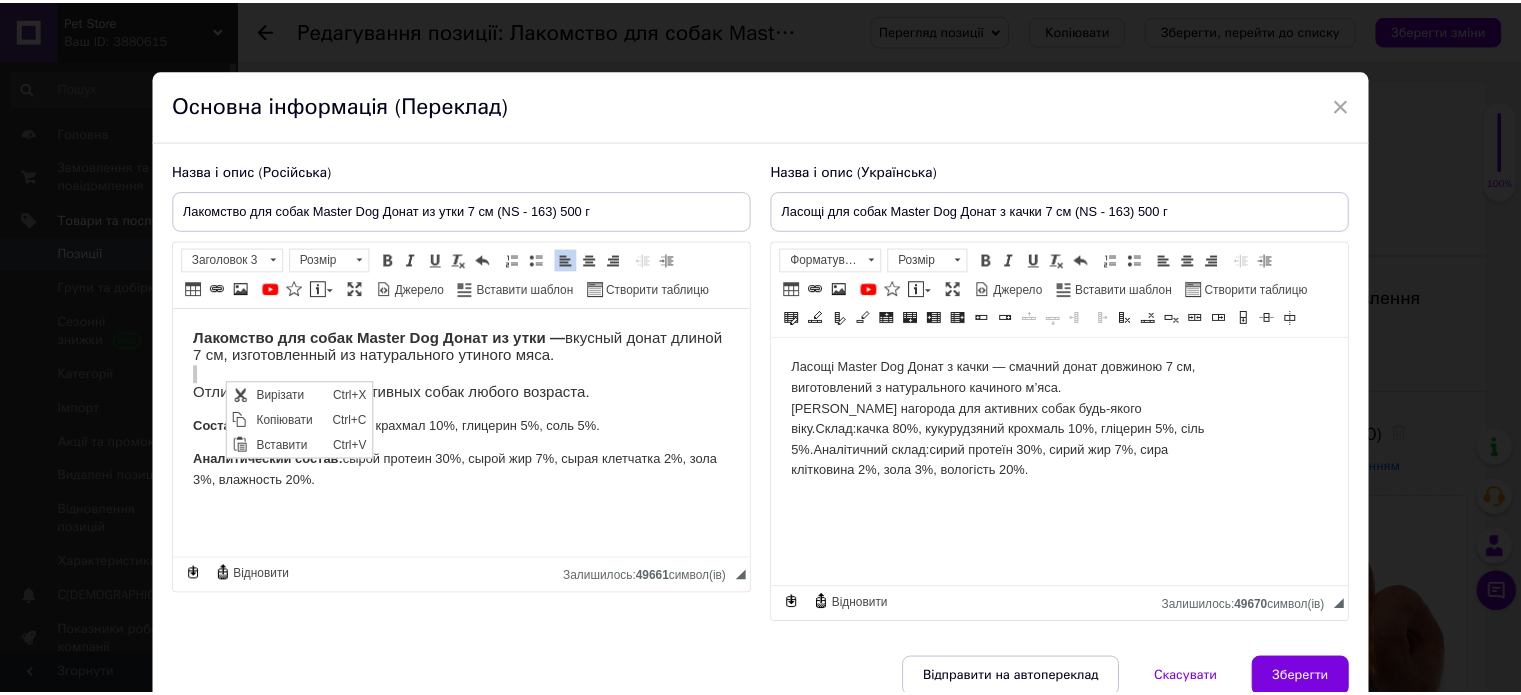 scroll, scrollTop: 0, scrollLeft: 0, axis: both 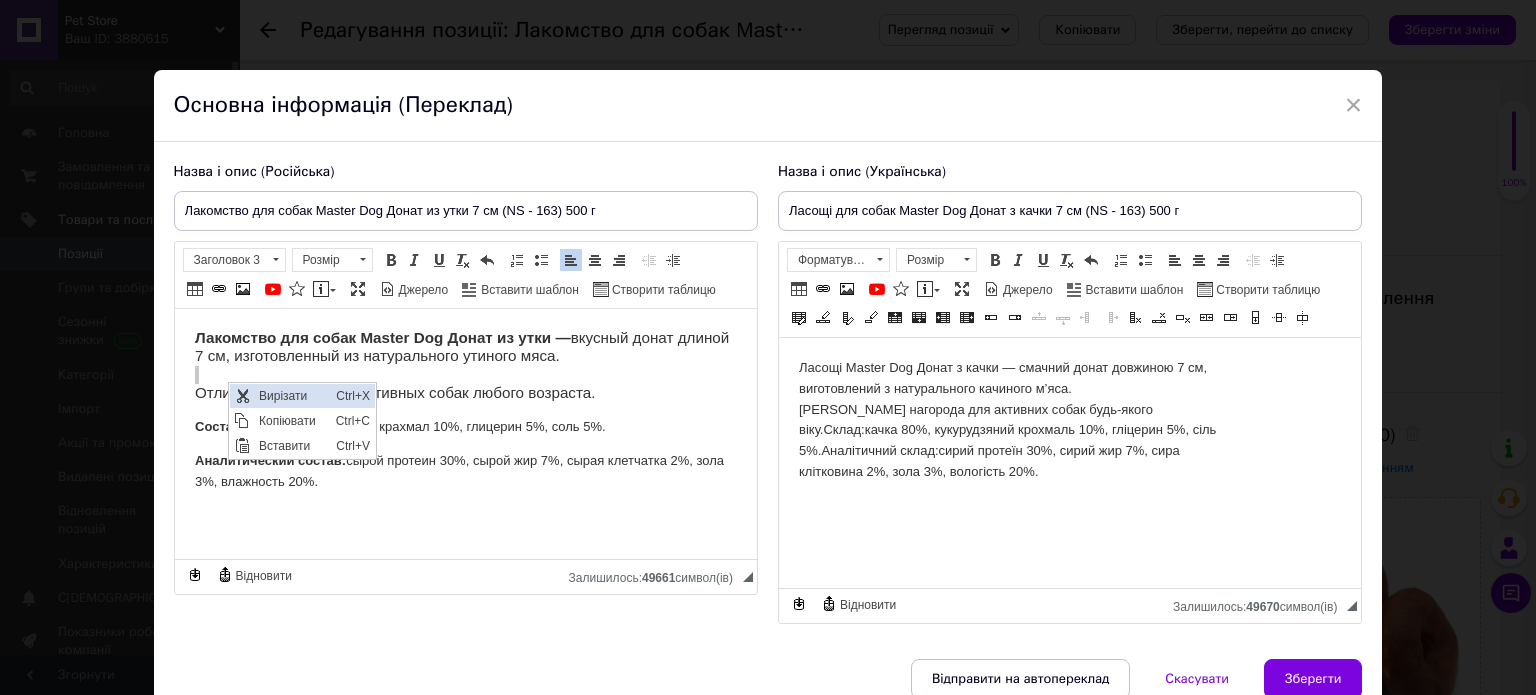 click on "Вирізати" at bounding box center (291, 395) 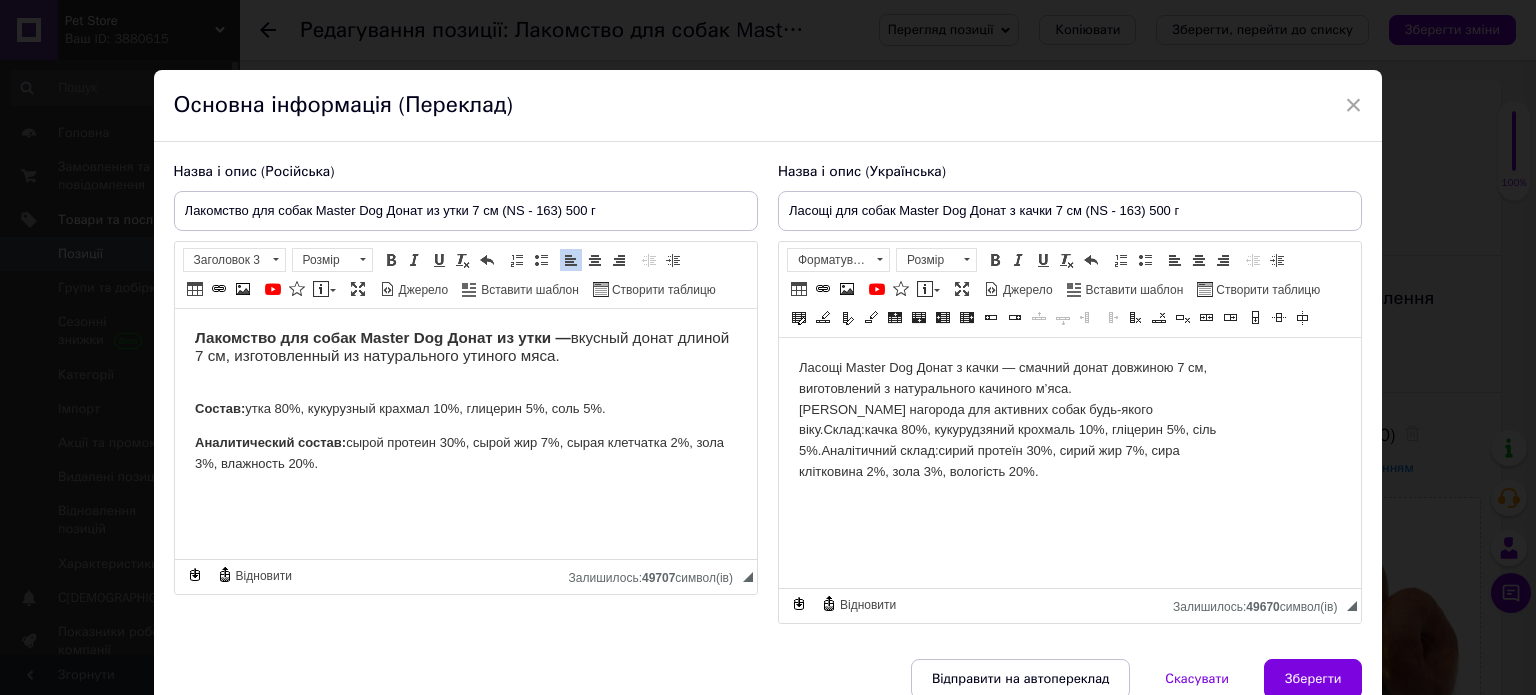 click on "Состав:" at bounding box center [219, 408] 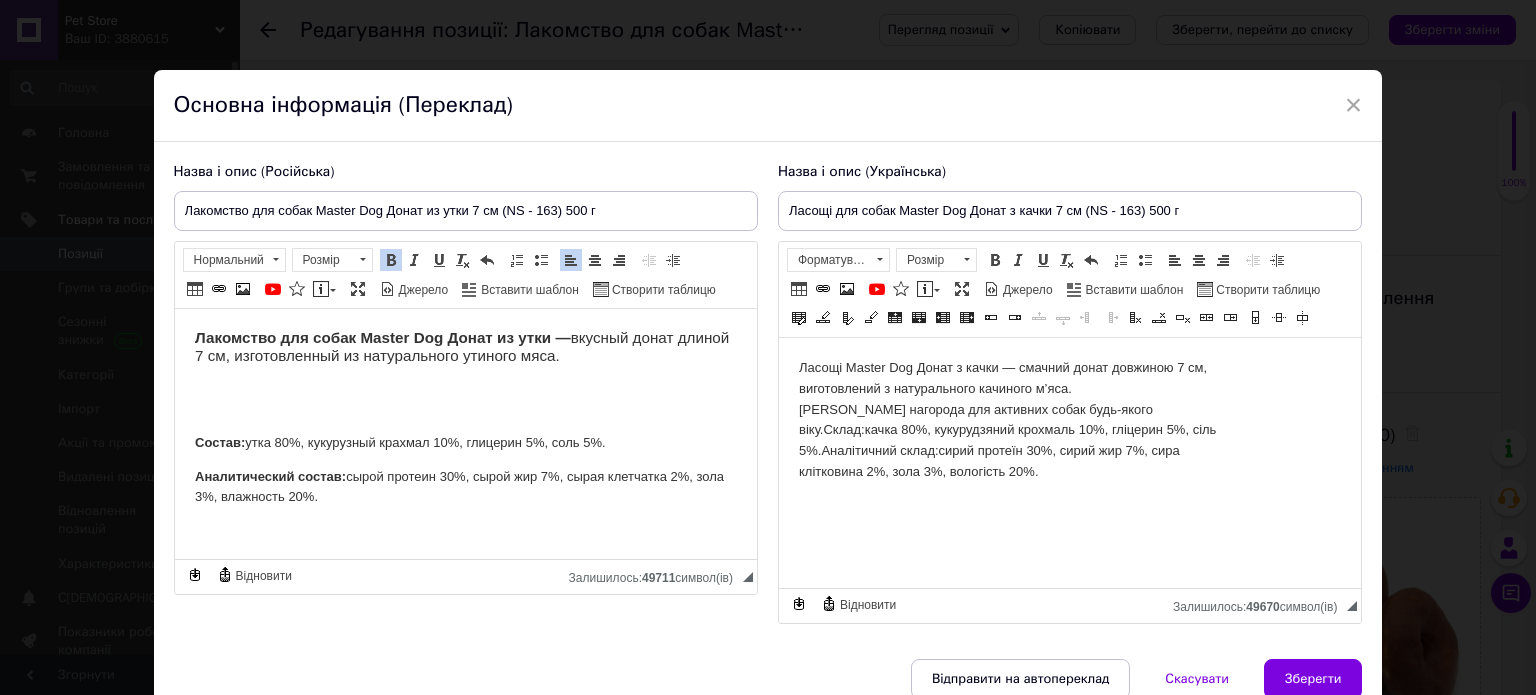 click at bounding box center (465, 409) 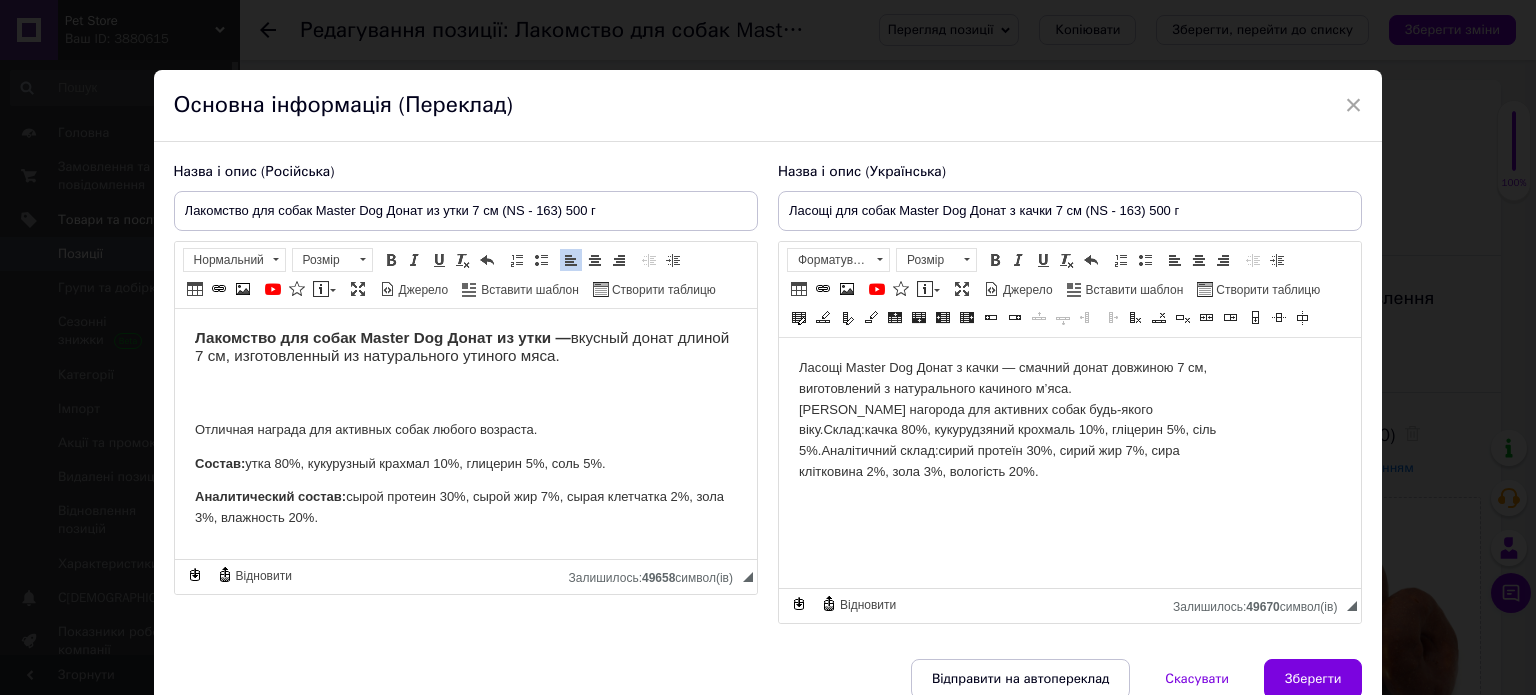 click on "Отличная награда для активных собак любого возраста." at bounding box center [465, 420] 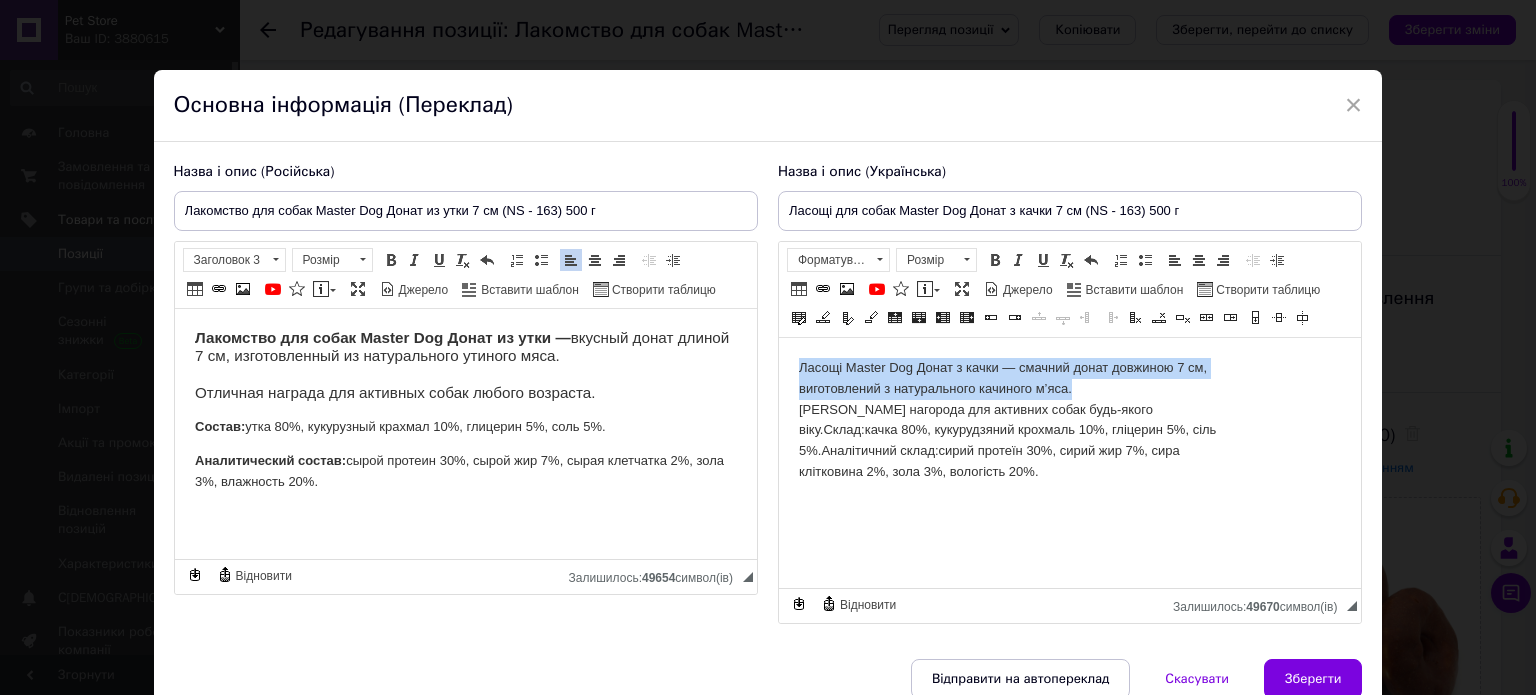 drag, startPoint x: 798, startPoint y: 361, endPoint x: 1194, endPoint y: 397, distance: 397.633 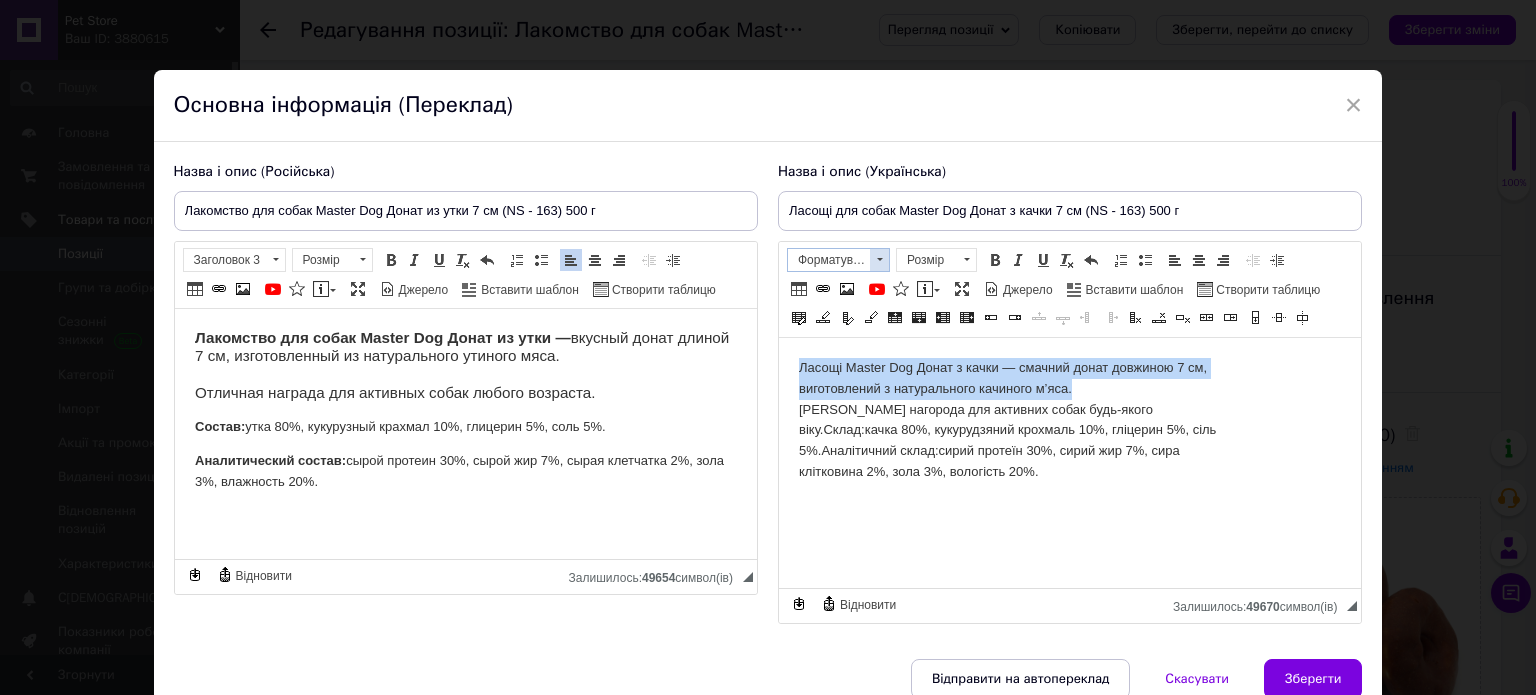 click at bounding box center [879, 260] 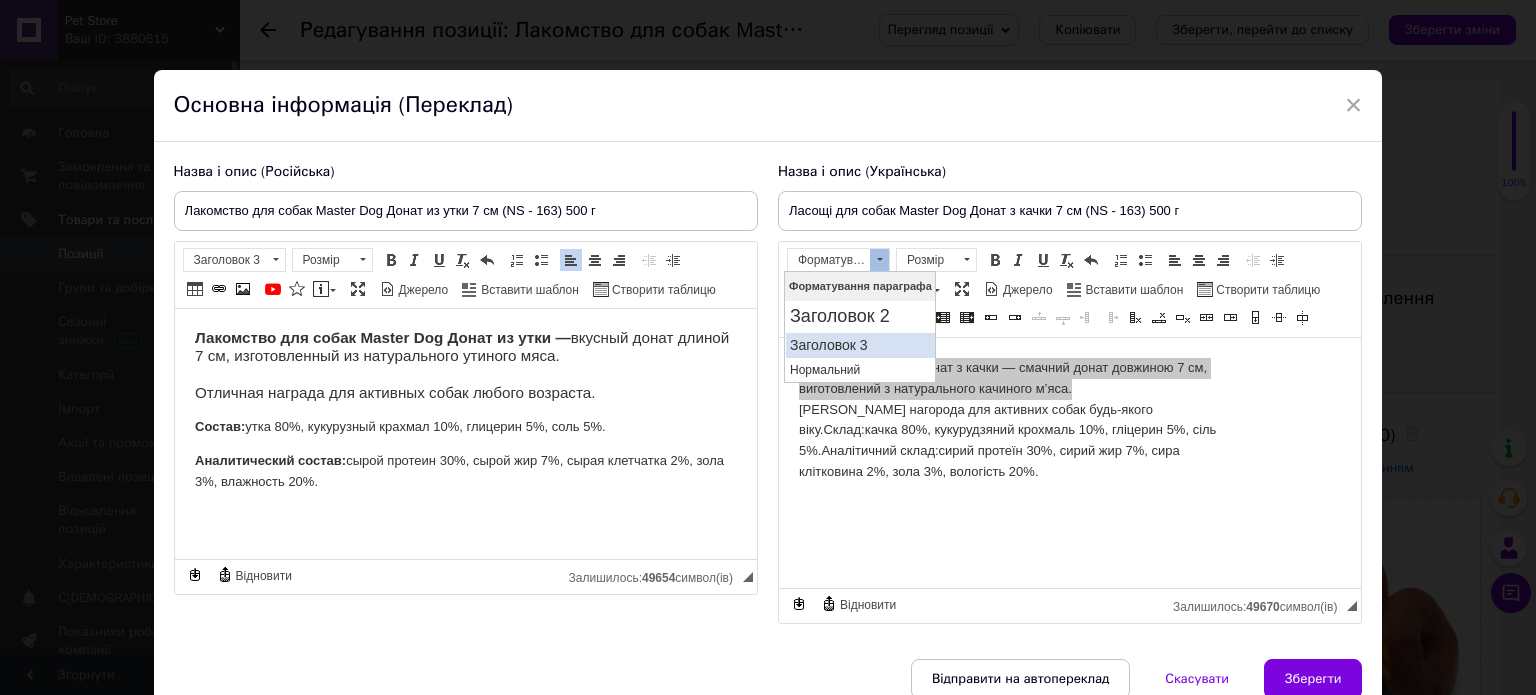 click on "Заголовок 3" at bounding box center (859, 344) 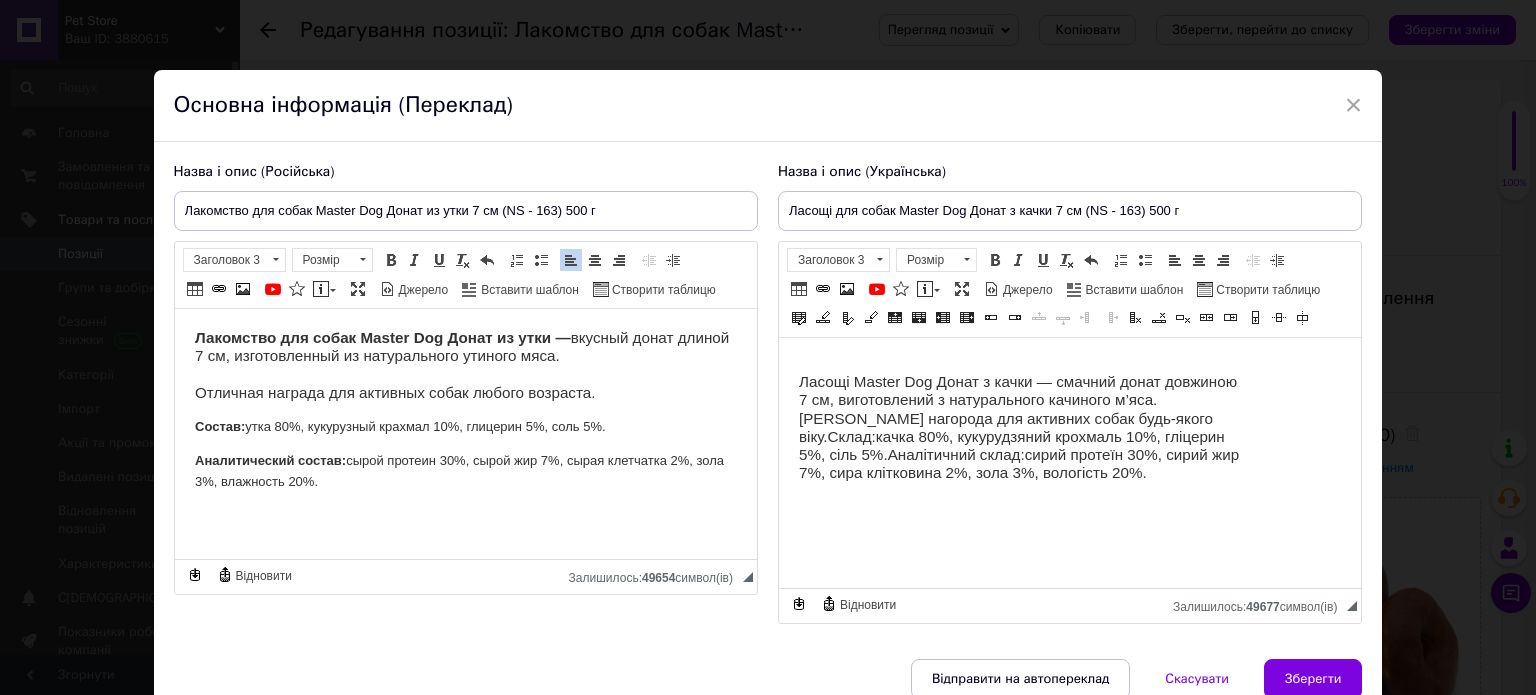 click on "сирий протеїн 30%, сирий жир 7%, сира клітковина 2%, зола 3%, вологість 20%." 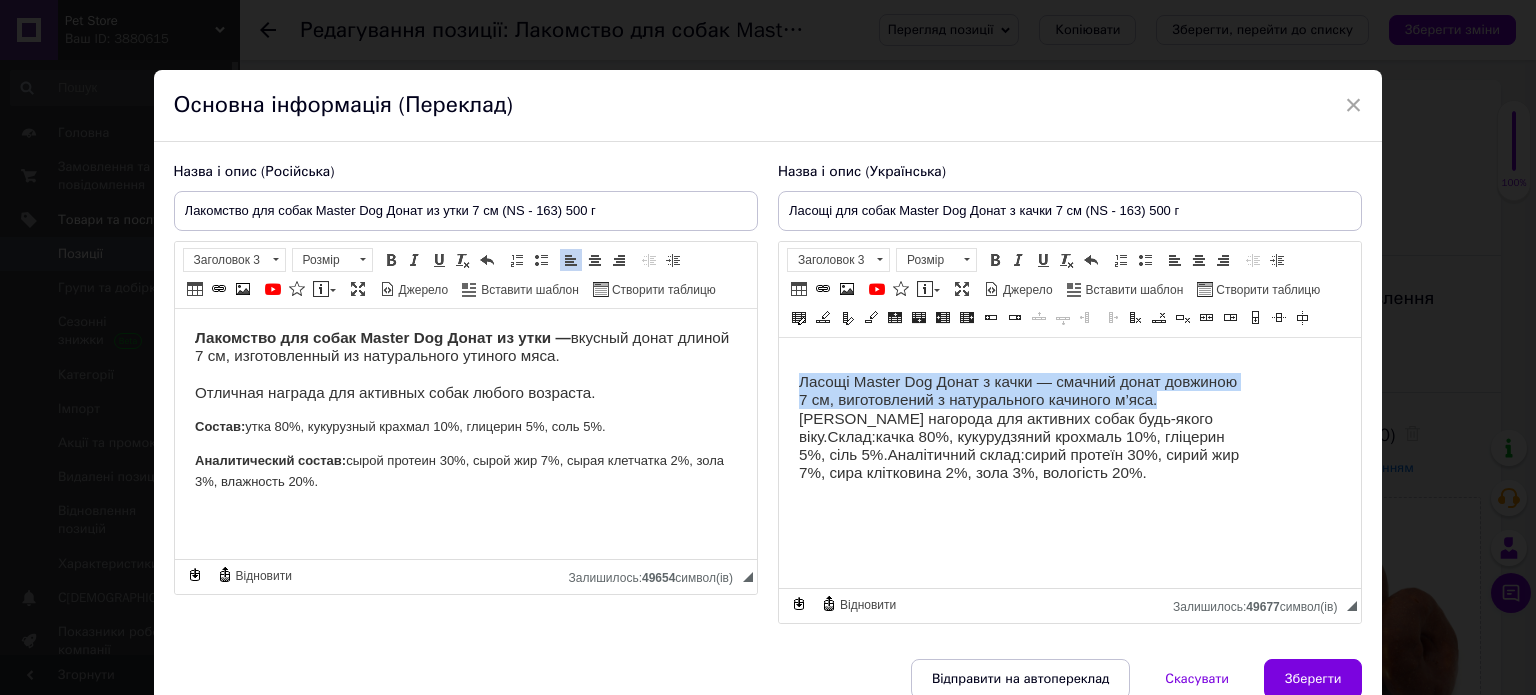 drag, startPoint x: 1163, startPoint y: 395, endPoint x: 737, endPoint y: 363, distance: 427.2002 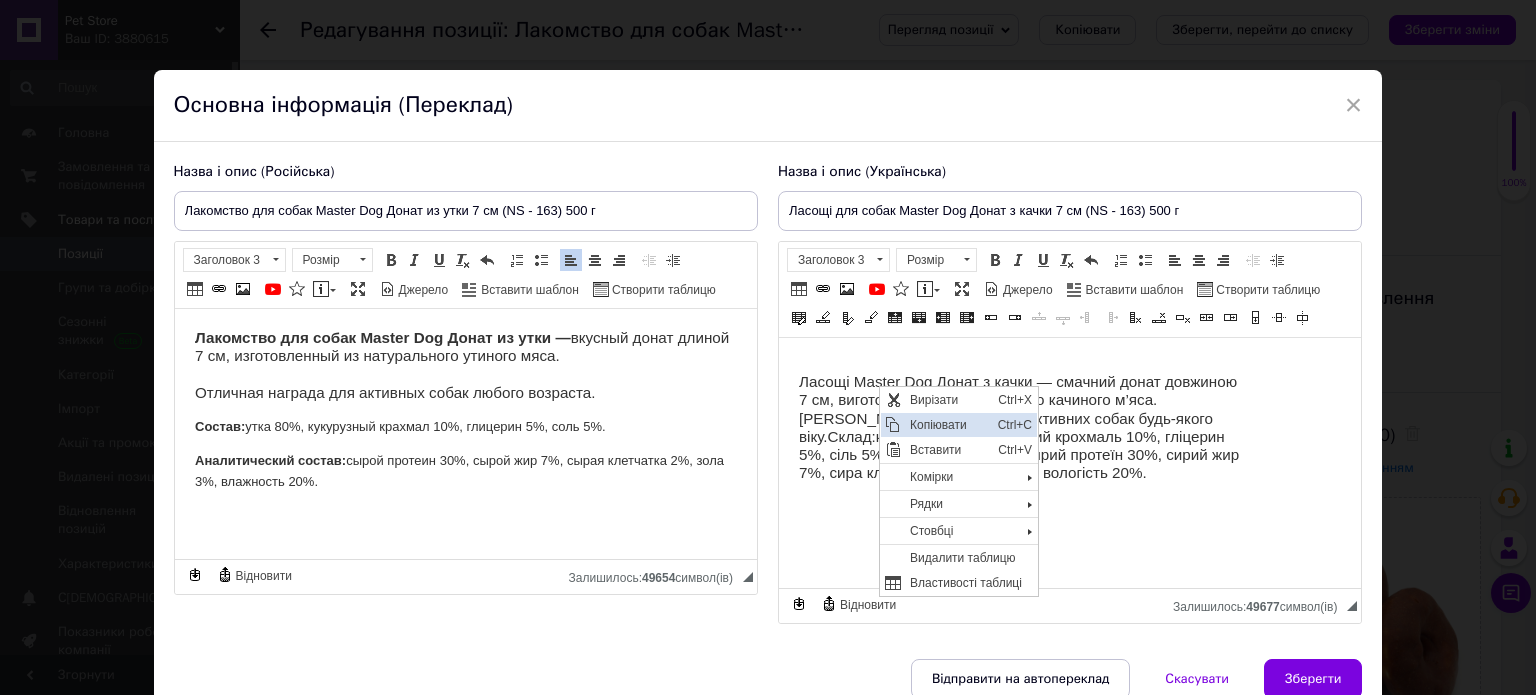 click on "Копіювати" at bounding box center [948, 425] 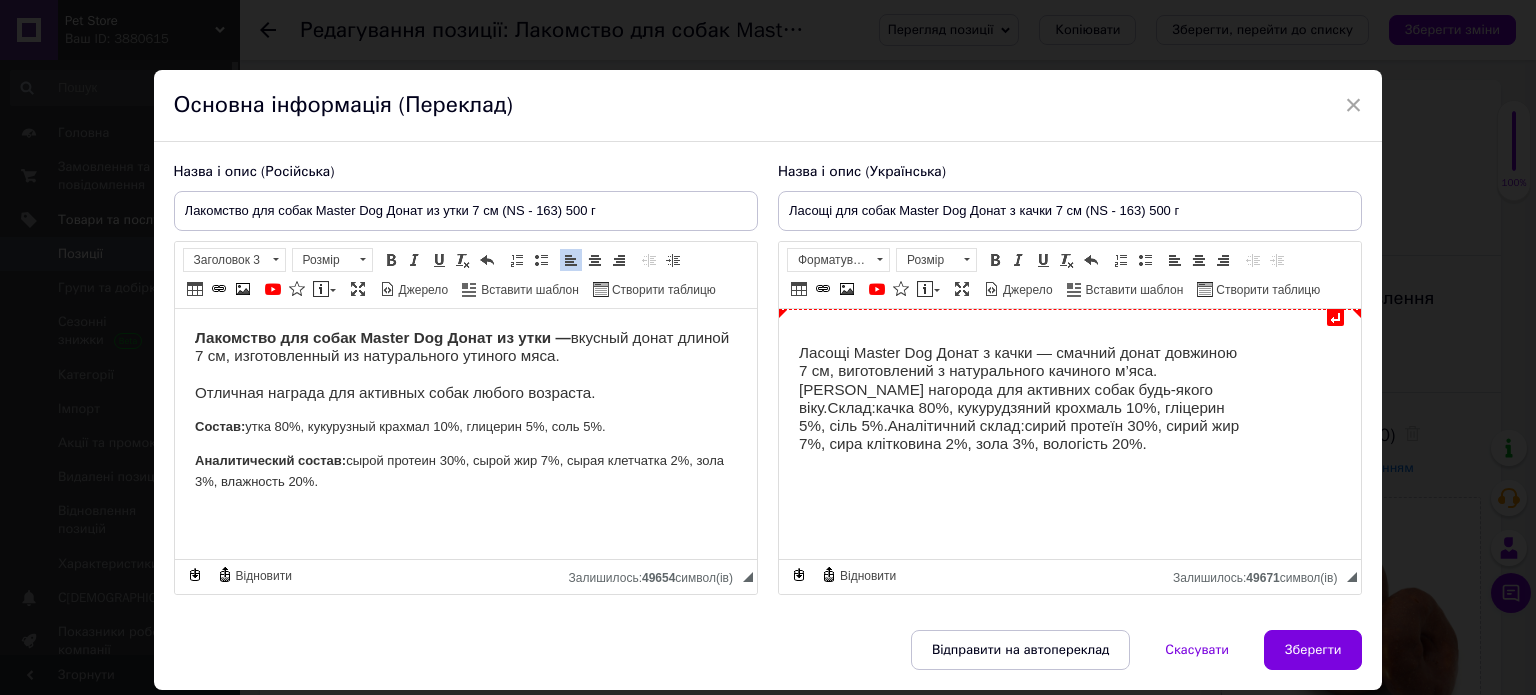 click on "↵ Ласощі Master Dog Донат з качки — смачний донат довжиною 7 см, виготовлений з натурального качиного м’яса.   [PERSON_NAME] нагорода для активних собак будь-якого віку.  Склад:  качка 80%, кукурудзяний крохмаль 10%, гліцерин 5%, сіль 5%.  Аналітичний склад:  сирий протеїн 30%, сирий жир 7%, сира клітковина 2%, зола 3%, вологість 20%." at bounding box center [1069, 409] 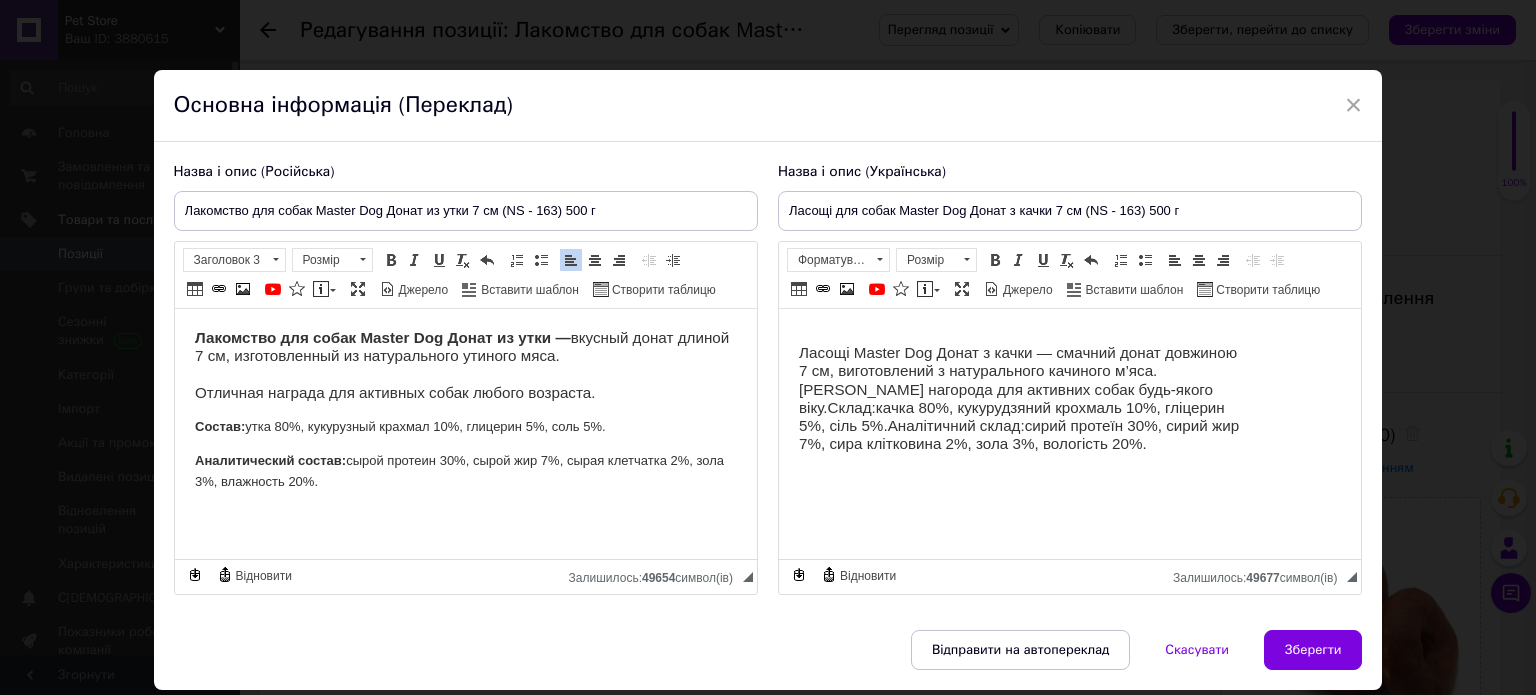 click on "Форматування" at bounding box center (829, 260) 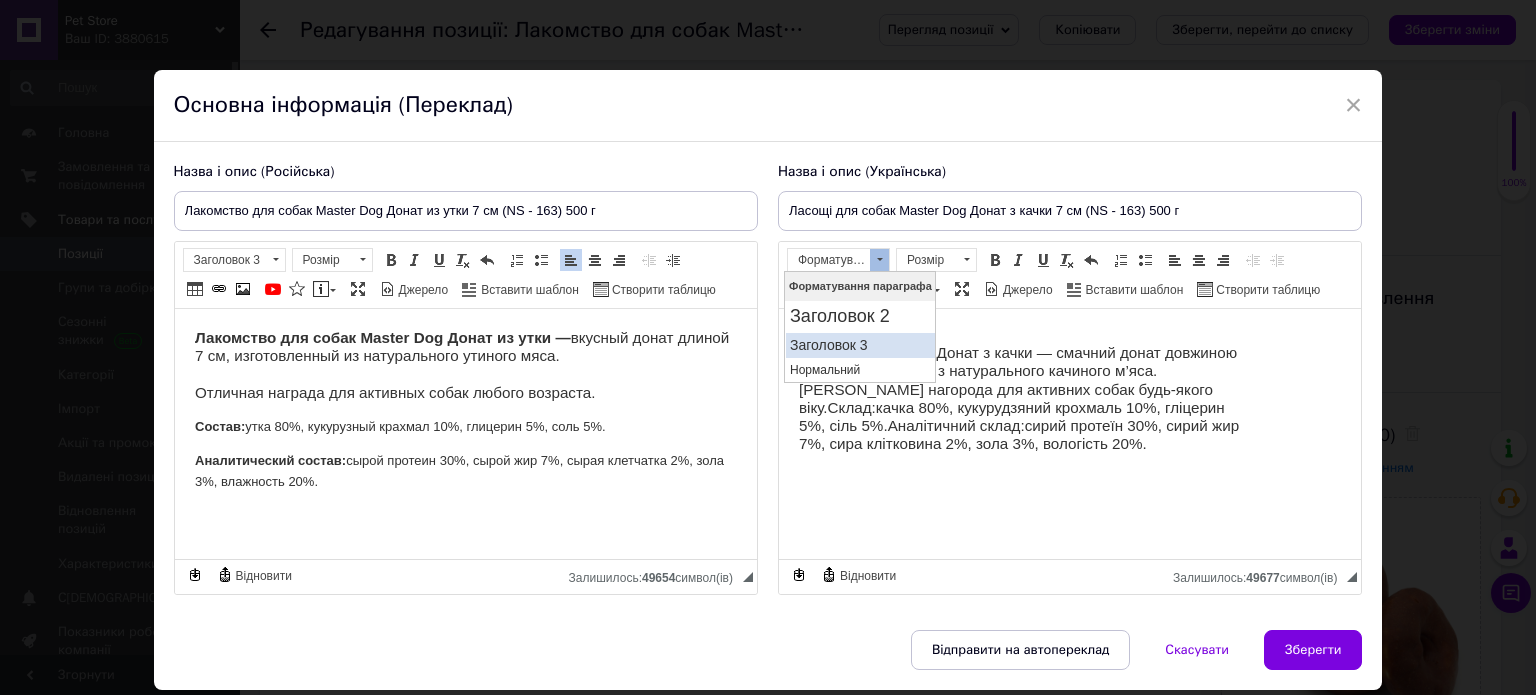 click on "Заголовок 3" at bounding box center [859, 344] 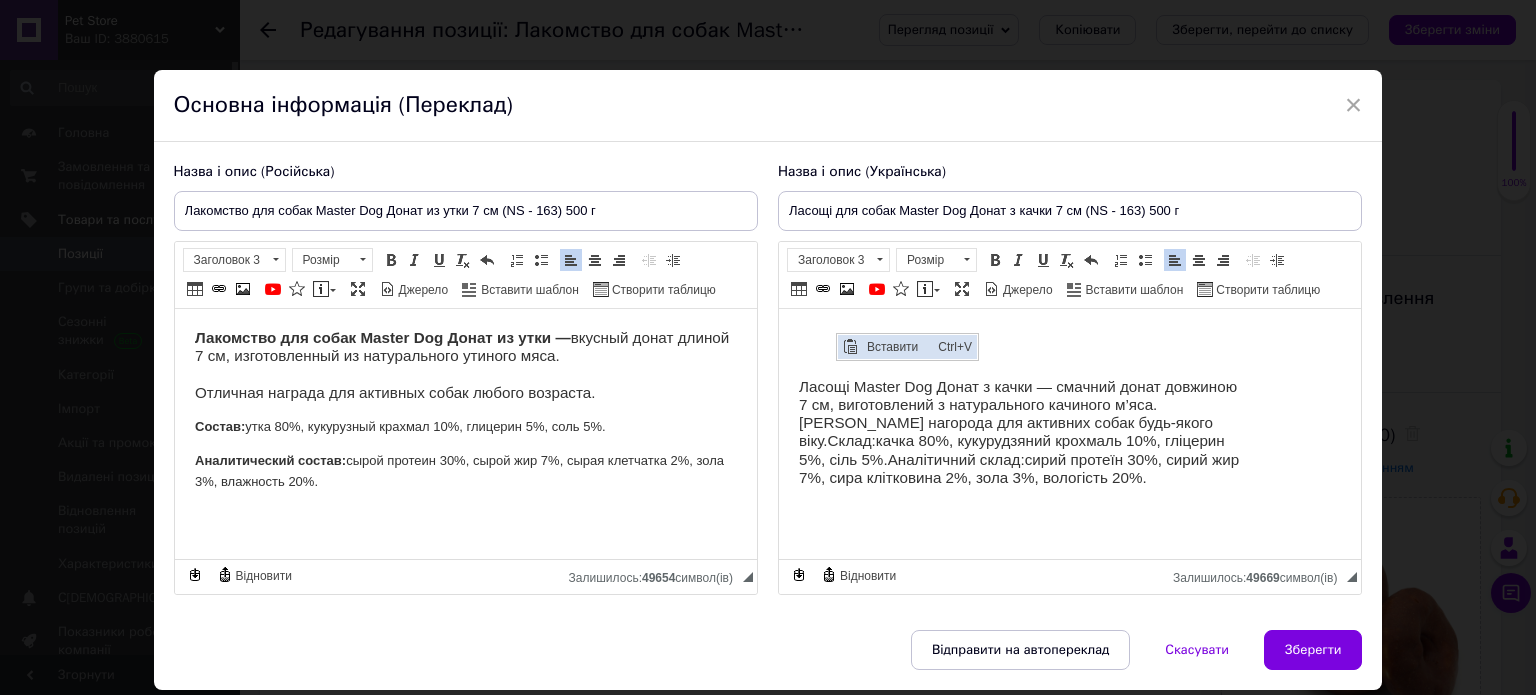 click at bounding box center (849, 346) 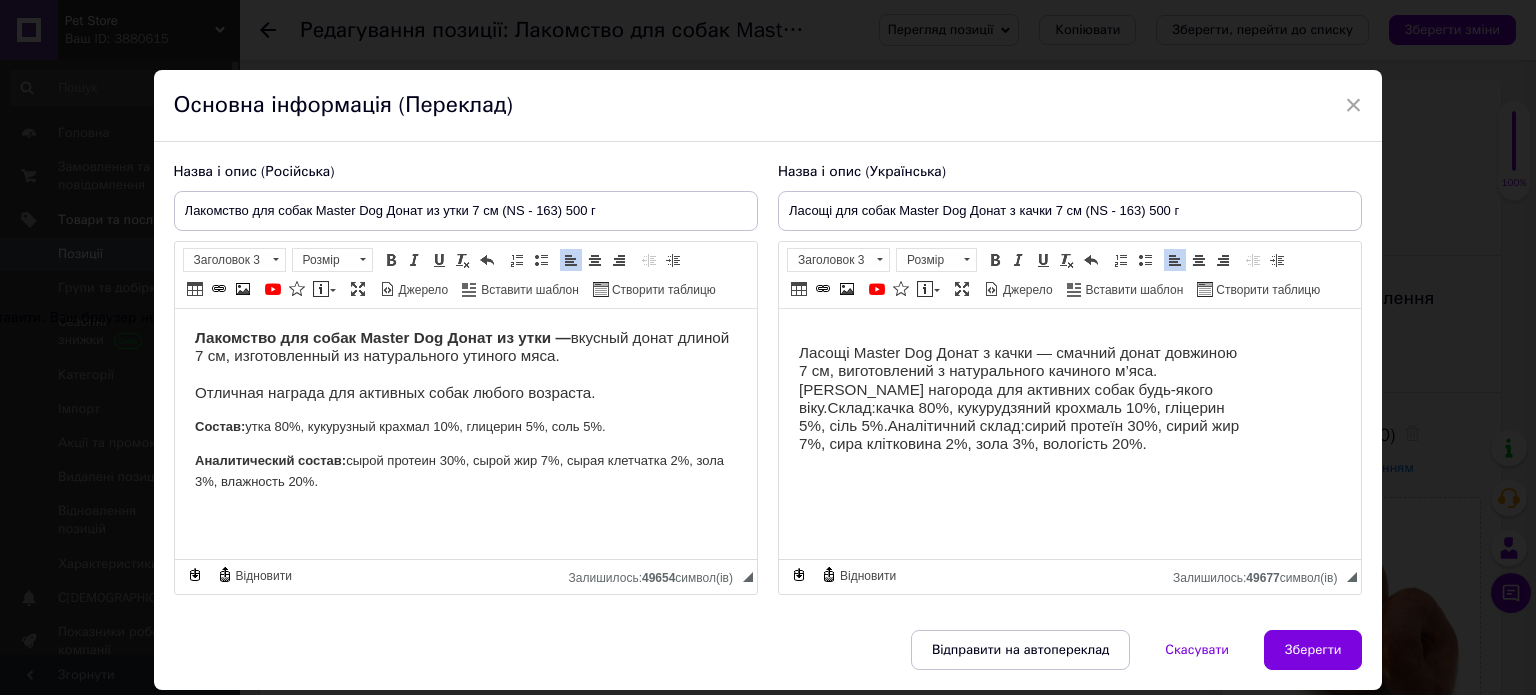 click on "сирий протеїн 30%, сирий жир 7%, сира клітковина 2%, зола 3%, вологість 20%." 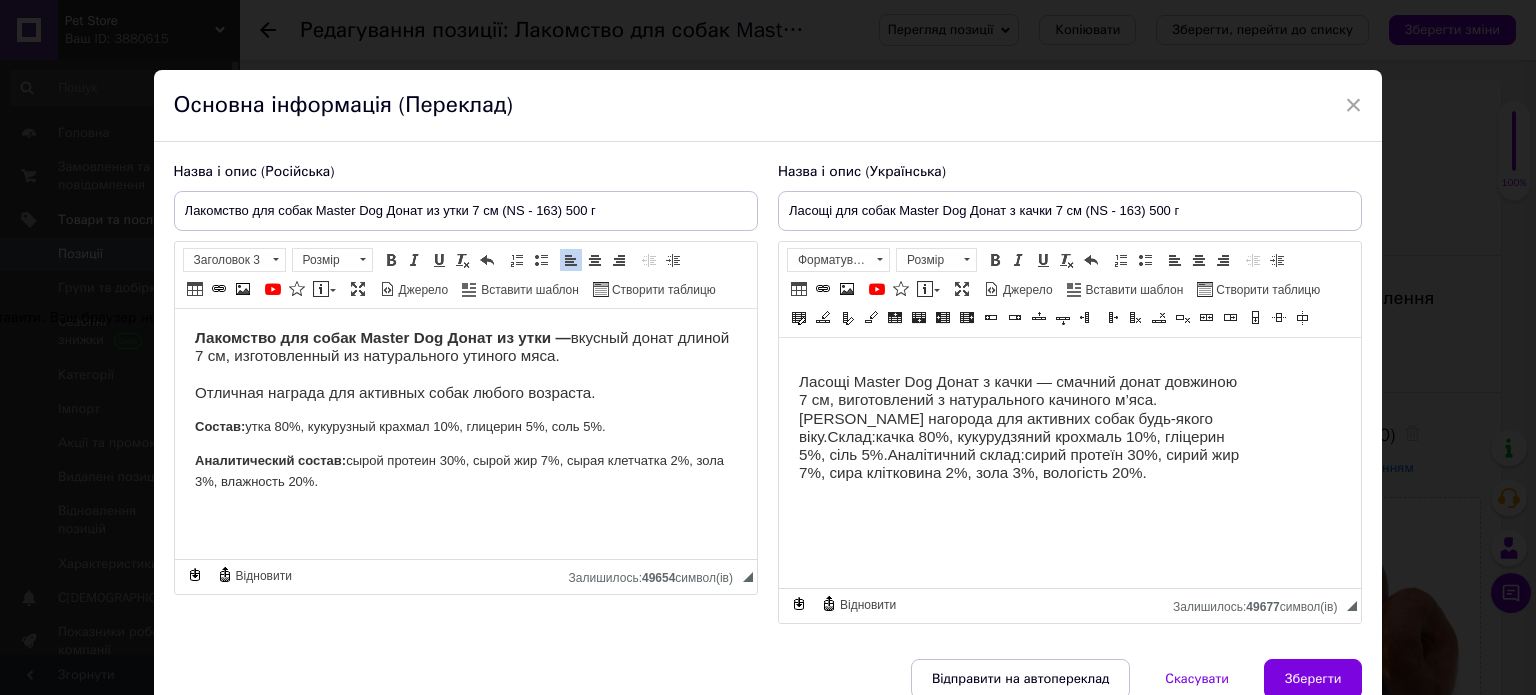 click on "Ласощі Master Dog Донат з качки — смачний донат довжиною 7 см, виготовлений з натурального качиного м’яса.   [PERSON_NAME] нагорода для активних собак будь-якого віку.  Склад:  качка 80%, кукурудзяний крохмаль 10%, гліцерин 5%, сіль 5%.  Аналітичний склад:  сирий протеїн 30%, сирий жир 7%, сира клітковина 2%, зола 3%, вологість 20%." at bounding box center [1022, 428] 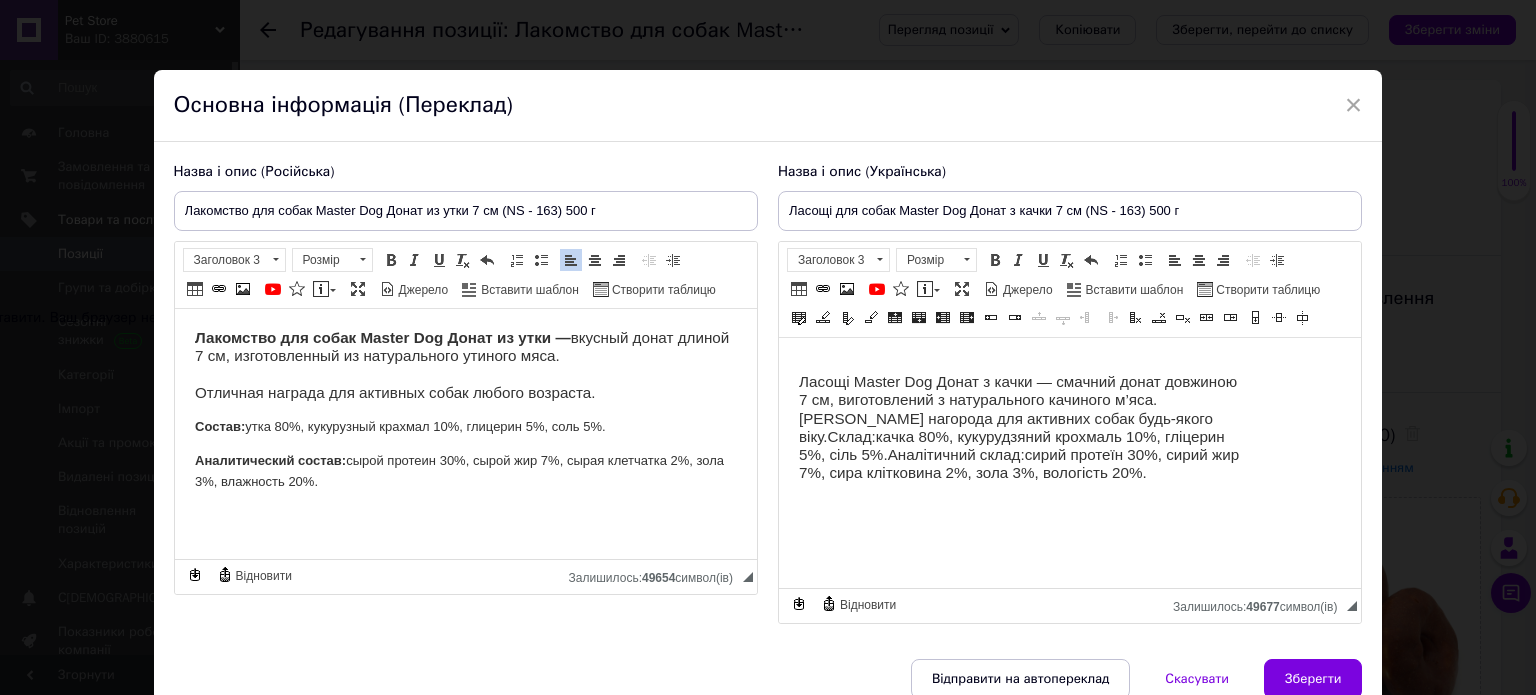 click on "Ласощі Master Dog Донат з качки — смачний донат довжиною 7 см, виготовлений з натурального качиного м’яса.   [PERSON_NAME] нагорода для активних собак будь-якого віку.  Склад:  качка 80%, кукурудзяний крохмаль 10%, гліцерин 5%, сіль 5%.  Аналітичний склад:  сирий протеїн 30%, сирий жир 7%, сира клітковина 2%, зола 3%, вологість 20%." at bounding box center [1022, 428] 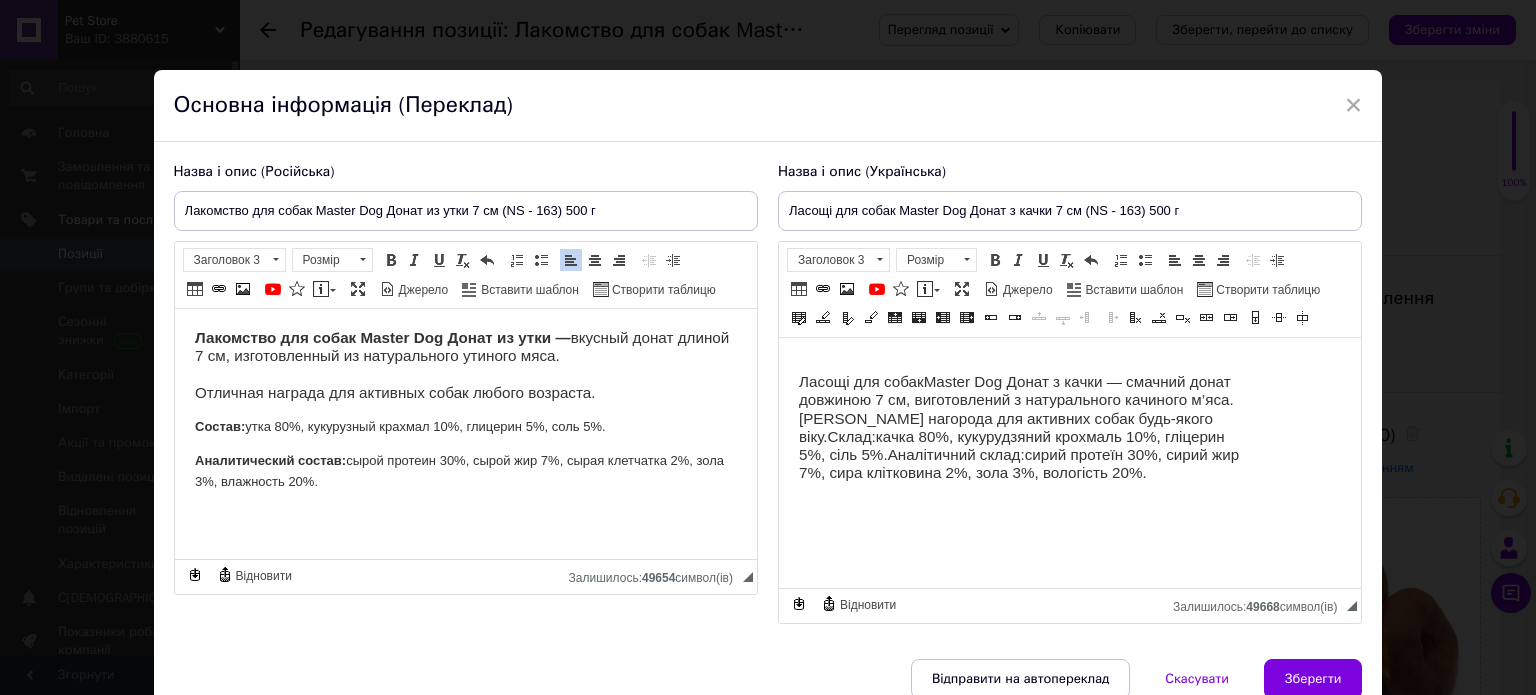 click on "Склад:" 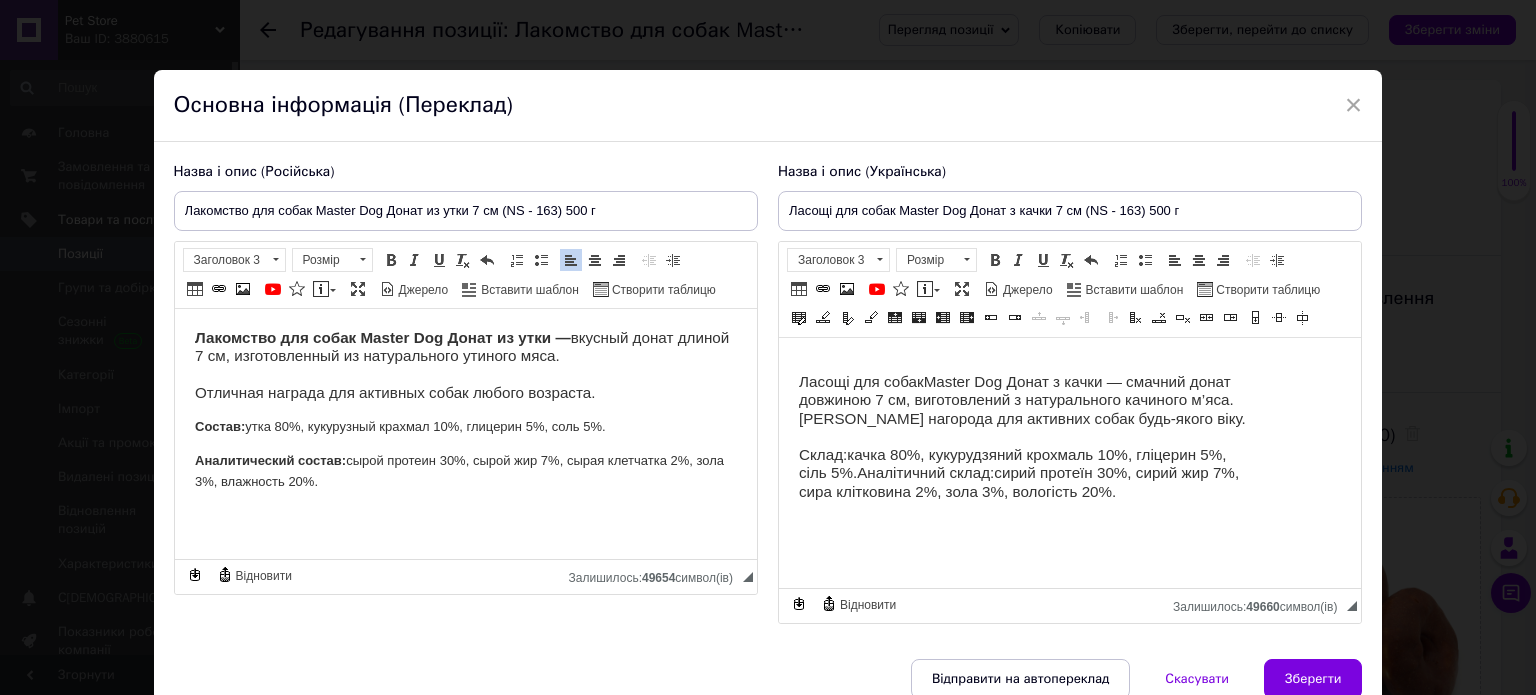 click on "Ласощі для собак Master Dog Донат з качки — смачний донат довжиною 7 см, виготовлений з натурального качиного м’яса.   [PERSON_NAME] нагорода для активних собак будь-якого віку.  ​​​​​​​ Склад:  качка 80%, кукурудзяний крохмаль 10%, гліцерин 5%, сіль 5%.  Аналітичний склад:  сирий протеїн 30%, сирий жир 7%, сира клітковина 2%, зола 3%, вологість 20%." at bounding box center [1022, 437] 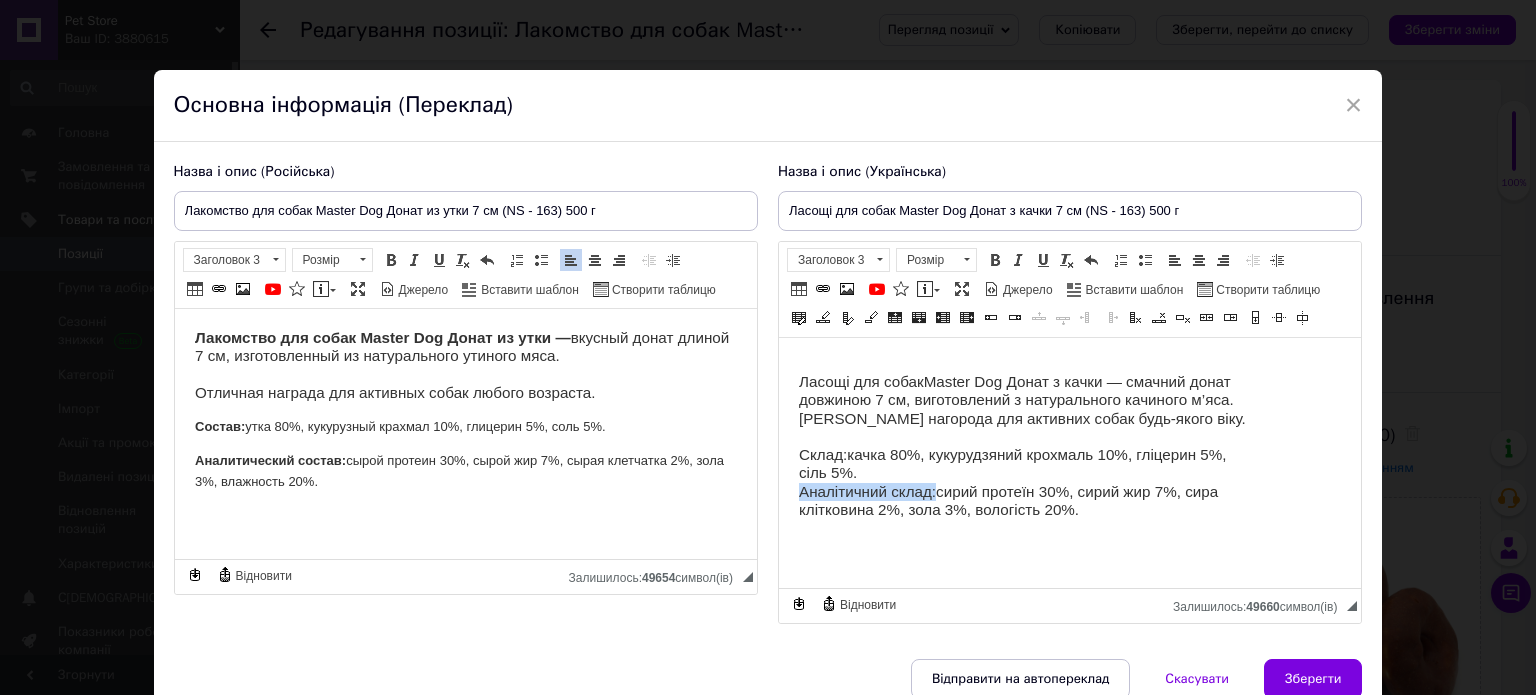 drag, startPoint x: 934, startPoint y: 490, endPoint x: 792, endPoint y: 481, distance: 142.28493 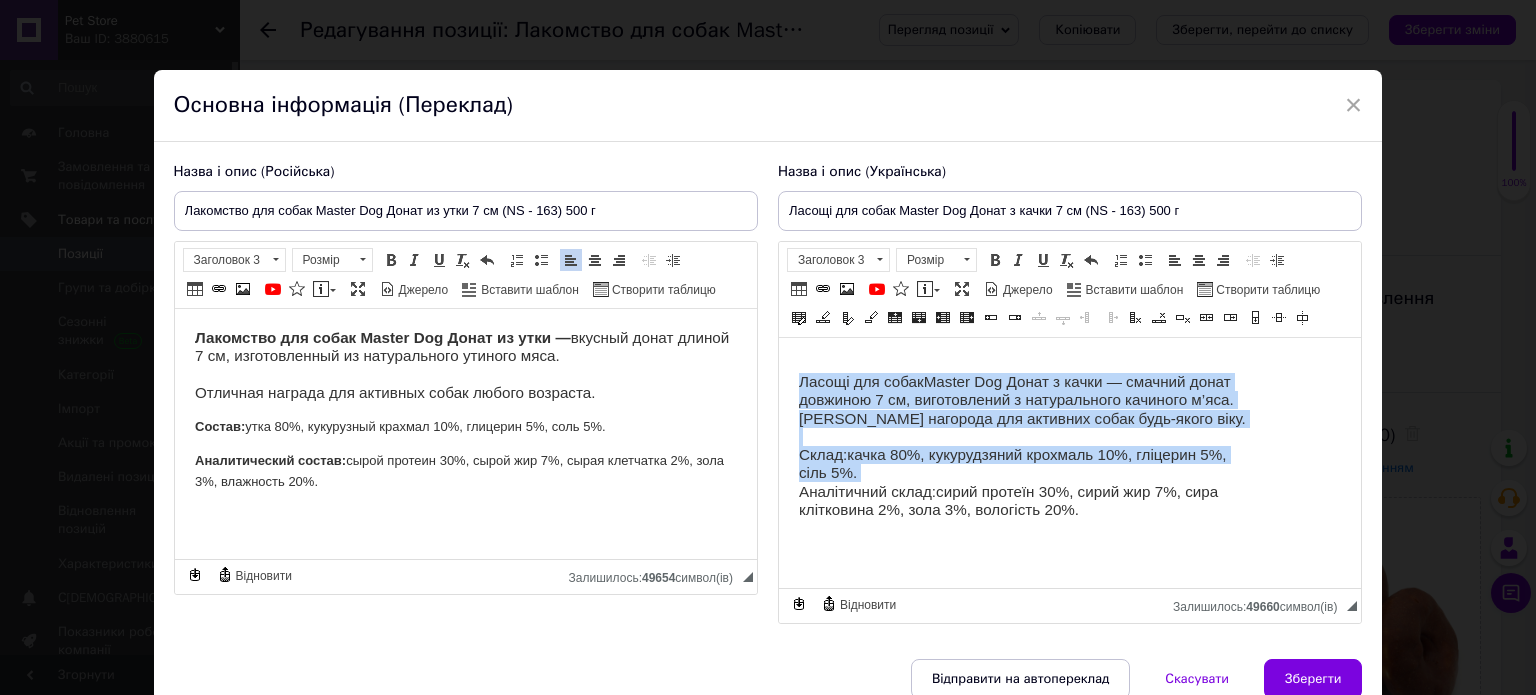 click on "качка 80%, кукурудзяний крохмаль 10%, гліцерин 5%, сіль 5%.  ​​​​​​​" 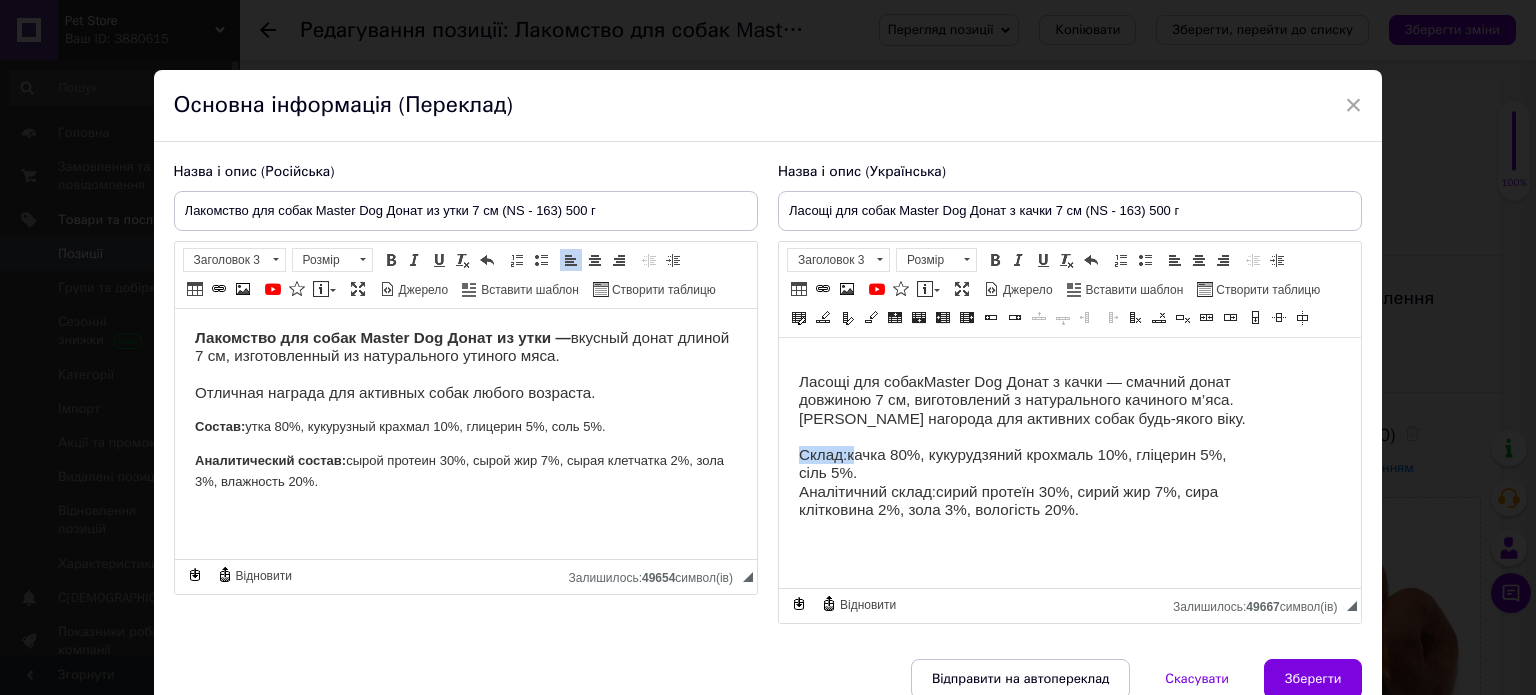 drag, startPoint x: 849, startPoint y: 452, endPoint x: 799, endPoint y: 452, distance: 50 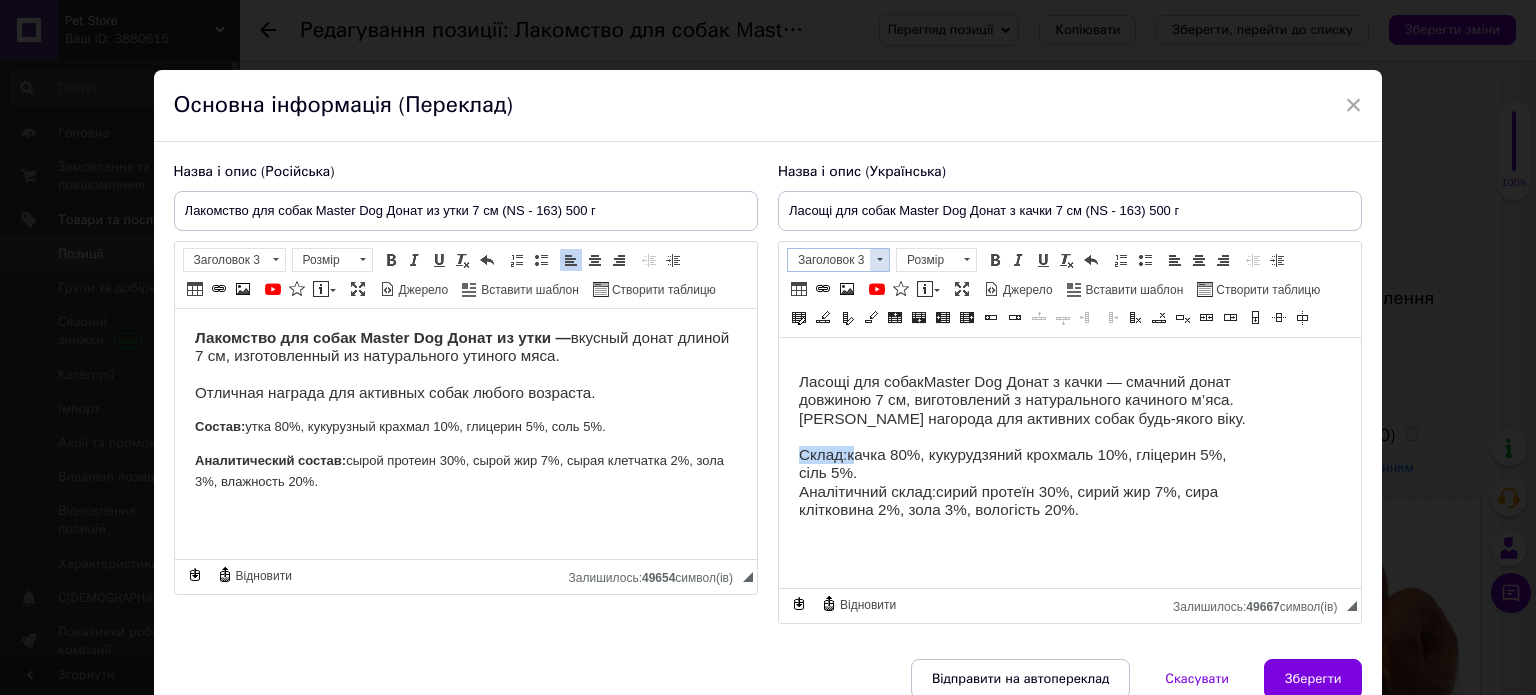 click on "Заголовок 3" at bounding box center [829, 260] 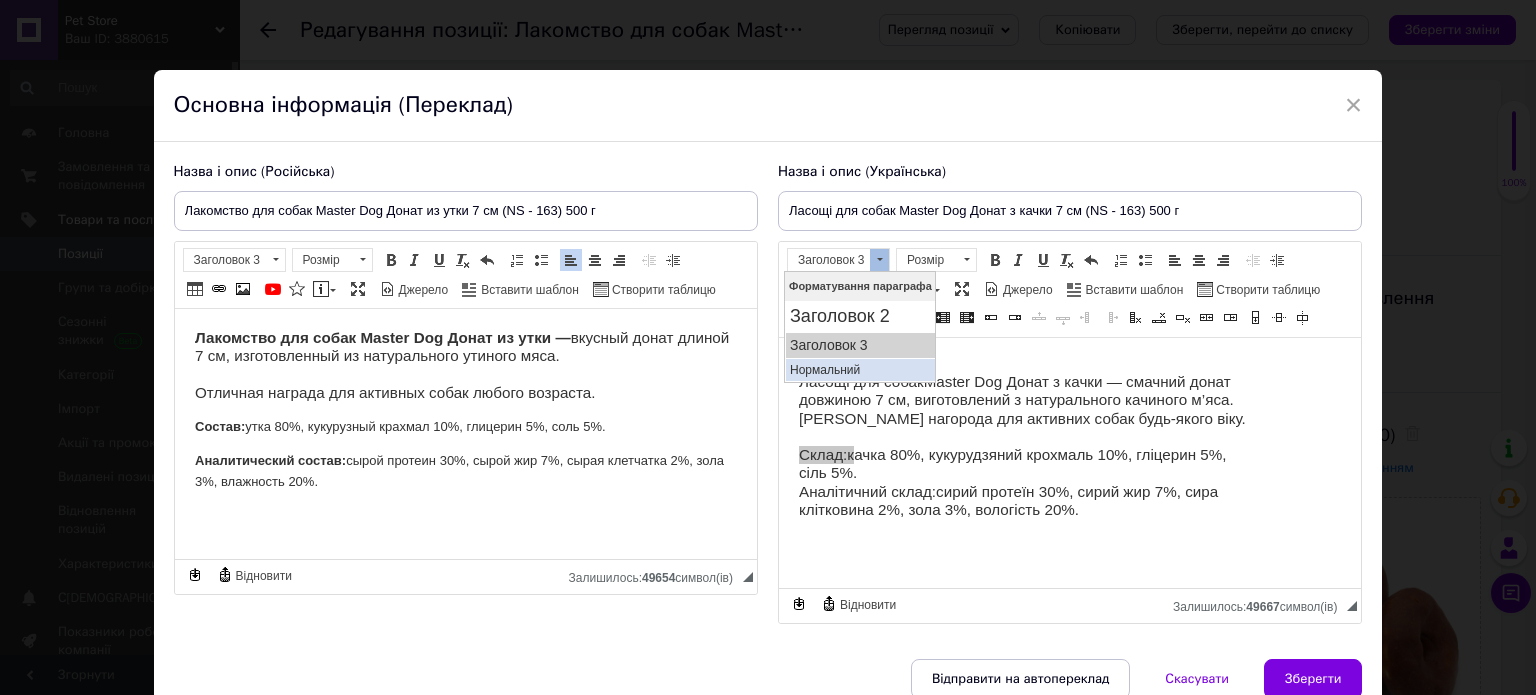 click on "Нормальний" at bounding box center [859, 369] 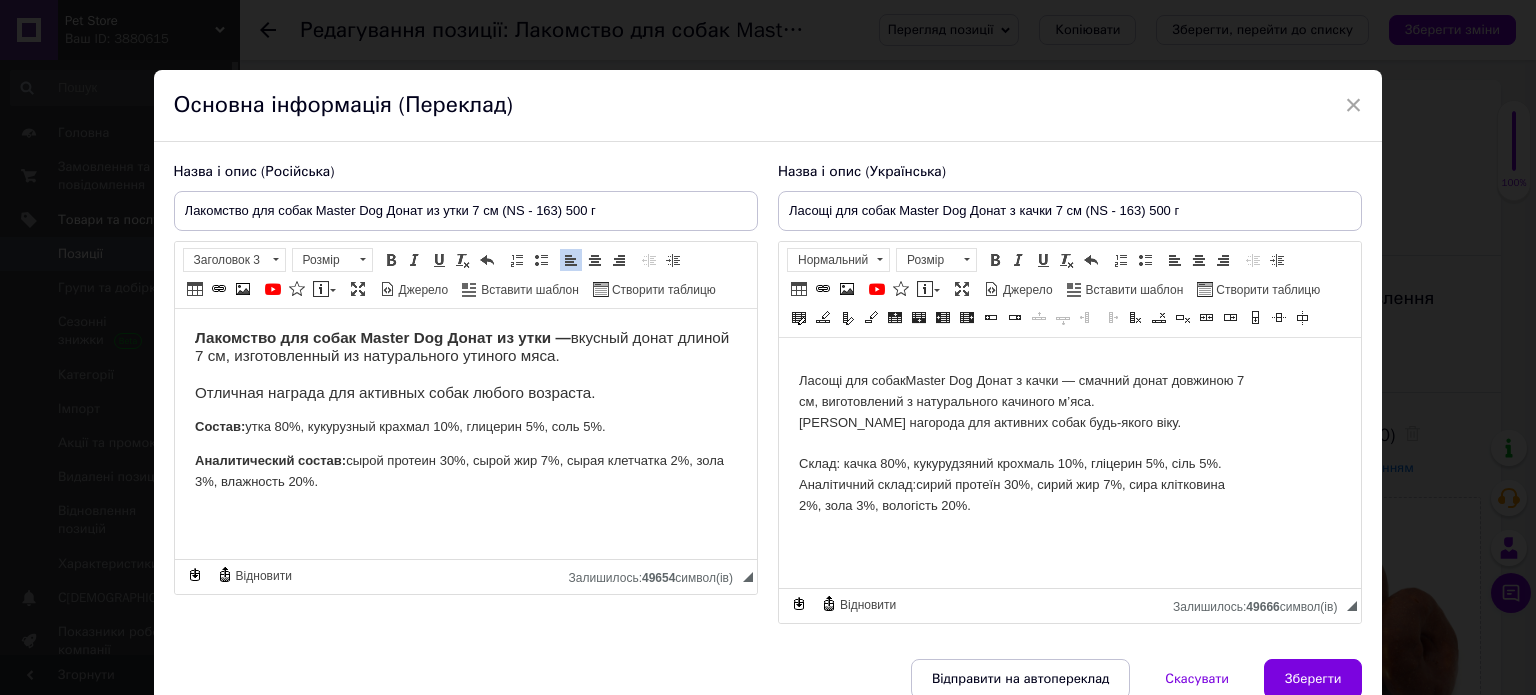 click on "Аналітичний склад:" 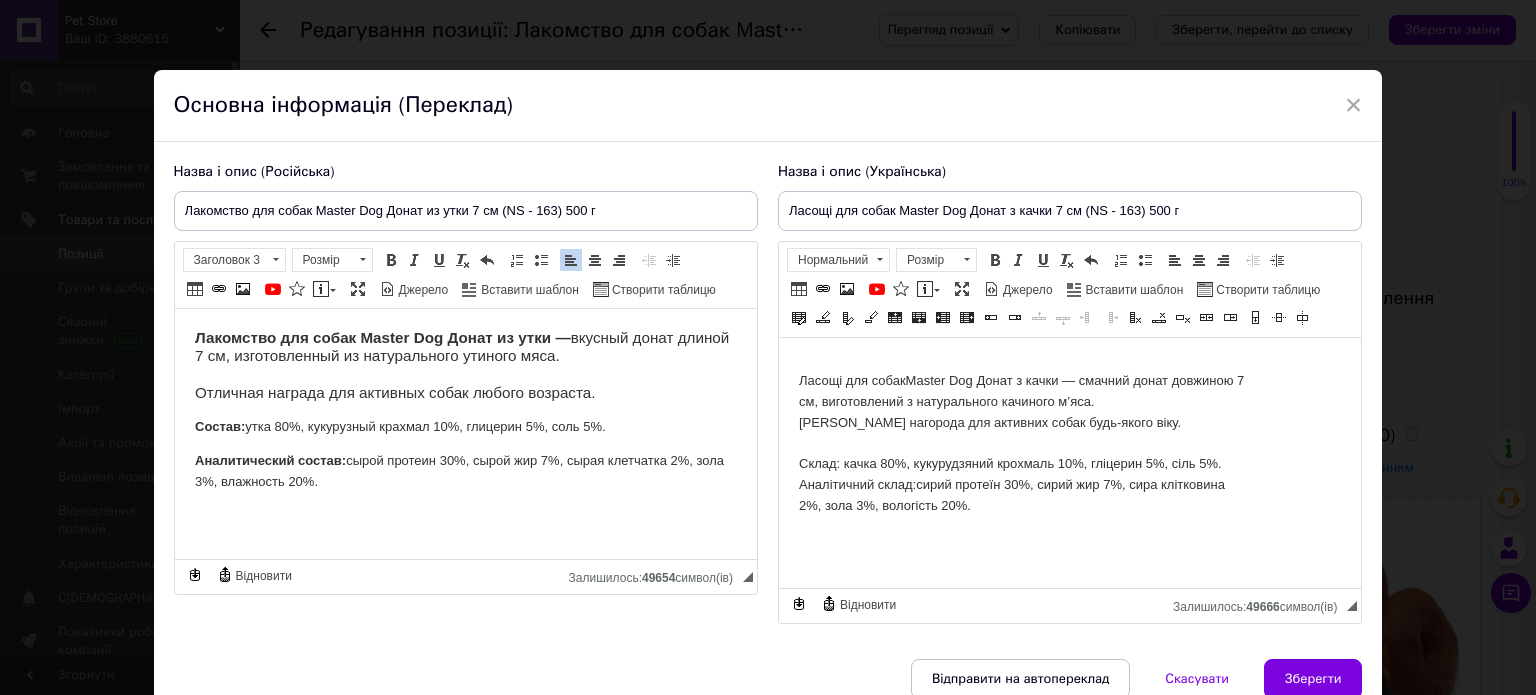 click on "Ласощі для собак Master Dog Донат з качки — смачний донат довжиною 7 см, виготовлений з натурального качиного м’яса.   [PERSON_NAME] нагорода для активних собак будь-якого віку.  Склад:   качка 80%, кукурудзяний крохмаль 10%, гліцерин 5%, сіль 5%.  Аналітичний склад:  сирий протеїн 30%, сирий жир 7%, сира клітковина 2%, зола 3%, вологість 20%." at bounding box center (1022, 444) 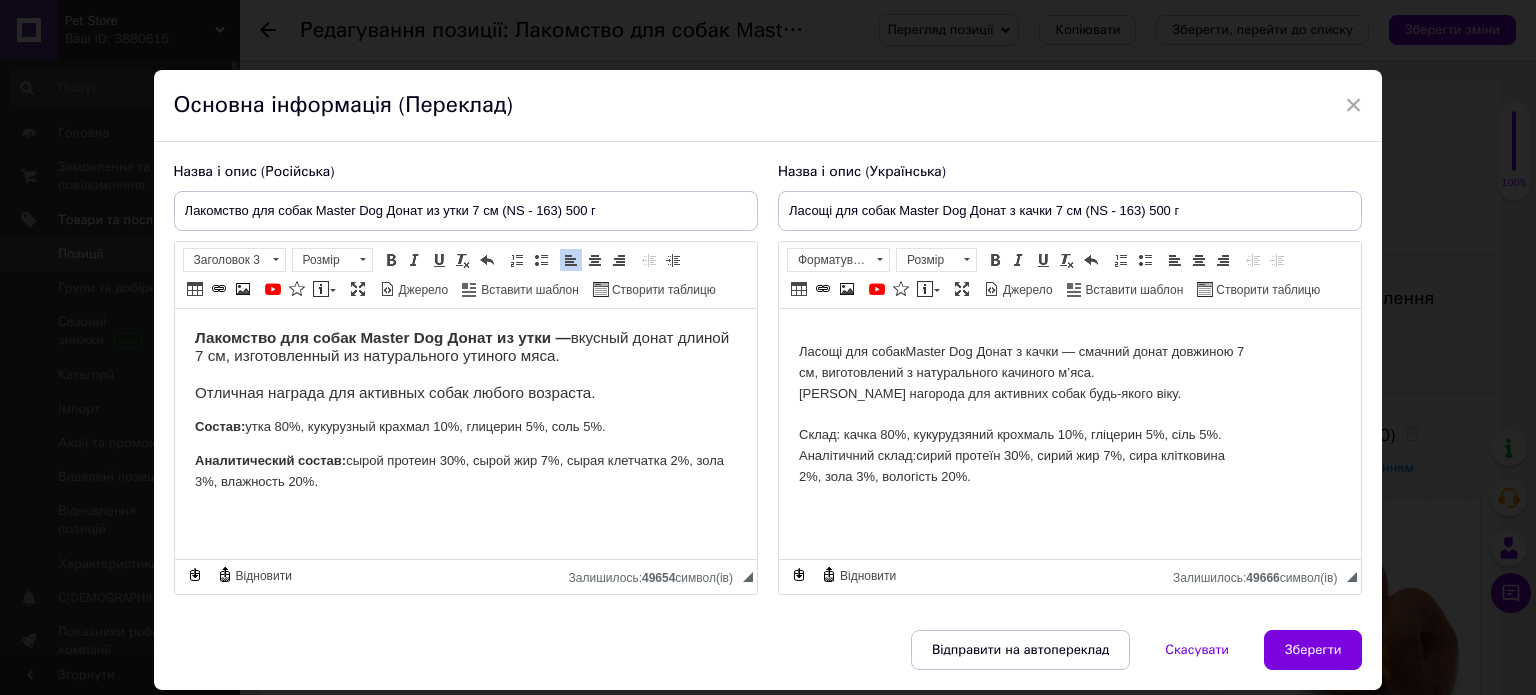 click on "Ласощі для собак Master Dog Донат з качки — смачний донат довжиною 7 см, виготовлений з натурального качиного м’яса.   [PERSON_NAME] нагорода для активних собак будь-якого віку.  Склад:   качка 80%, кукурудзяний крохмаль 10%, гліцерин 5%, сіль 5%.  Аналітичний склад:  сирий протеїн 30%, сирий жир 7%, сира клітковина 2%, зола 3%, вологість 20%." at bounding box center (1022, 415) 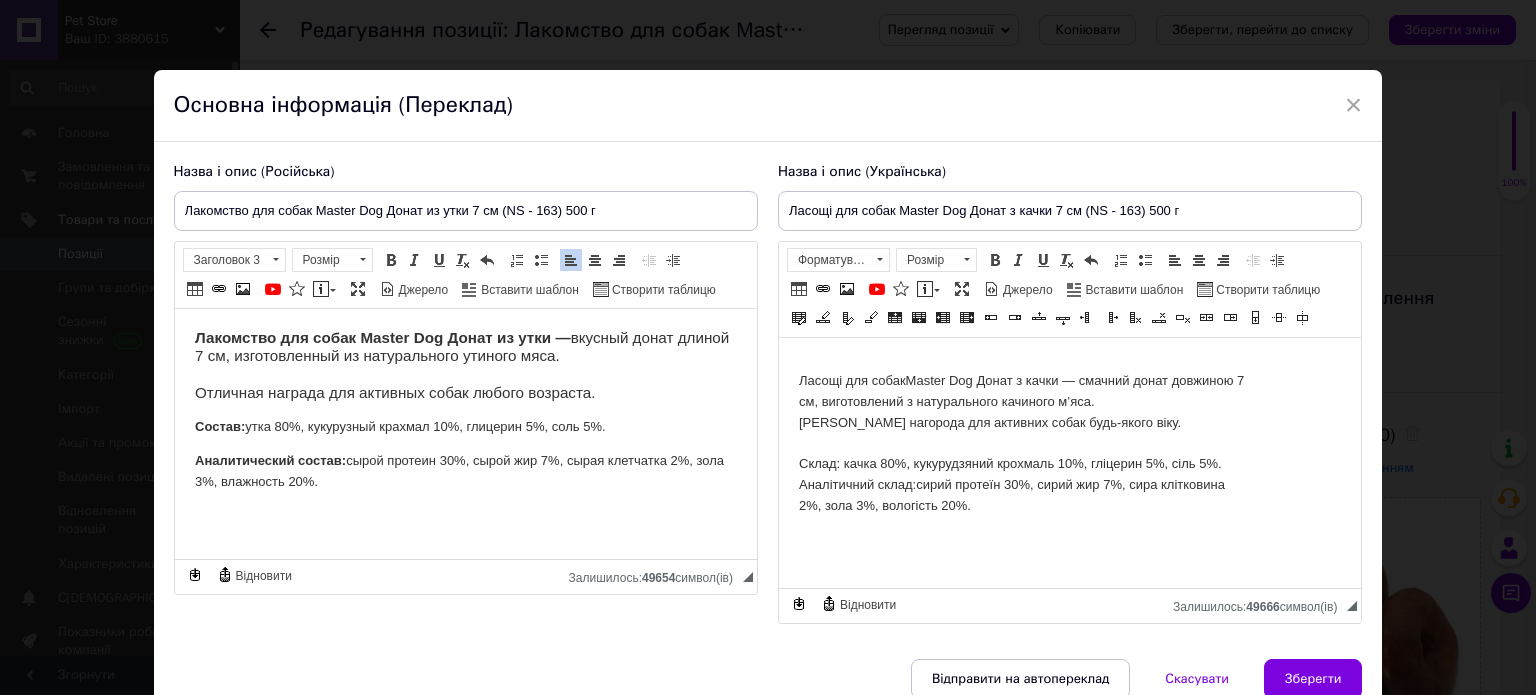click on "Ласощі для собак Master Dog Донат з качки — смачний донат довжиною 7 см, виготовлений з натурального качиного м’яса.   [PERSON_NAME] нагорода для активних собак будь-якого віку.  Склад:   качка 80%, кукурудзяний крохмаль 10%, гліцерин 5%, сіль 5%.  Аналітичний склад:  сирий протеїн 30%, сирий жир 7%, сира клітковина 2%, зола 3%, вологість 20%." at bounding box center [1022, 444] 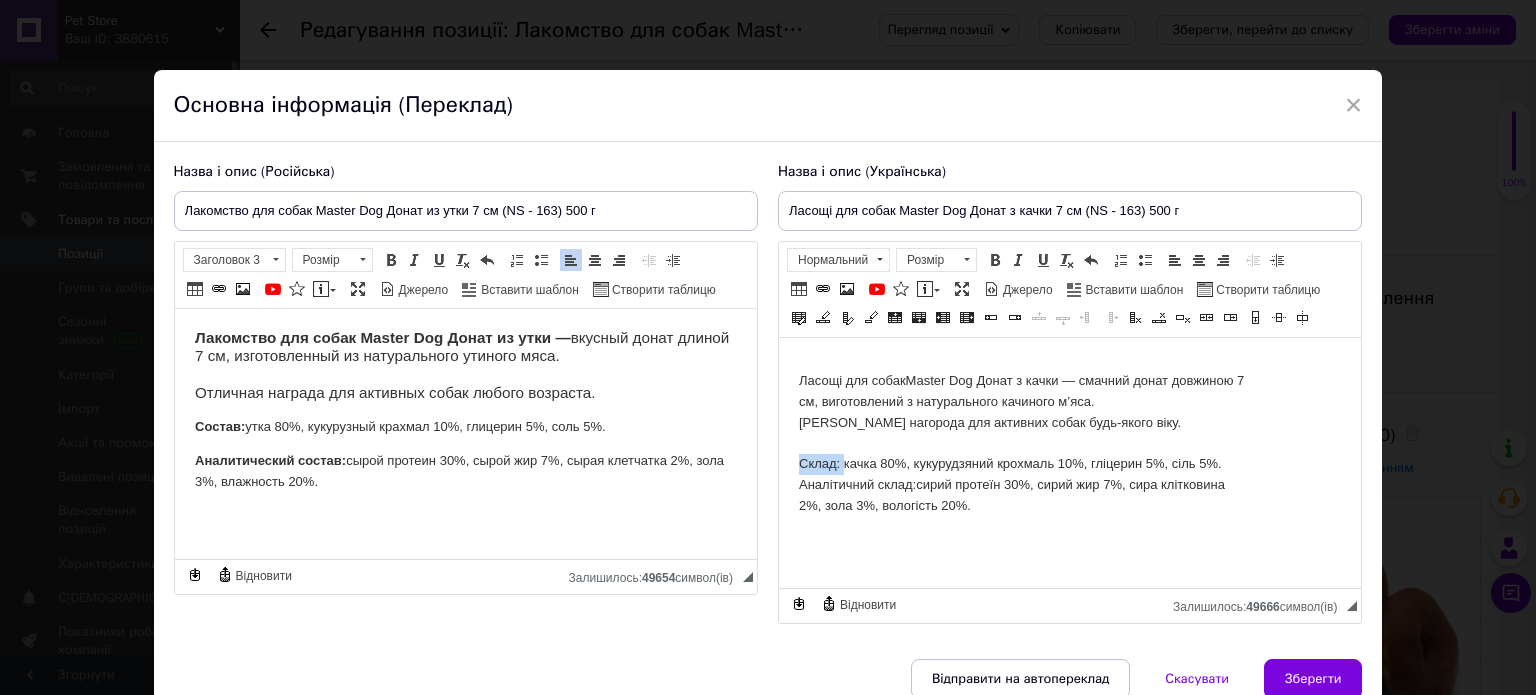 drag, startPoint x: 799, startPoint y: 462, endPoint x: 844, endPoint y: 460, distance: 45.044422 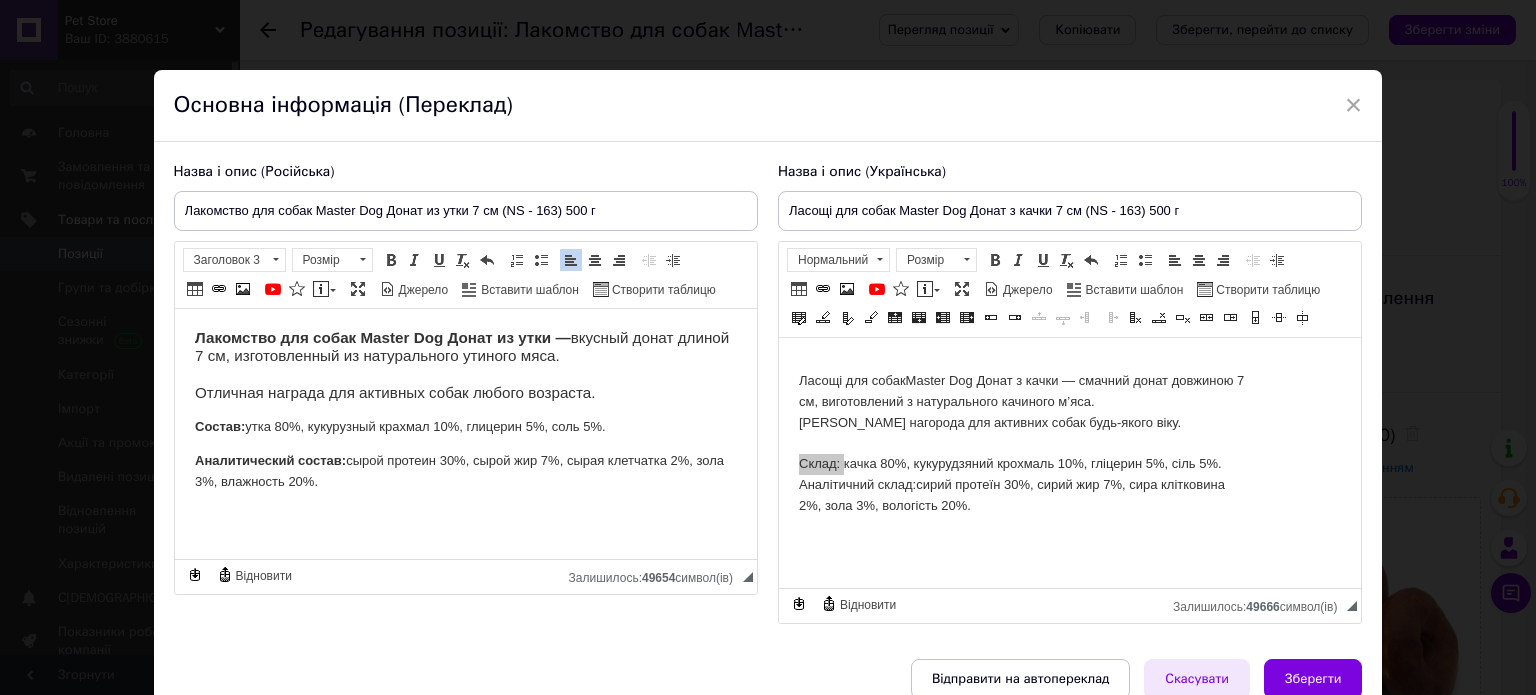 click on "Скасувати" at bounding box center (1197, 679) 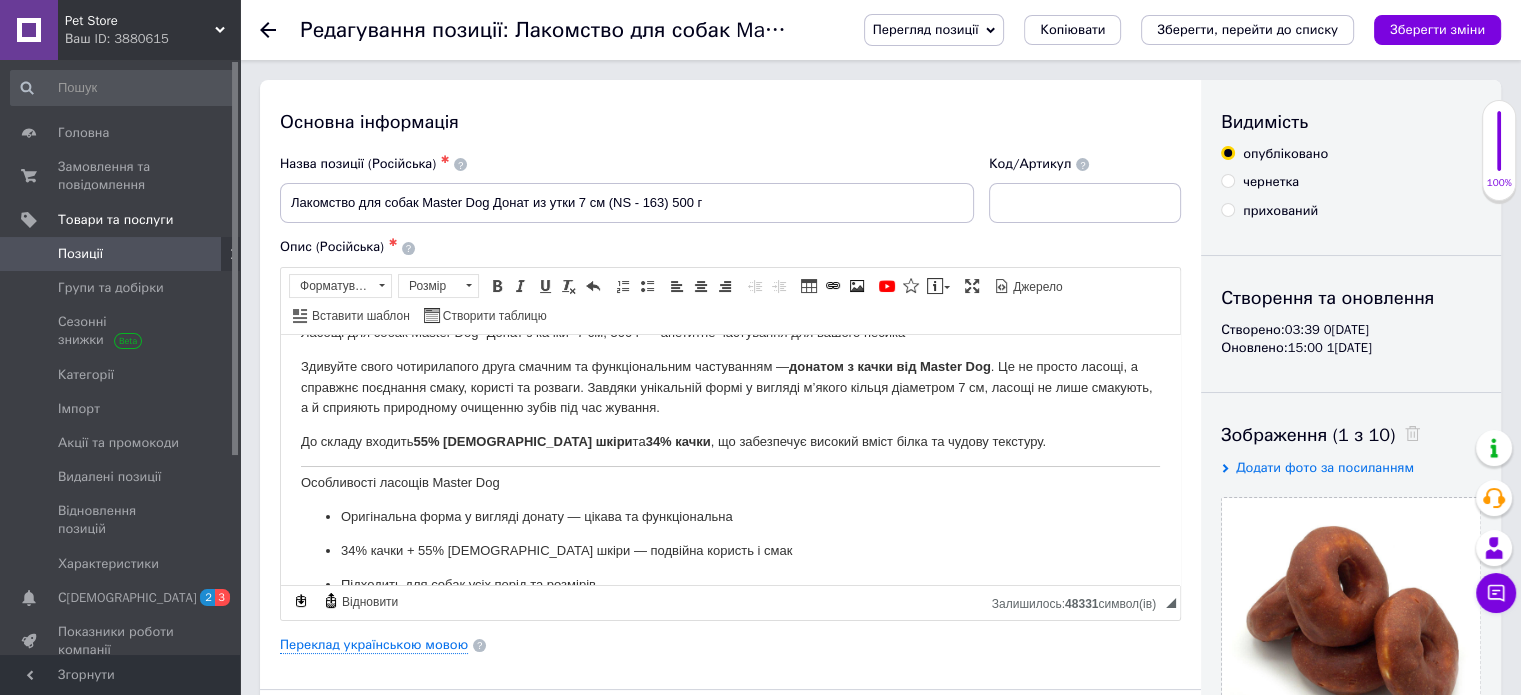 scroll, scrollTop: 0, scrollLeft: 0, axis: both 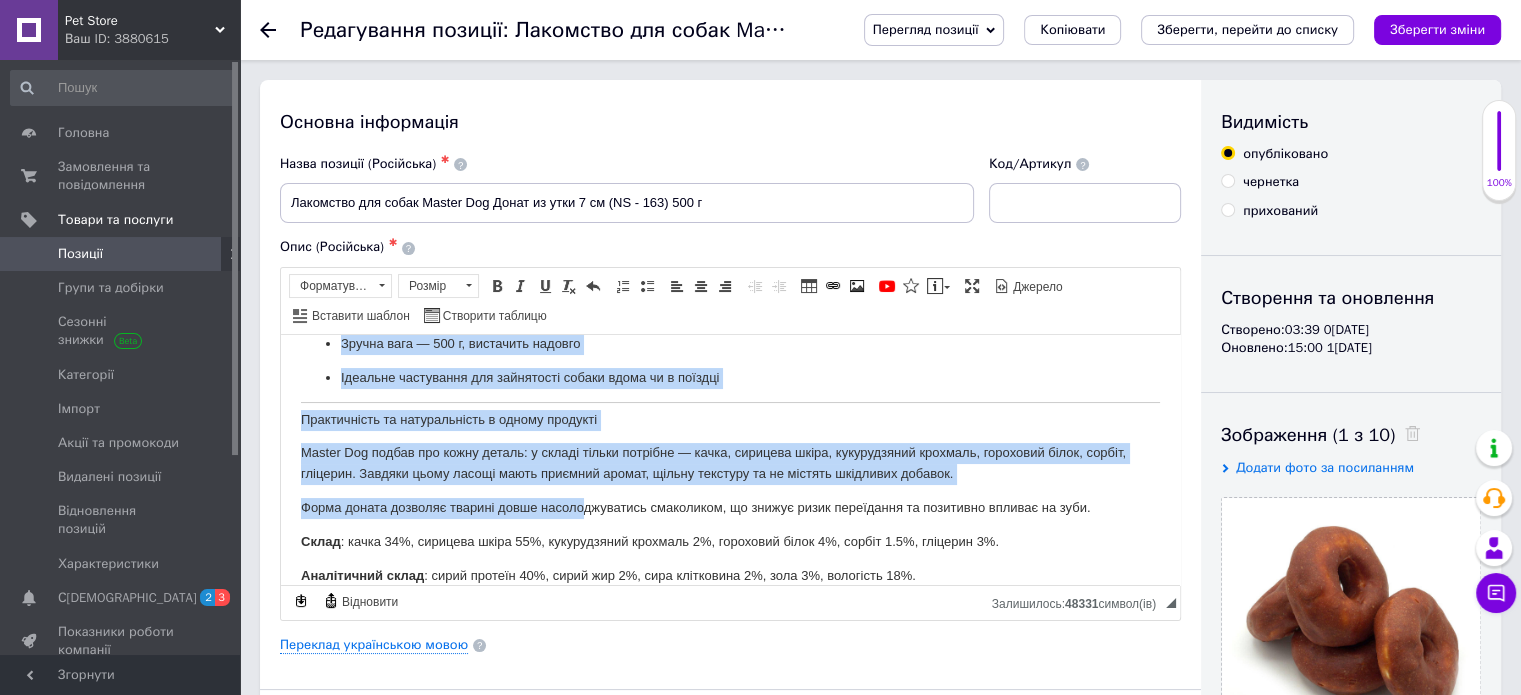 drag, startPoint x: 291, startPoint y: 498, endPoint x: 651, endPoint y: 423, distance: 367.72952 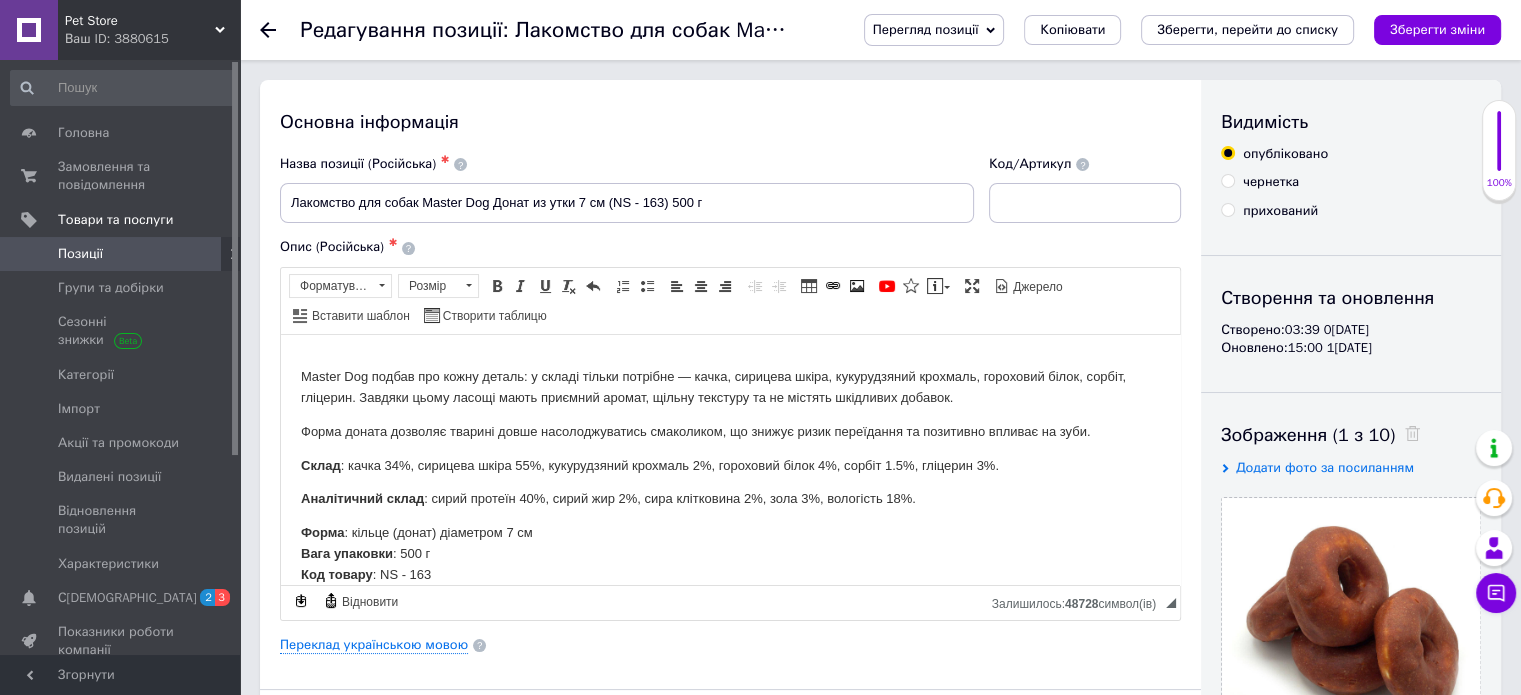 scroll, scrollTop: 0, scrollLeft: 0, axis: both 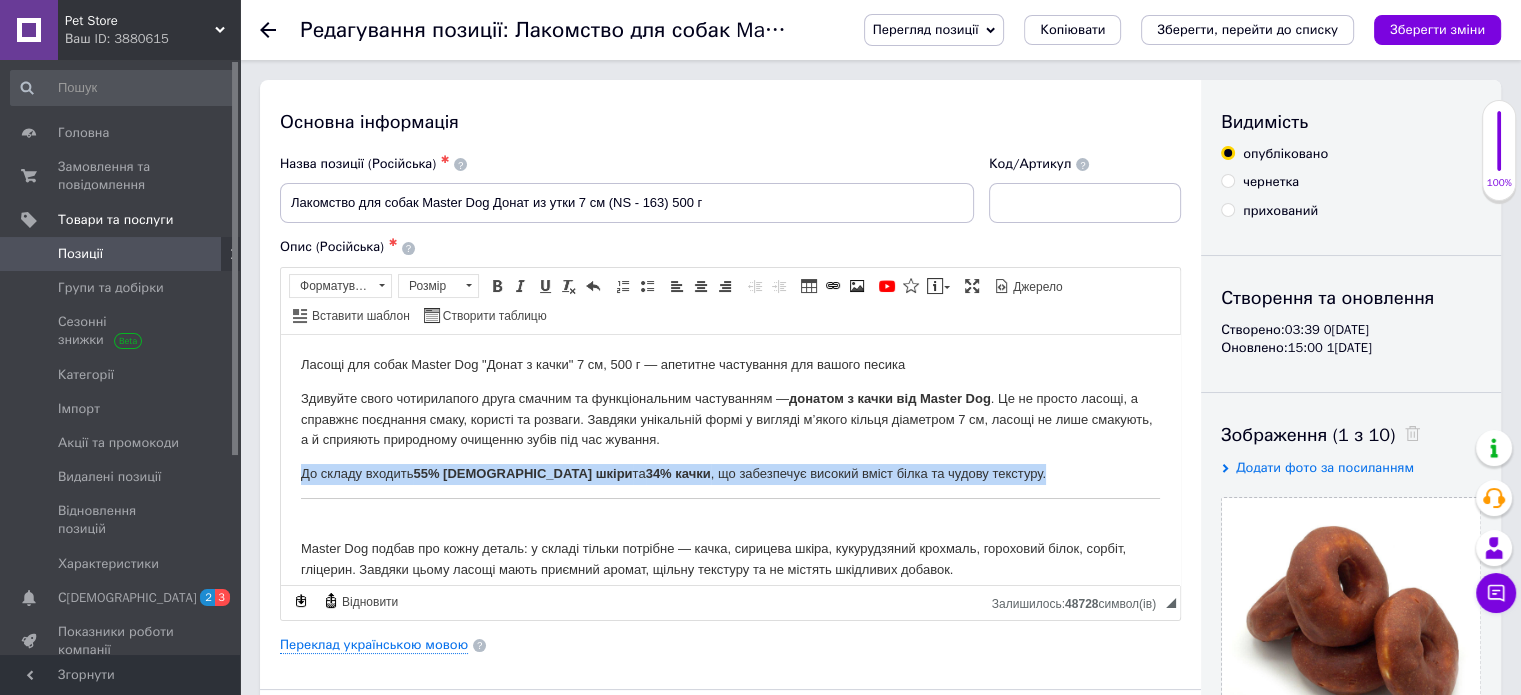 drag, startPoint x: 341, startPoint y: 524, endPoint x: 289, endPoint y: 496, distance: 59.05929 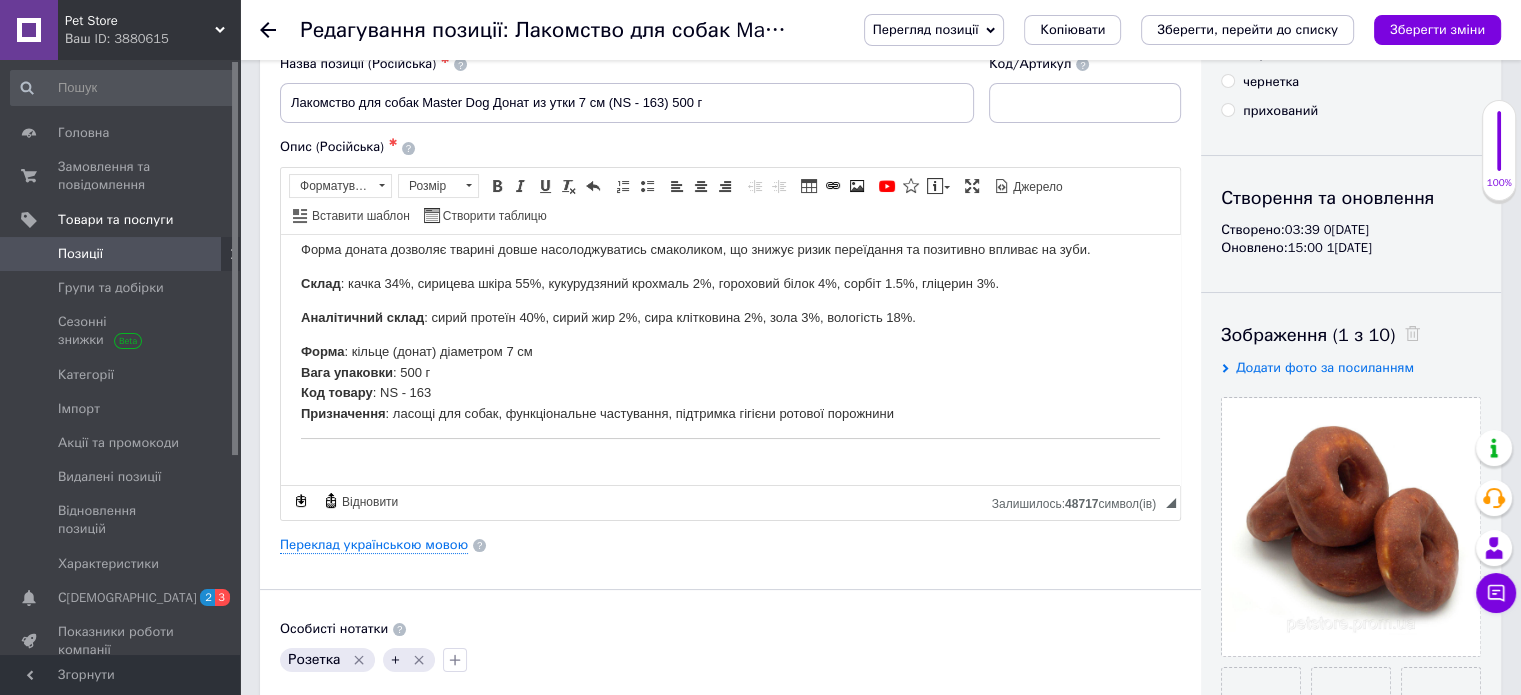 scroll, scrollTop: 100, scrollLeft: 0, axis: vertical 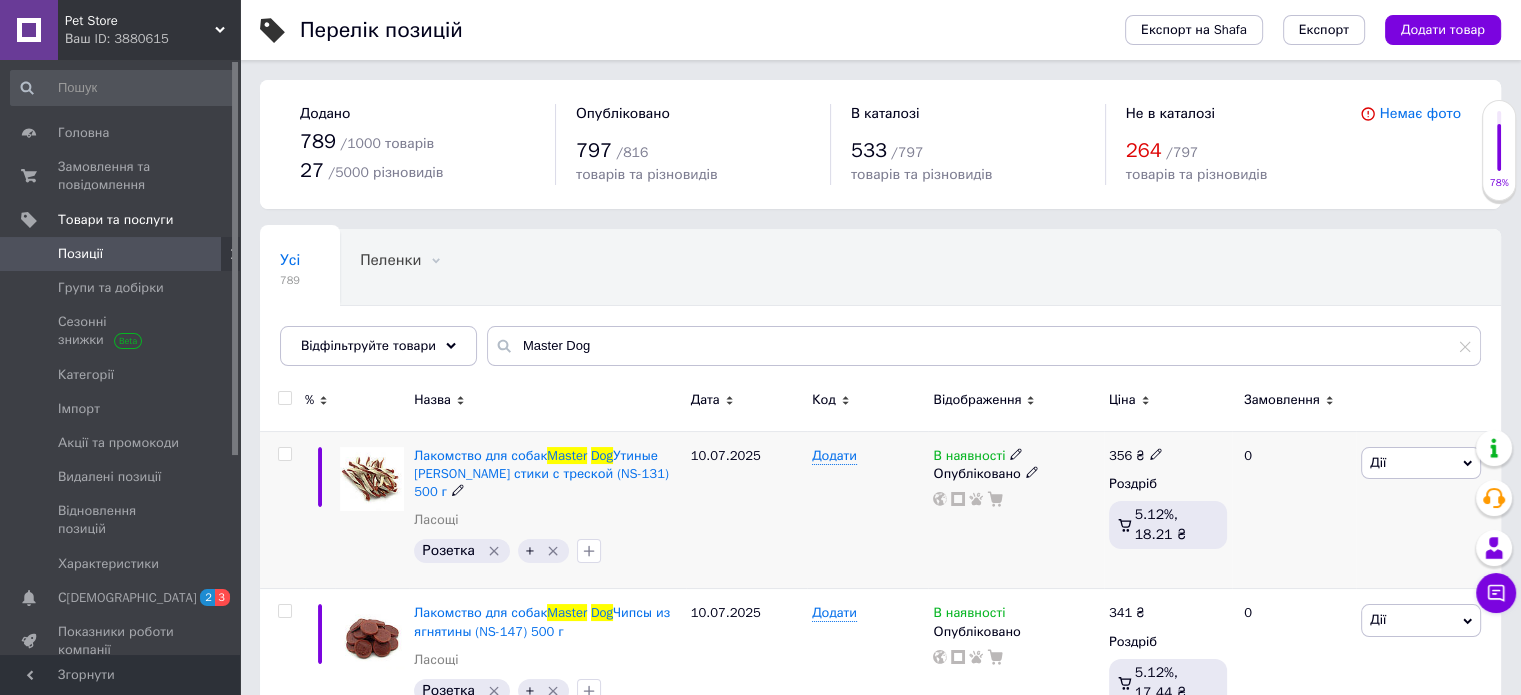 click on "10.07.2025" at bounding box center (746, 510) 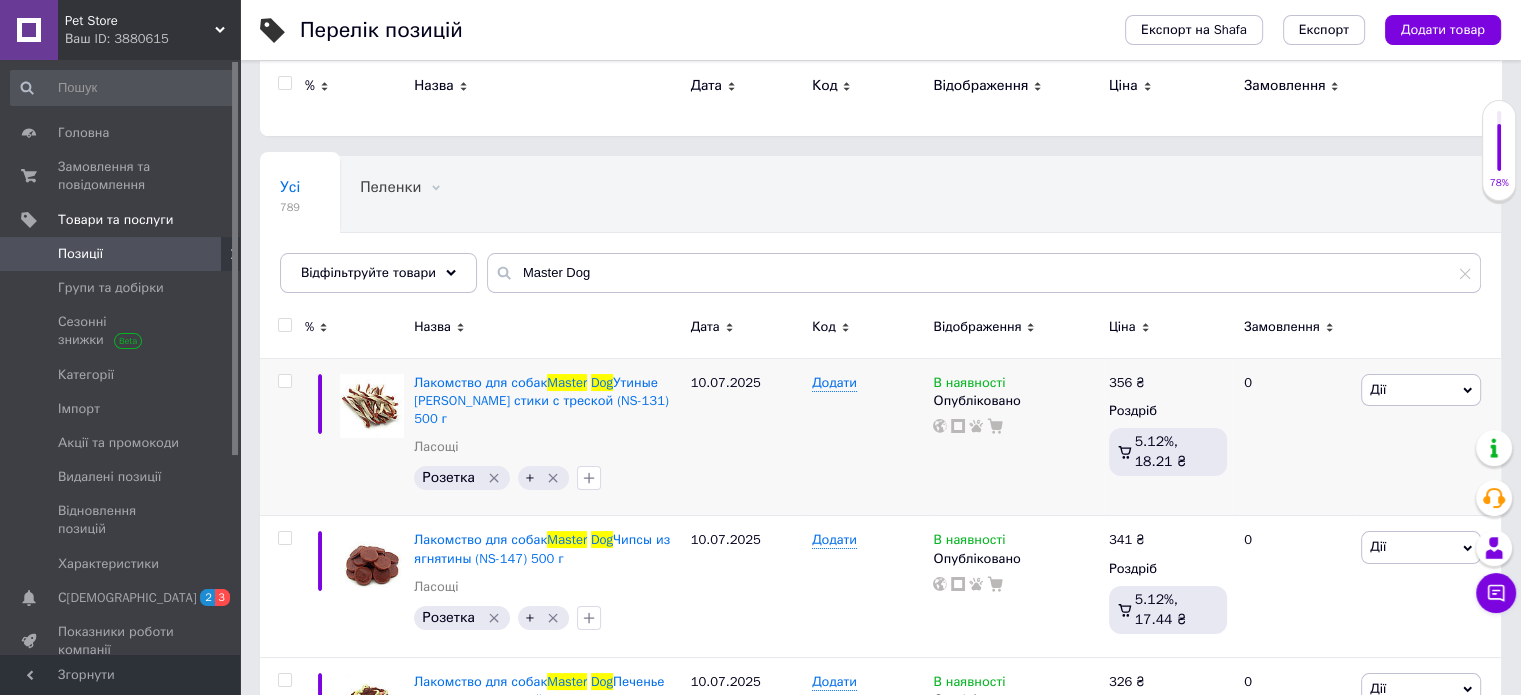 scroll, scrollTop: 0, scrollLeft: 0, axis: both 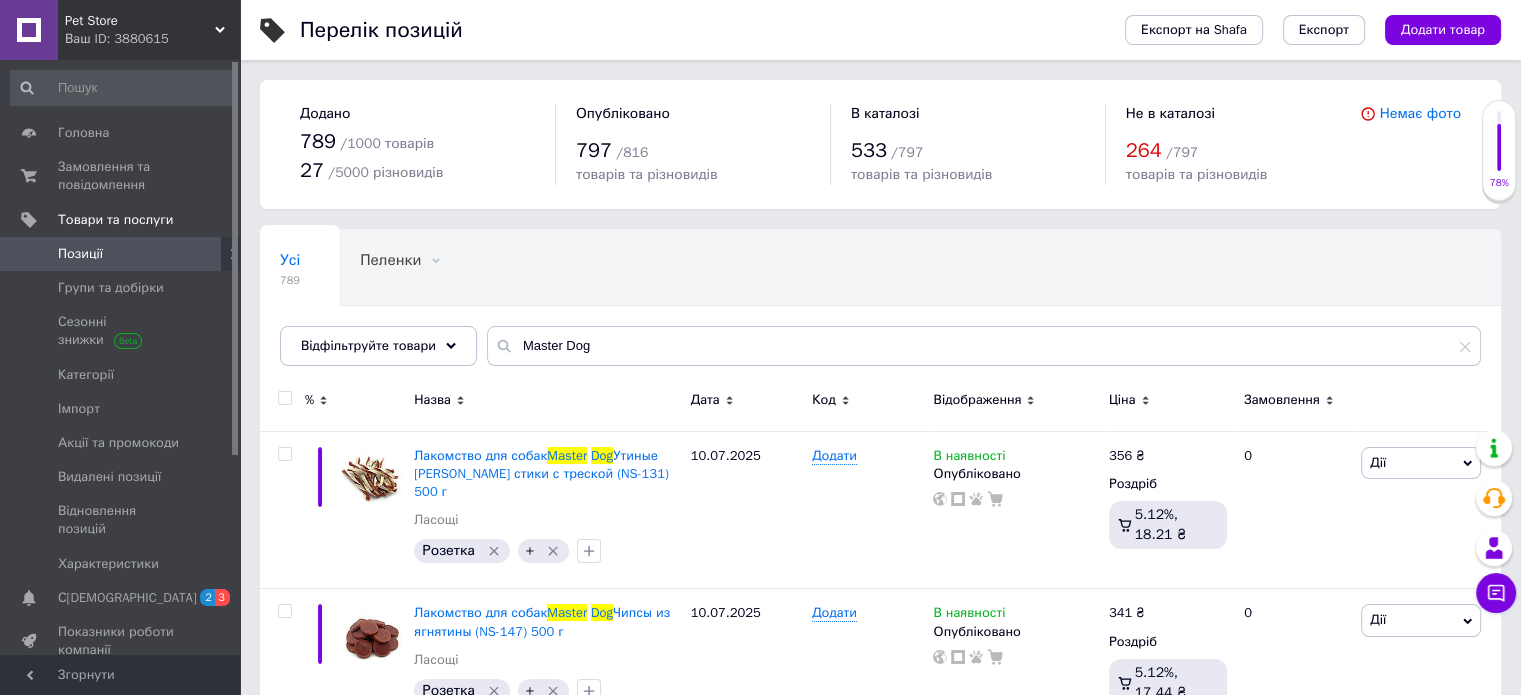 click at bounding box center [284, 398] 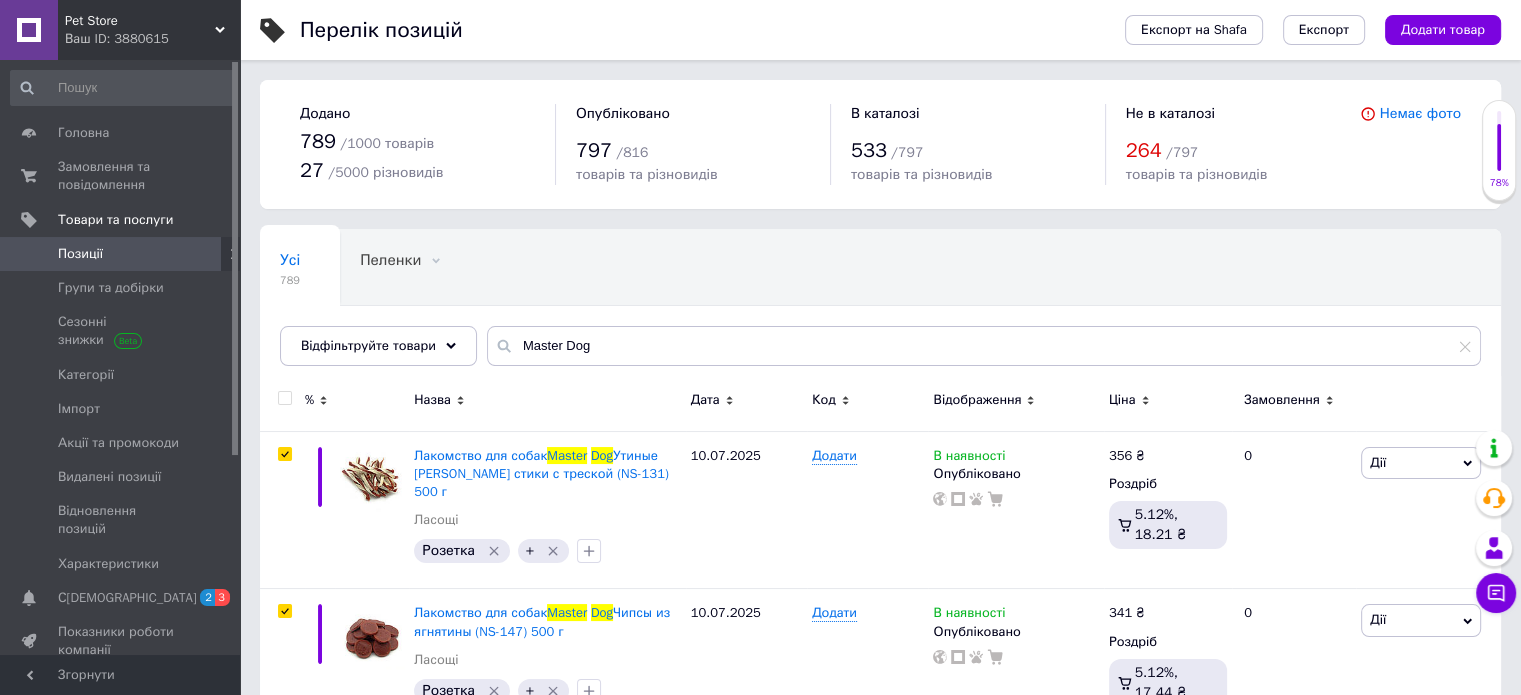 checkbox on "true" 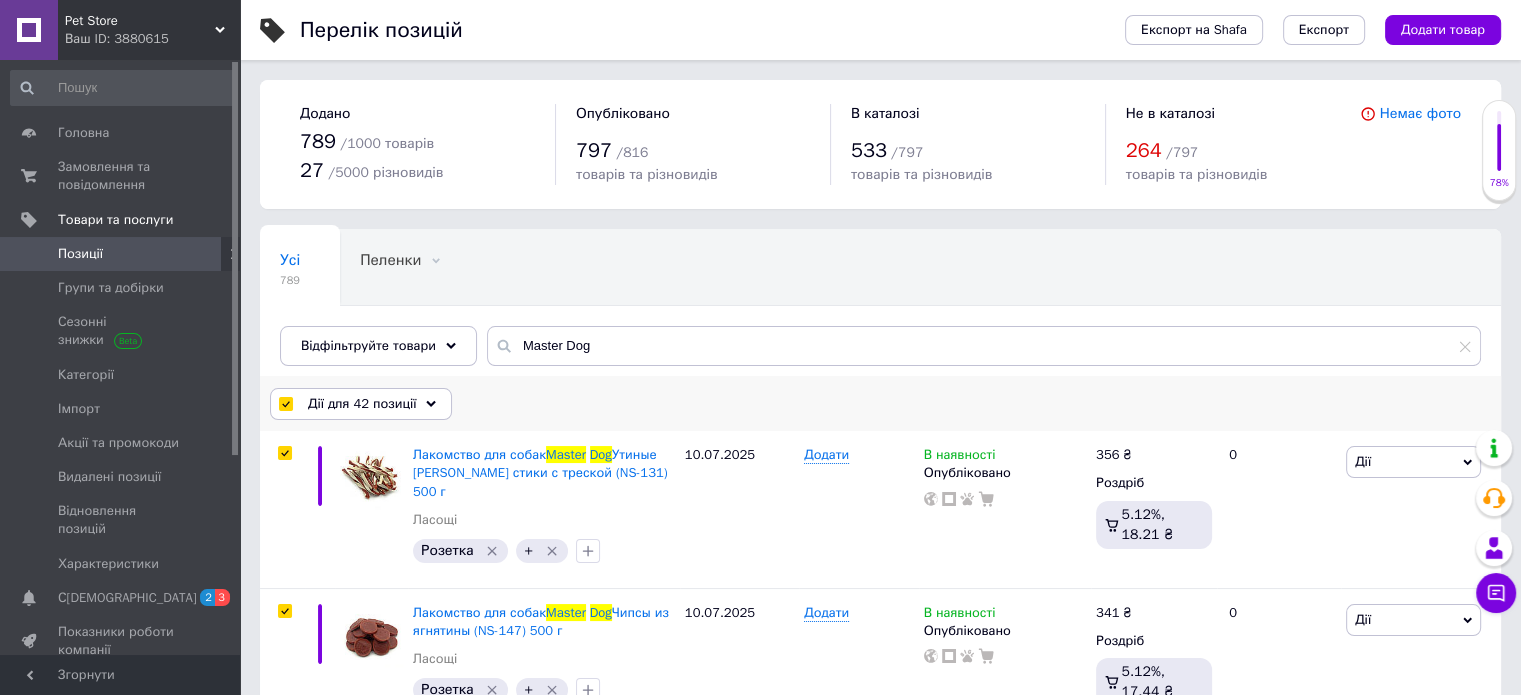 click 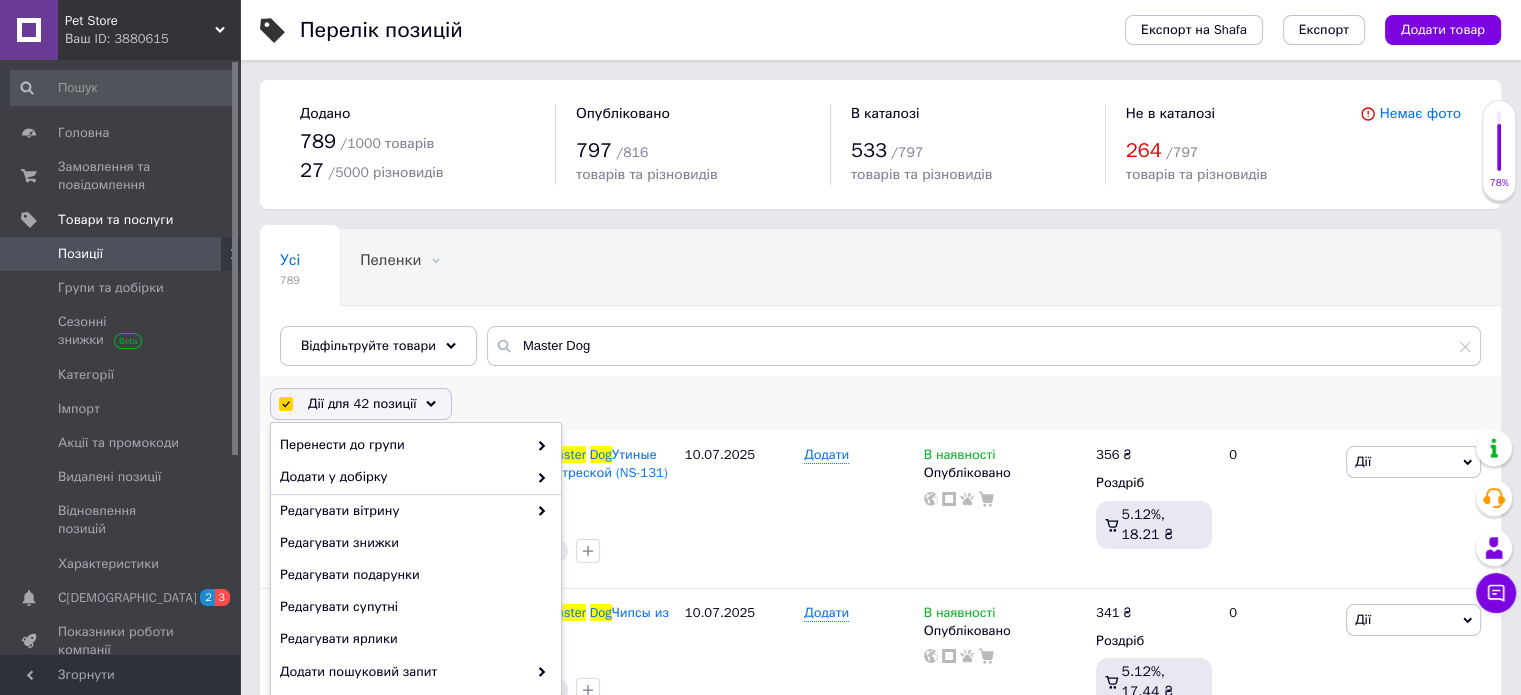 scroll, scrollTop: 157, scrollLeft: 0, axis: vertical 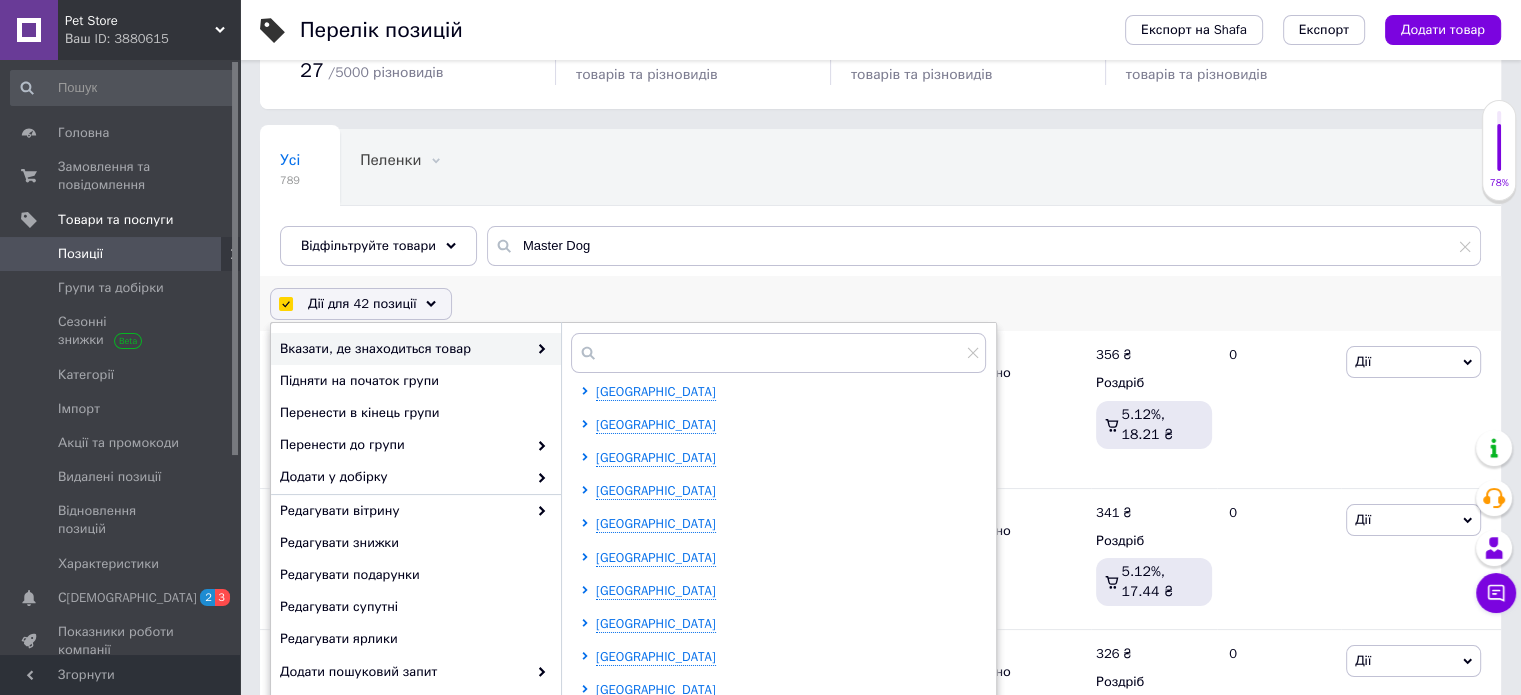 click on "Дії для 42 позиції Вибрати усі 42 позиції Вибрані всі 42 позиції Скасувати обрані Вказати, де знаходиться товар [GEOGRAPHIC_DATA] [GEOGRAPHIC_DATA] [GEOGRAPHIC_DATA] [GEOGRAPHIC_DATA] [GEOGRAPHIC_DATA] [GEOGRAPHIC_DATA] [GEOGRAPHIC_DATA] [GEOGRAPHIC_DATA] [GEOGRAPHIC_DATA] [GEOGRAPHIC_DATA] [GEOGRAPHIC_DATA] [GEOGRAPHIC_DATA] [GEOGRAPHIC_DATA] [GEOGRAPHIC_DATA] [GEOGRAPHIC_DATA] [GEOGRAPHIC_DATA] [GEOGRAPHIC_DATA] [GEOGRAPHIC_DATA] [GEOGRAPHIC_DATA] [GEOGRAPHIC_DATA] [GEOGRAPHIC_DATA] [GEOGRAPHIC_DATA]" at bounding box center (880, 304) 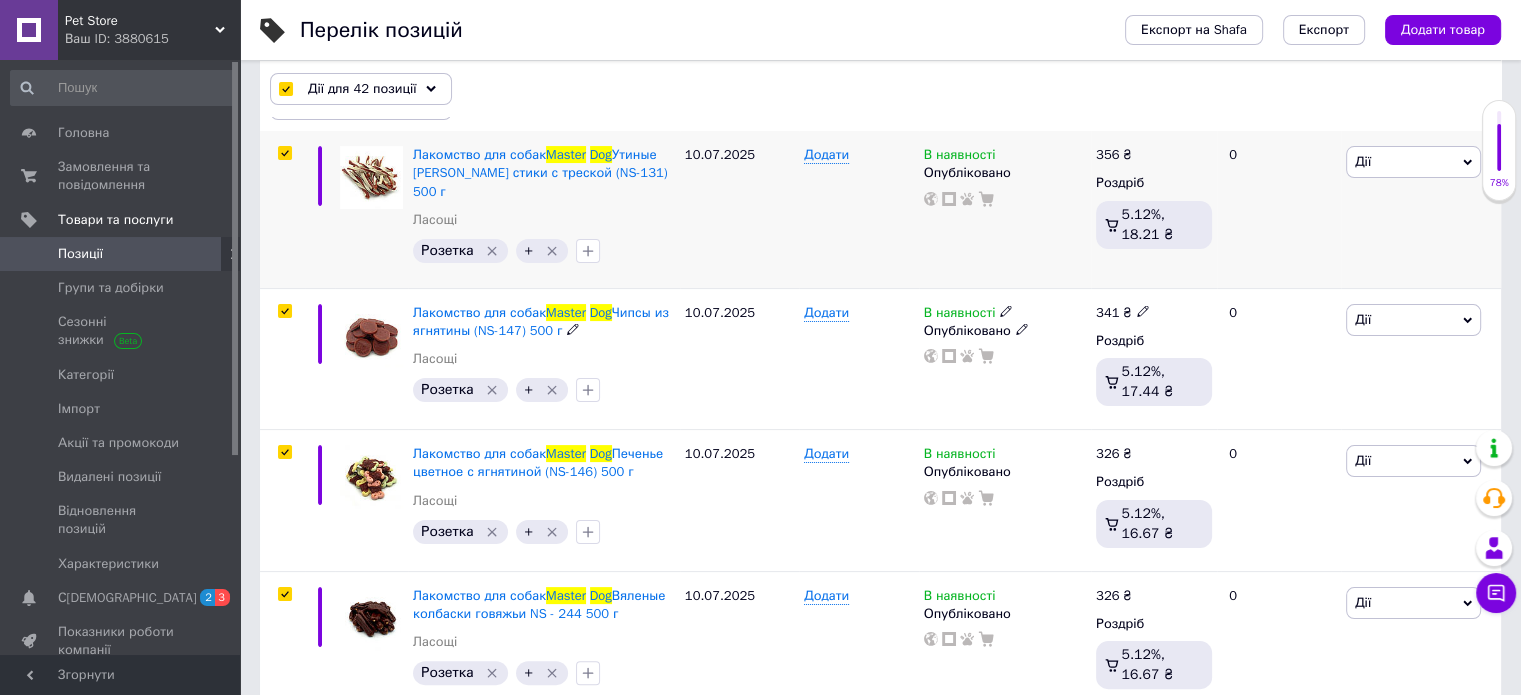 scroll, scrollTop: 0, scrollLeft: 0, axis: both 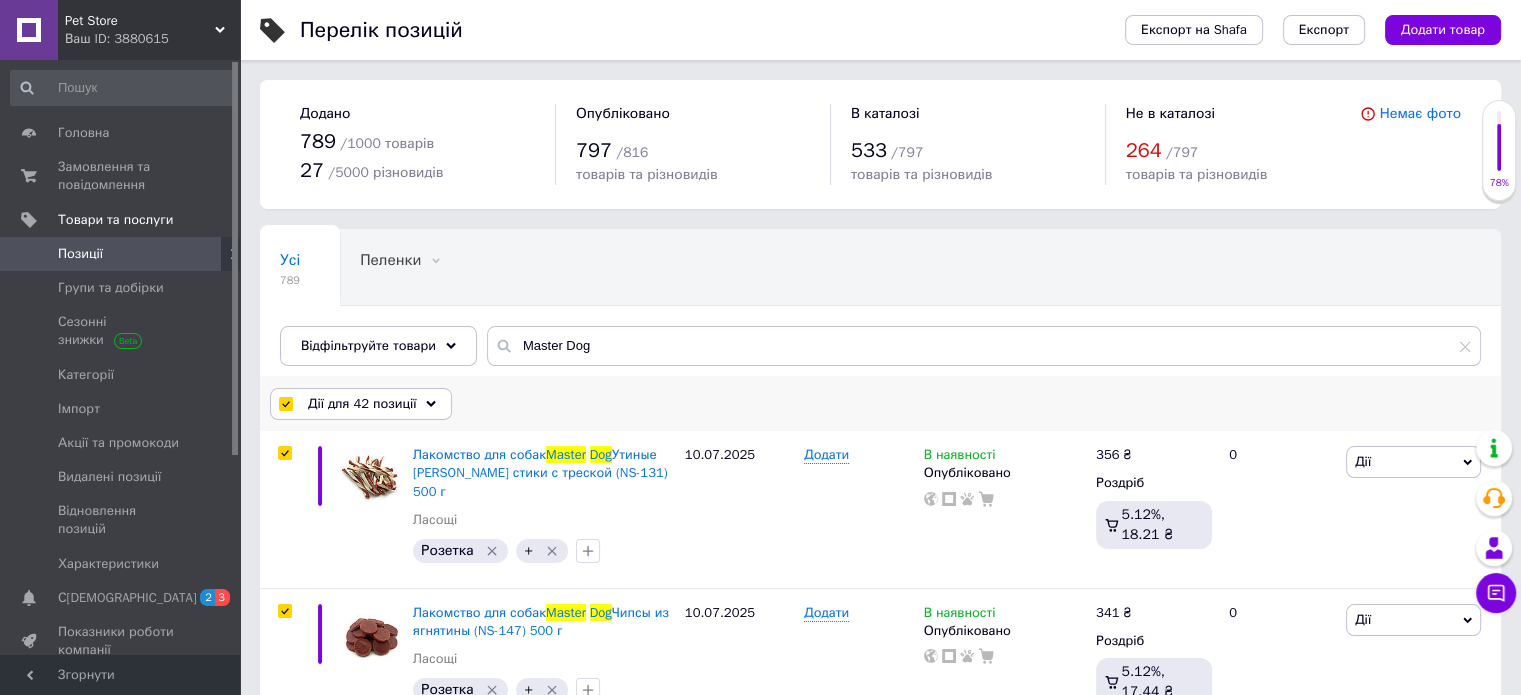 click at bounding box center [285, 404] 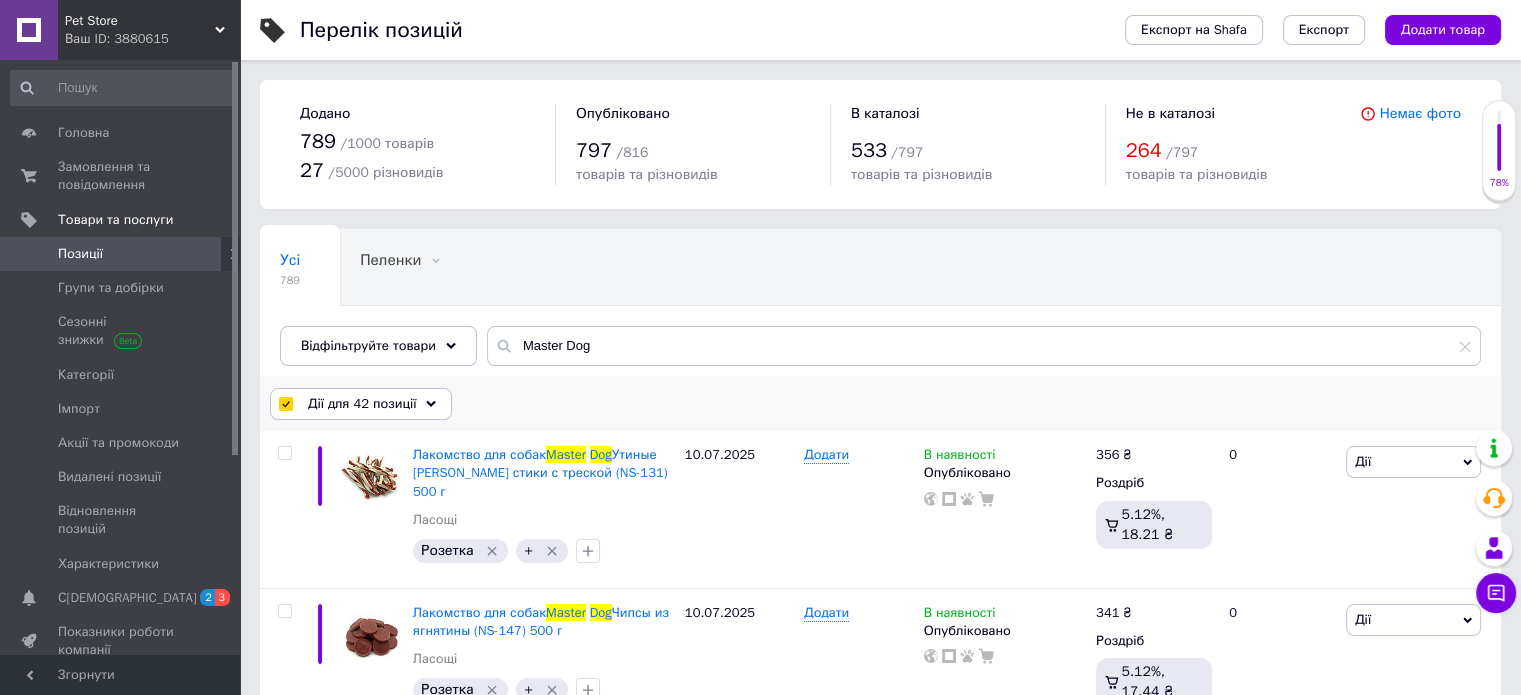 checkbox on "false" 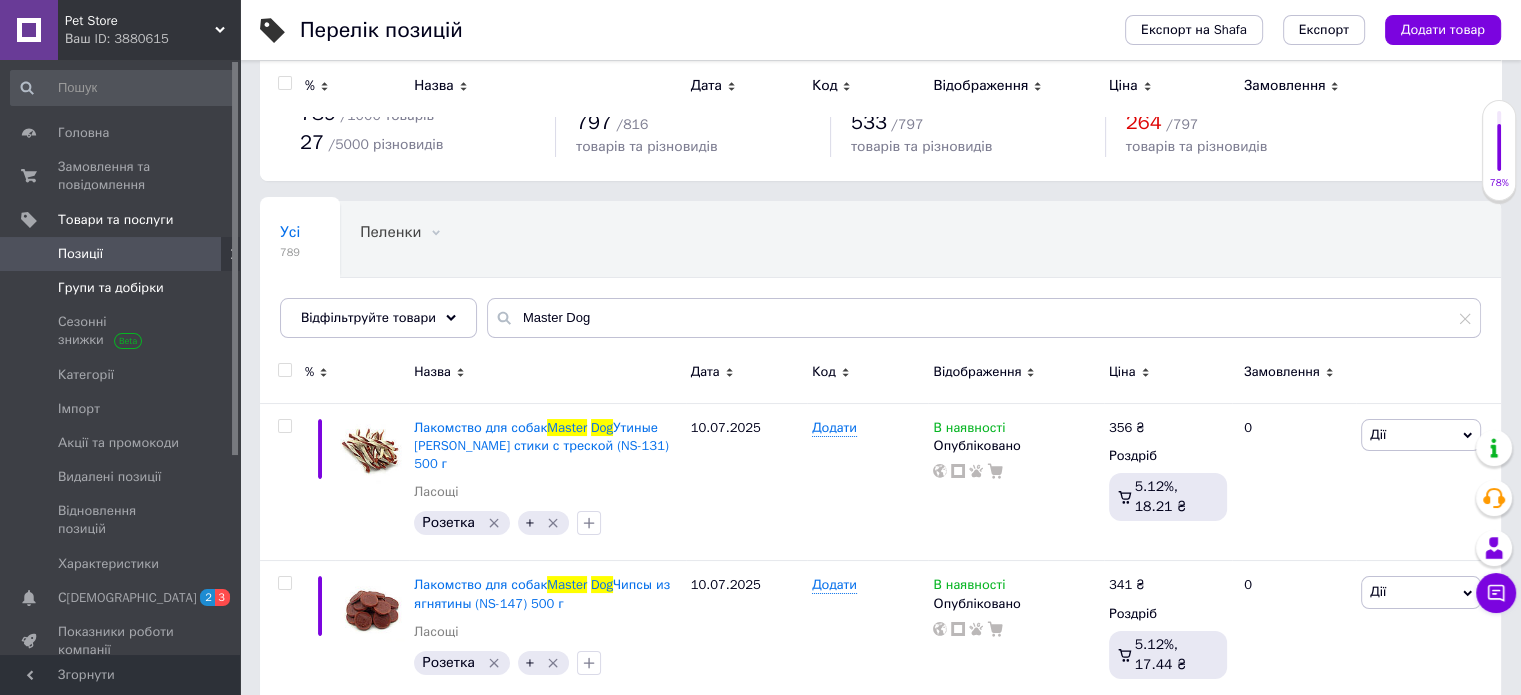 scroll, scrollTop: 0, scrollLeft: 0, axis: both 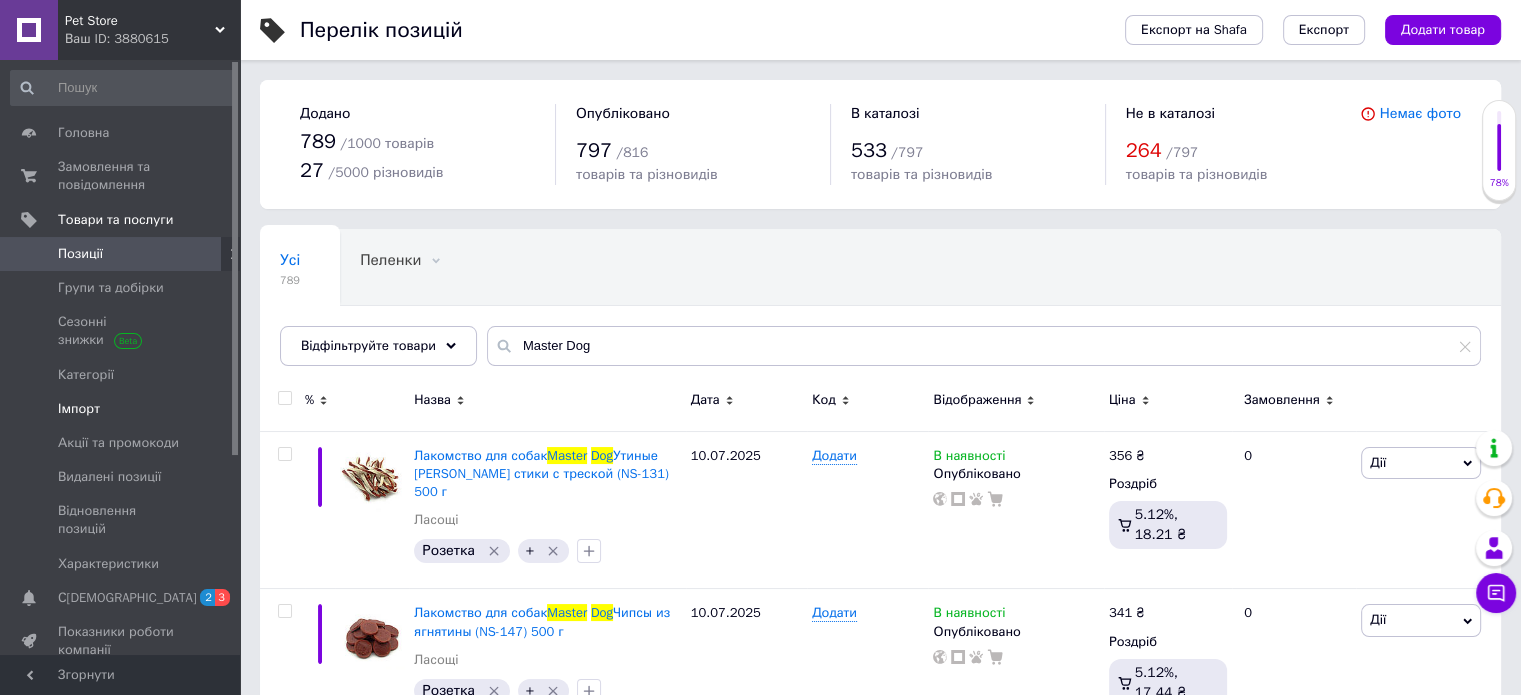 click on "Імпорт" at bounding box center (79, 409) 